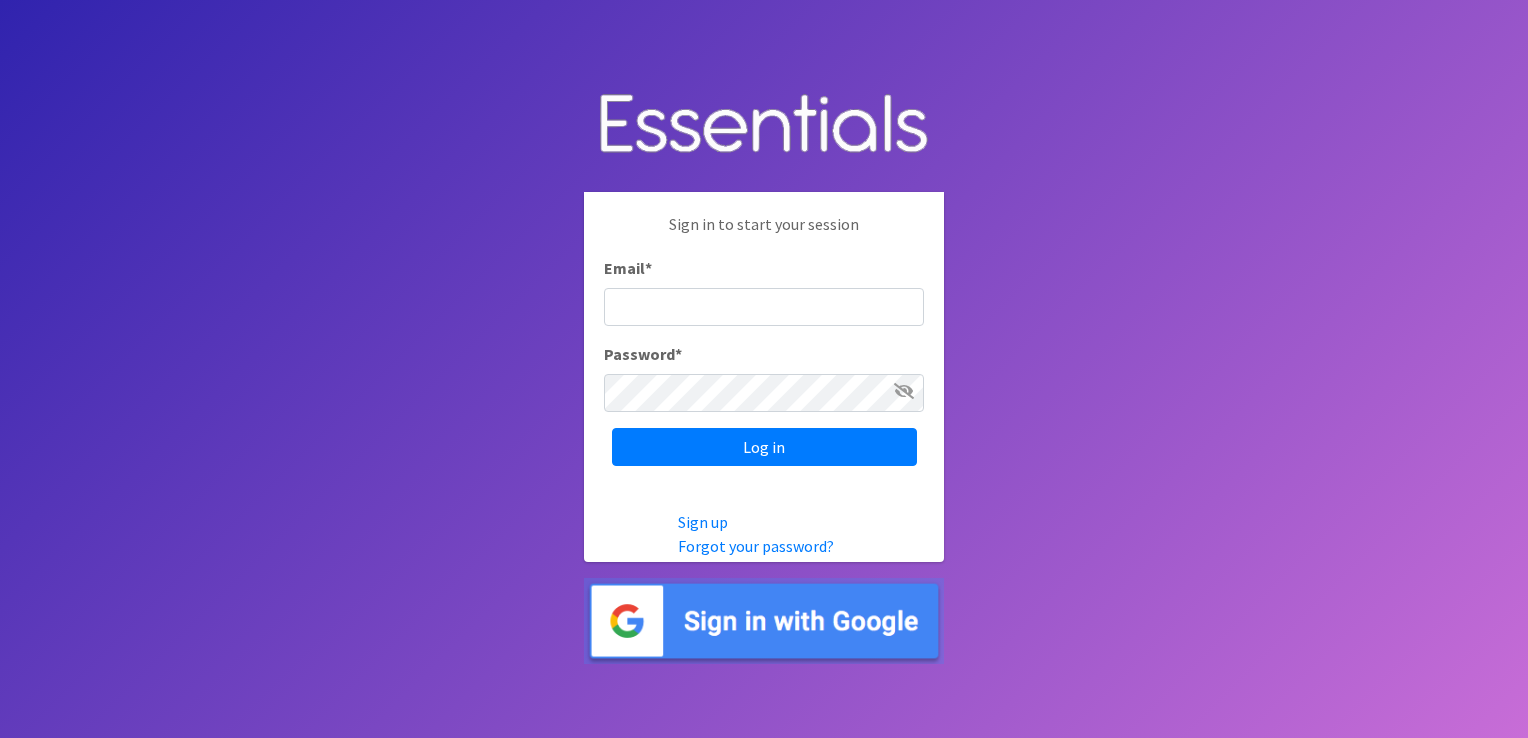 scroll, scrollTop: 0, scrollLeft: 0, axis: both 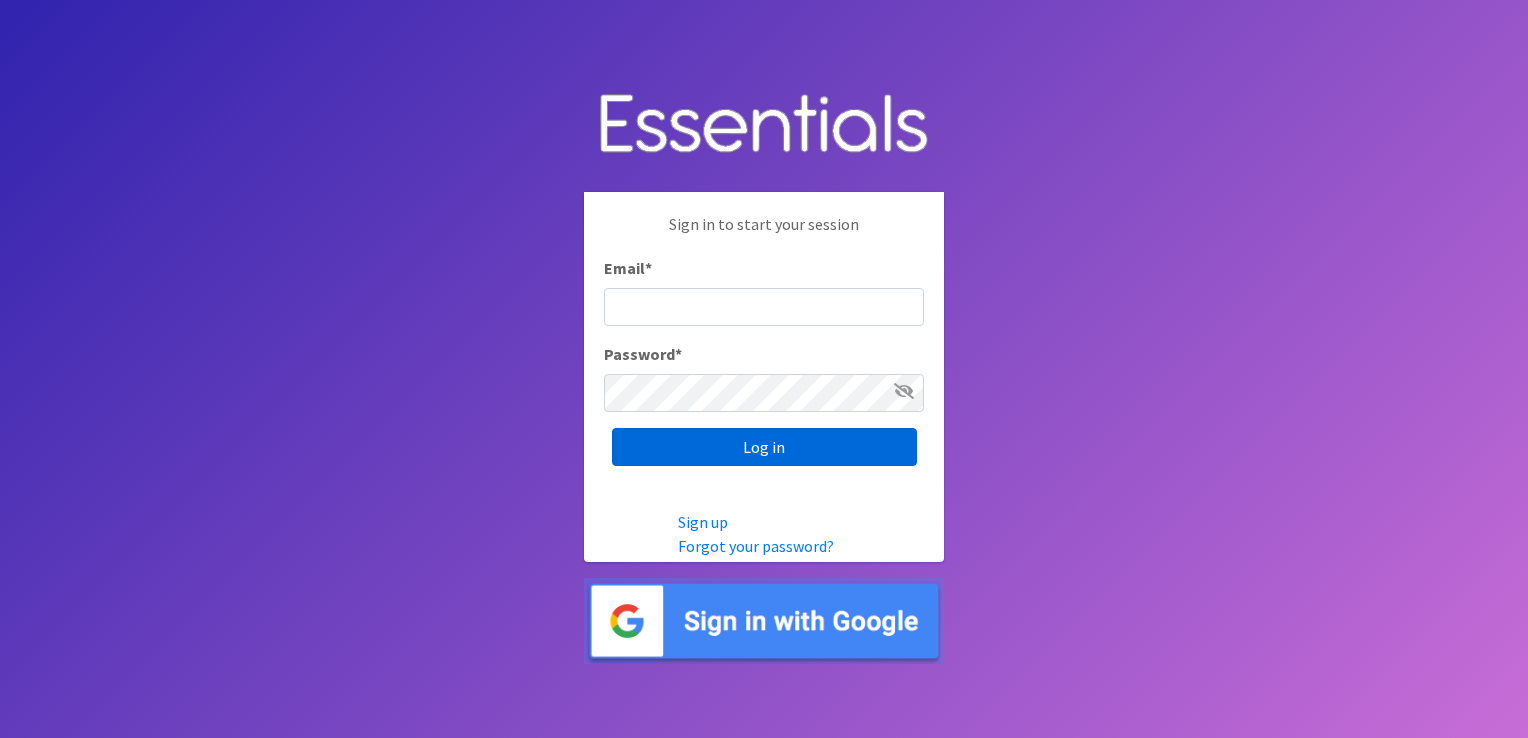 type on "shannon@HeartofOhiodiaperbank.org" 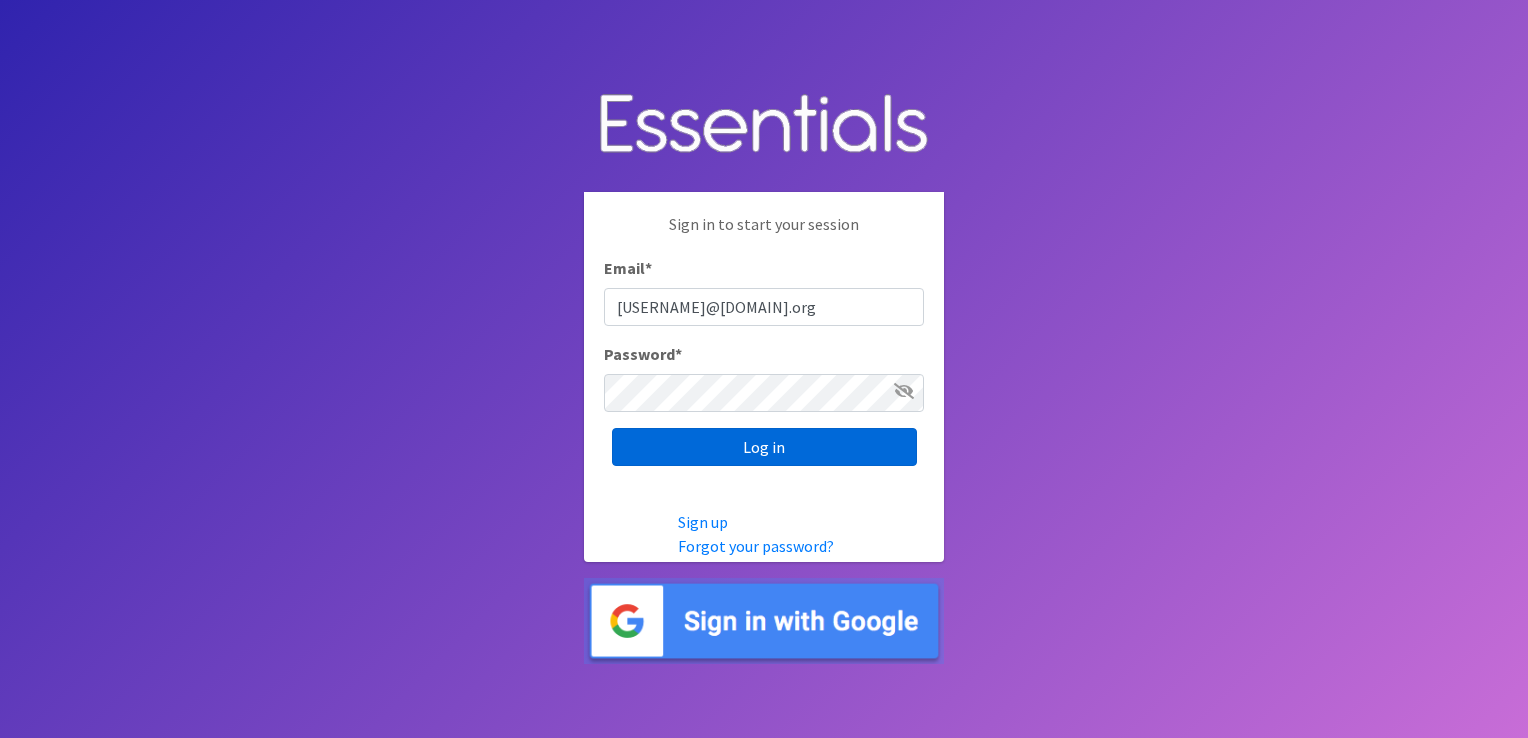 click on "Log in" at bounding box center [764, 447] 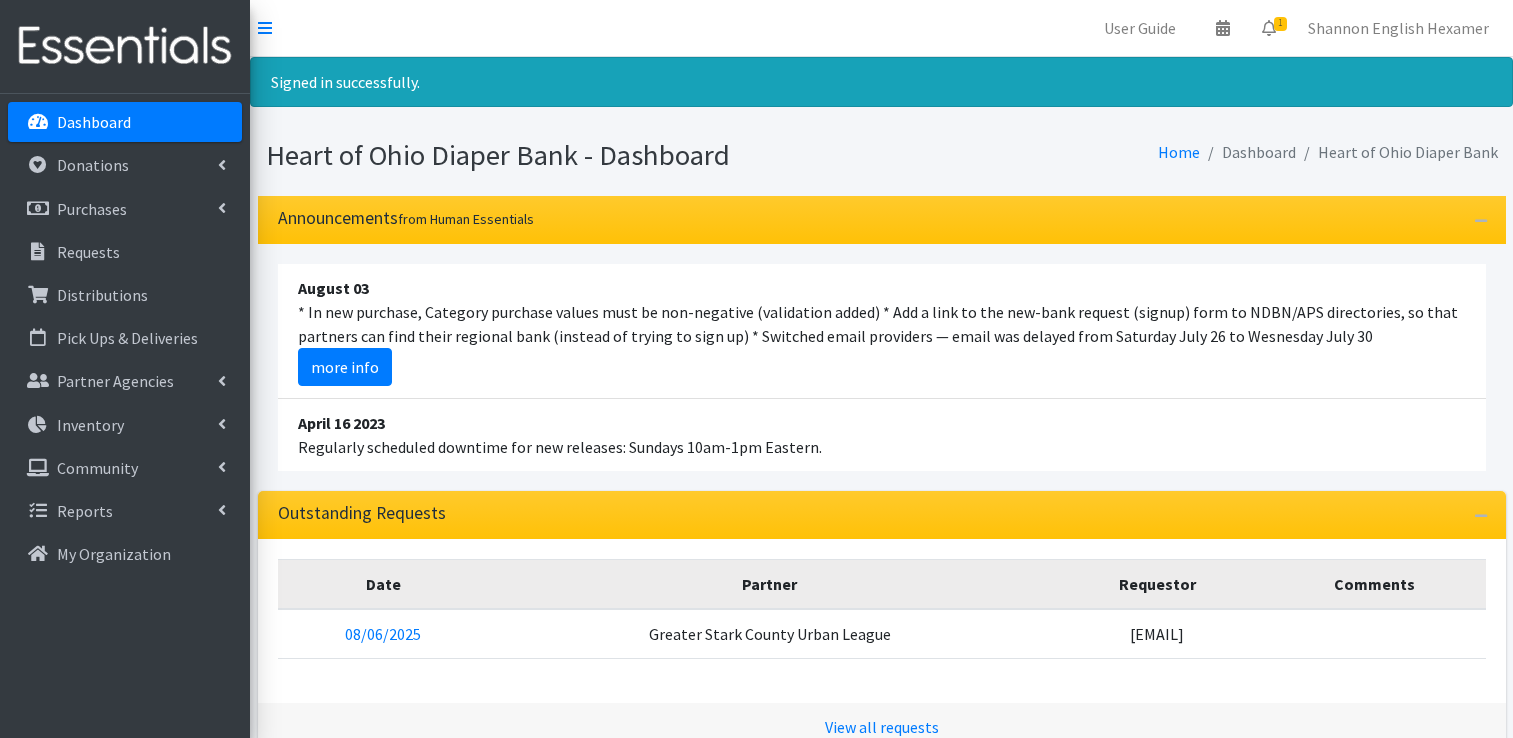 scroll, scrollTop: 0, scrollLeft: 0, axis: both 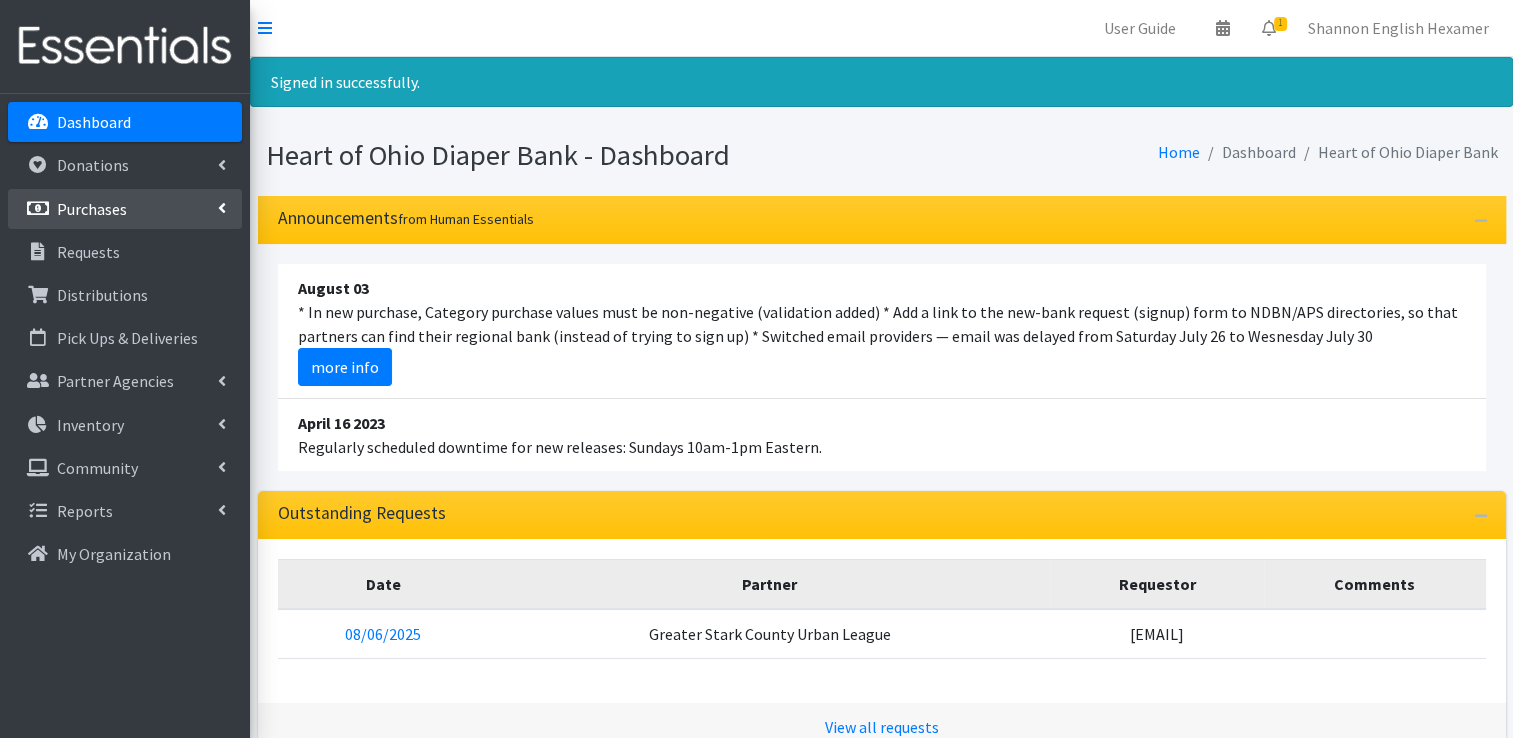 click on "Purchases" at bounding box center [92, 209] 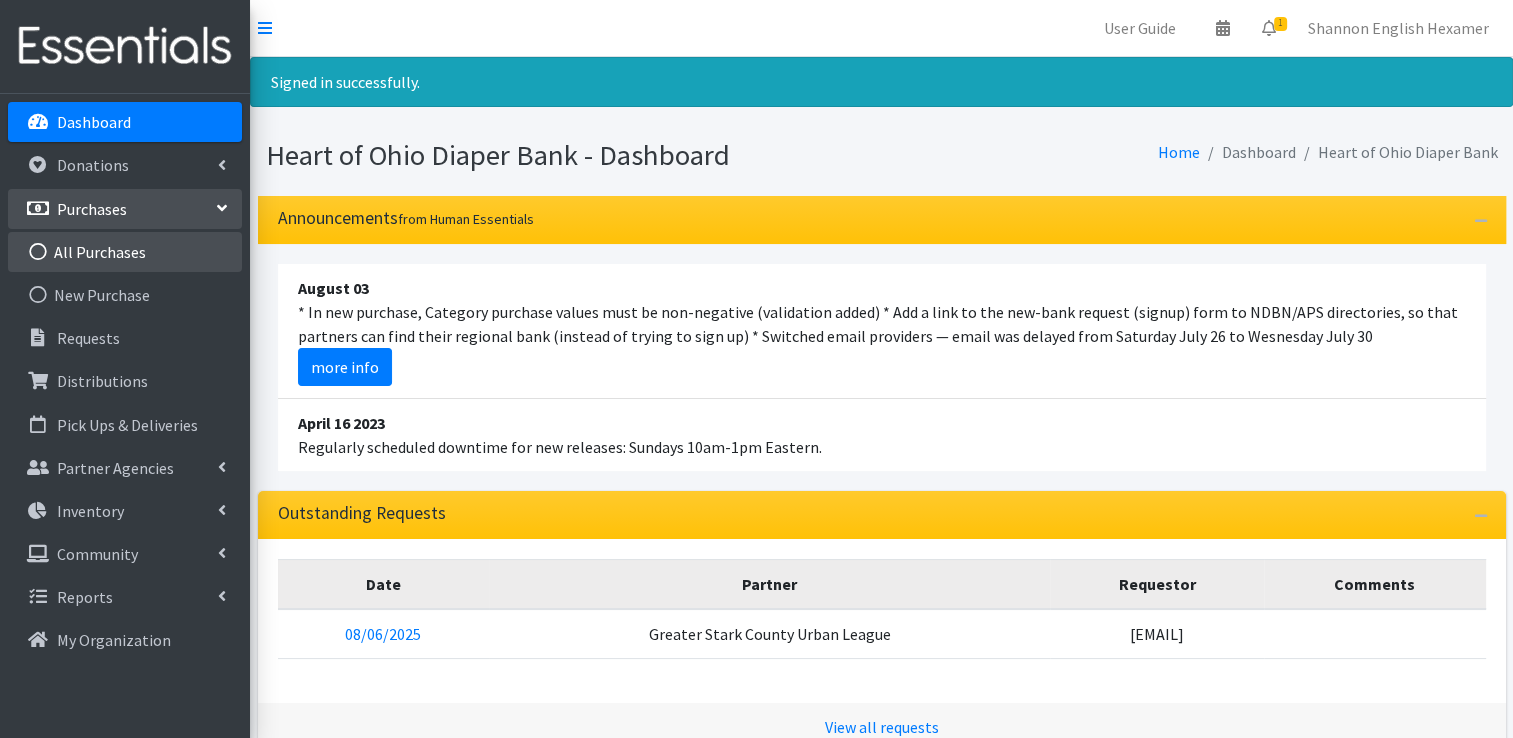 click on "All Purchases" at bounding box center [125, 252] 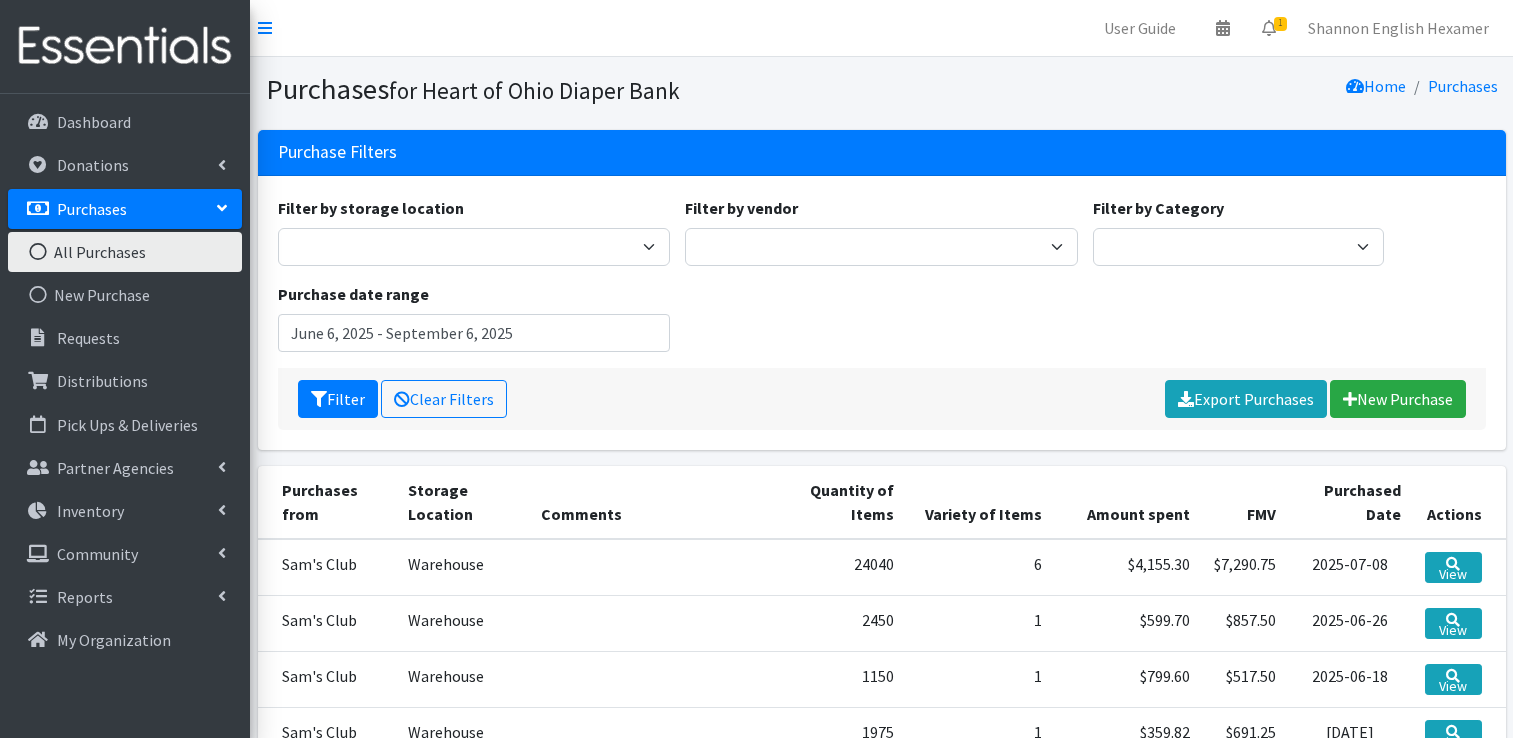 scroll, scrollTop: 0, scrollLeft: 0, axis: both 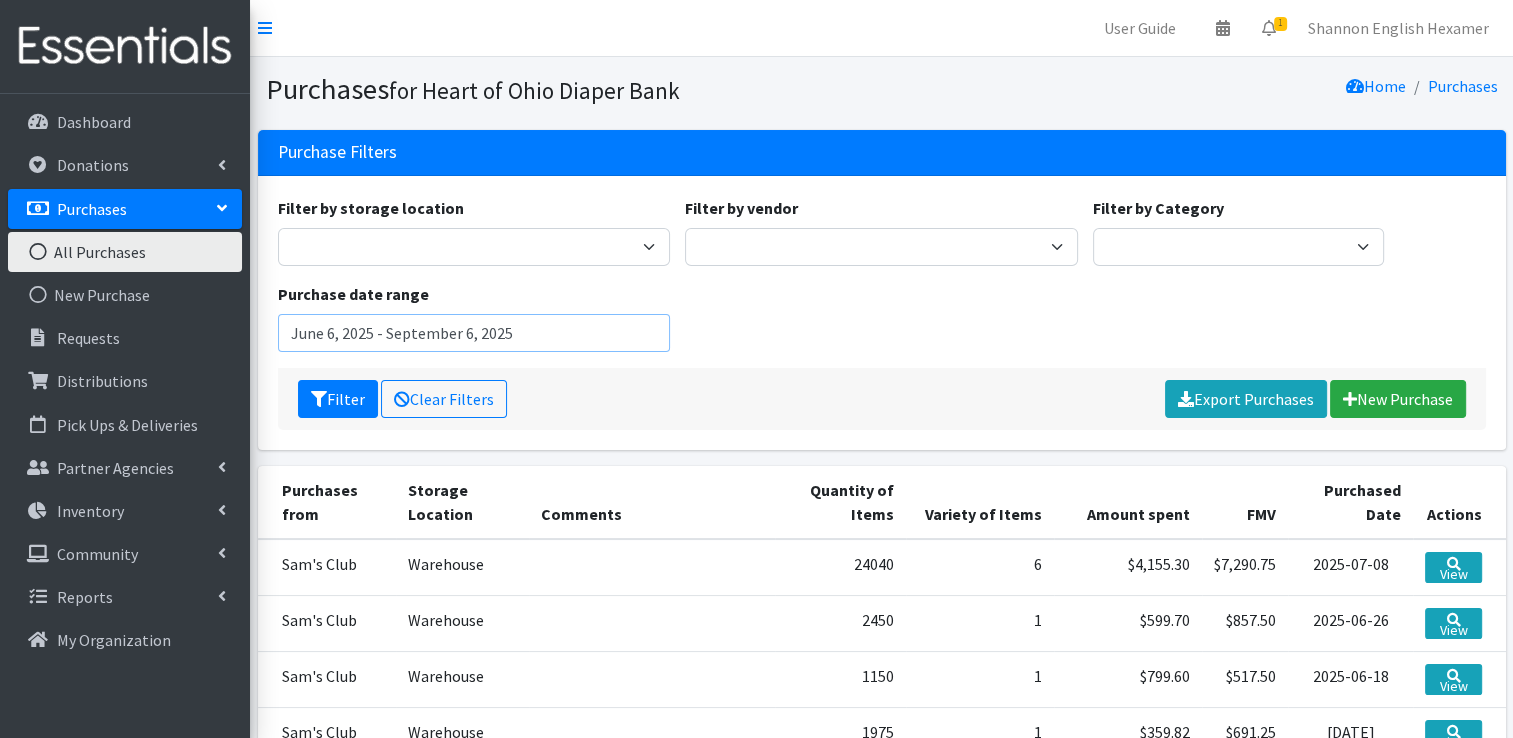 click on "June 6, 2025 - September 6, 2025" at bounding box center [474, 333] 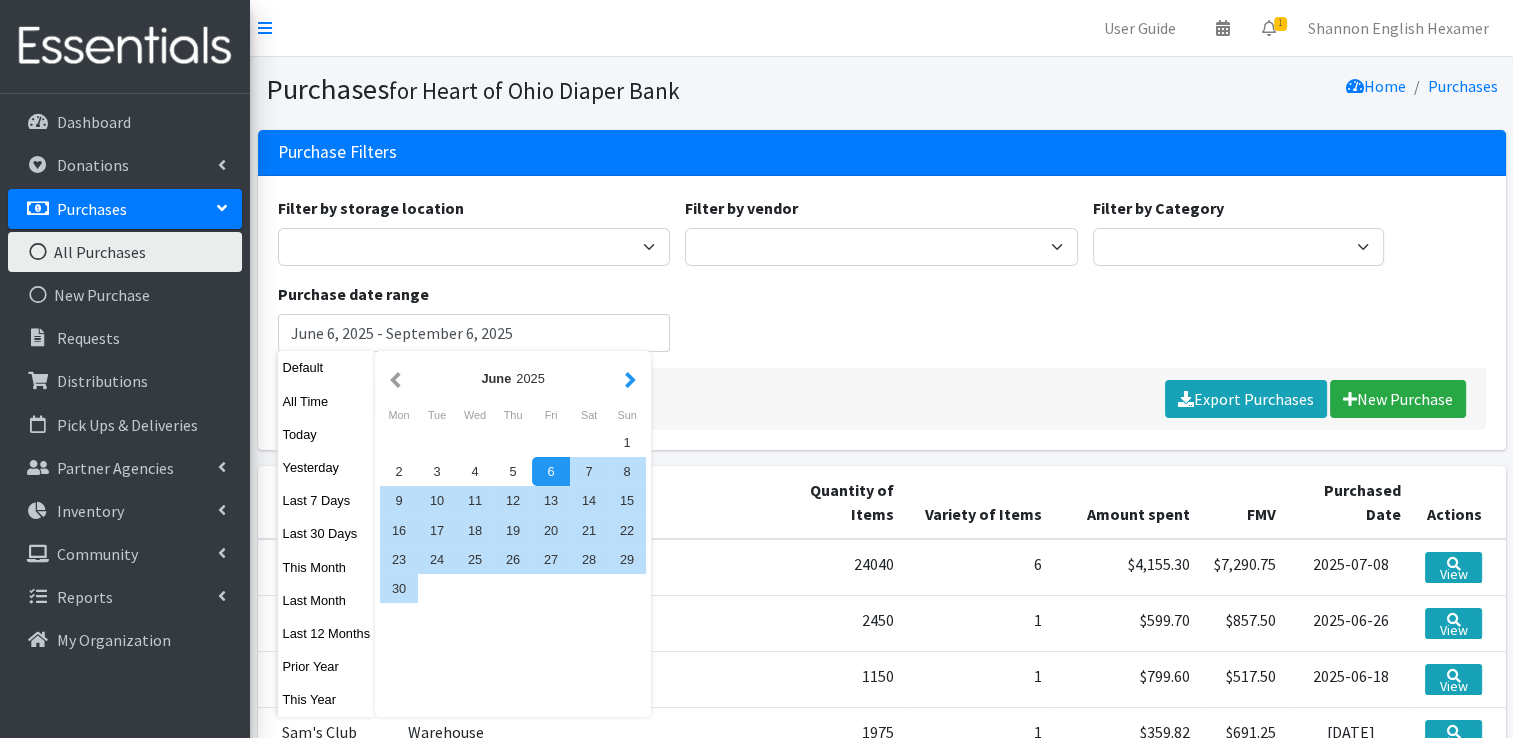 click at bounding box center [630, 378] 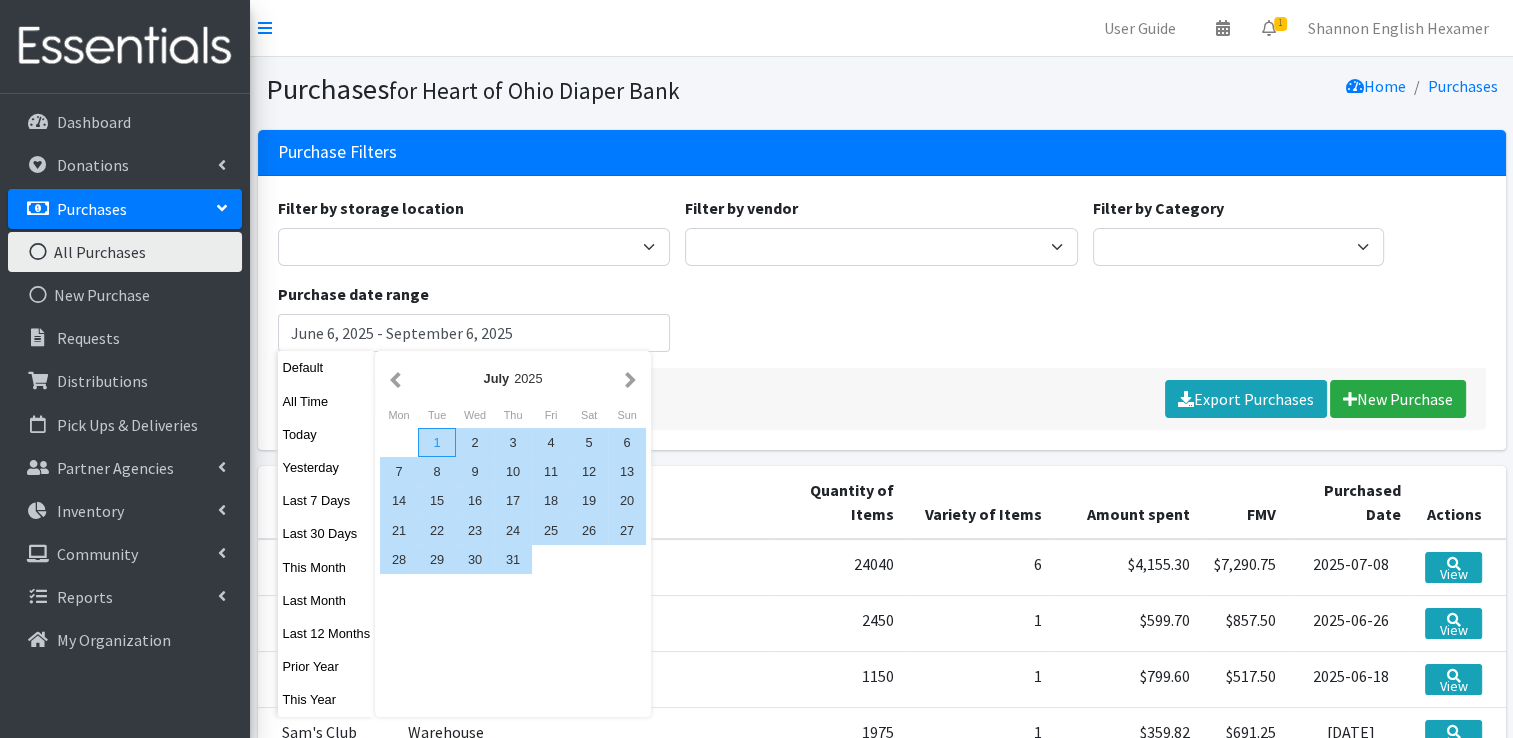 click on "1" at bounding box center [437, 442] 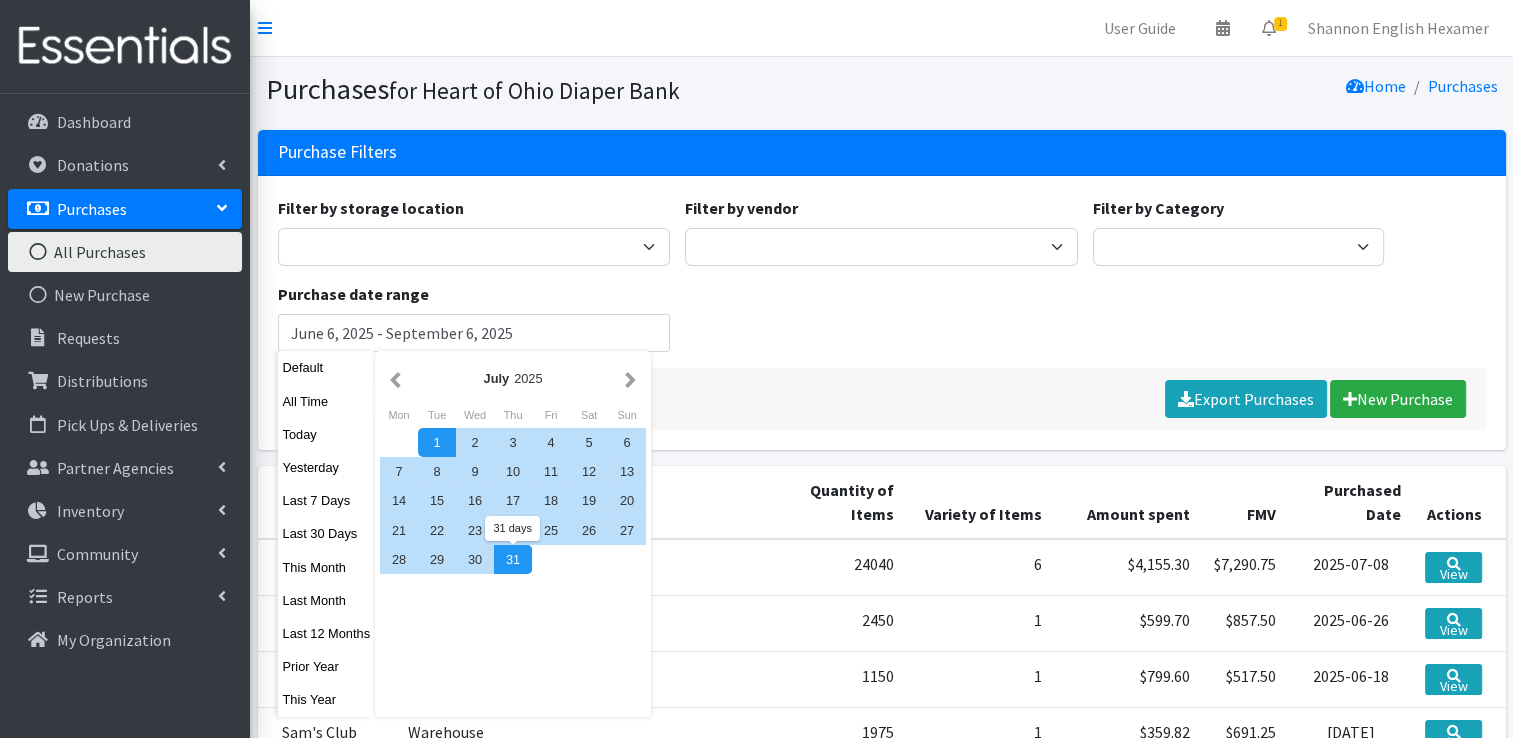 click on "31" at bounding box center (513, 559) 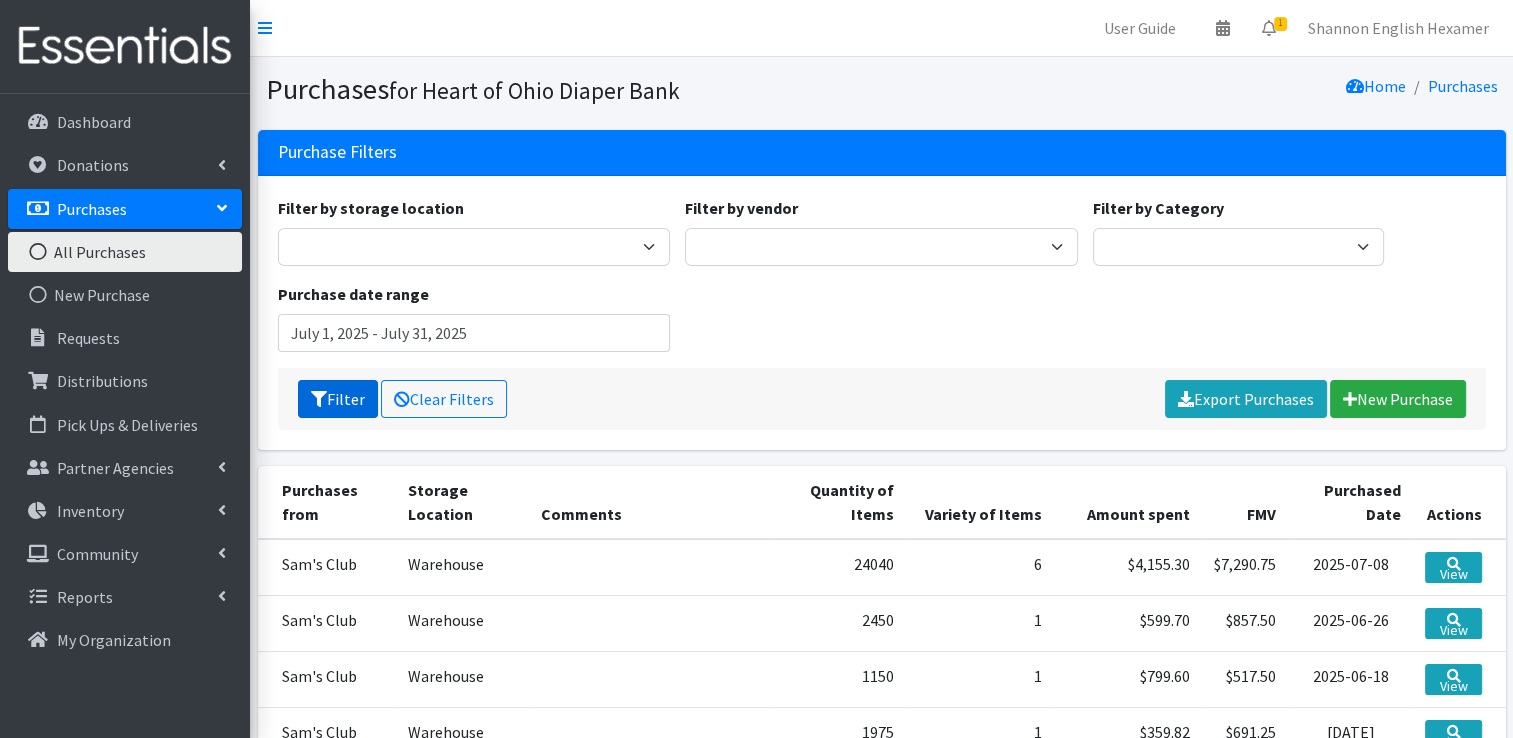 click on "Filter" at bounding box center (338, 399) 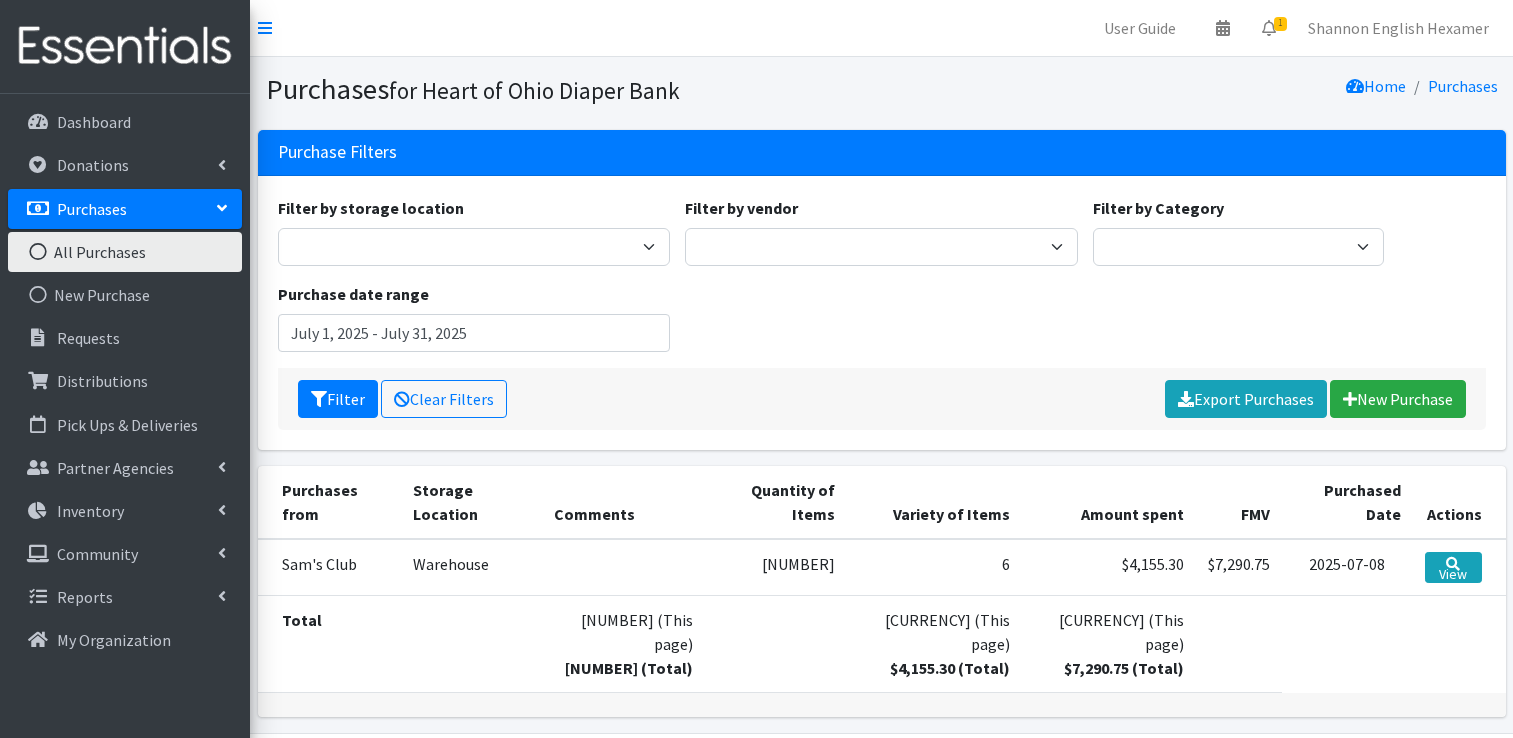 scroll, scrollTop: 0, scrollLeft: 0, axis: both 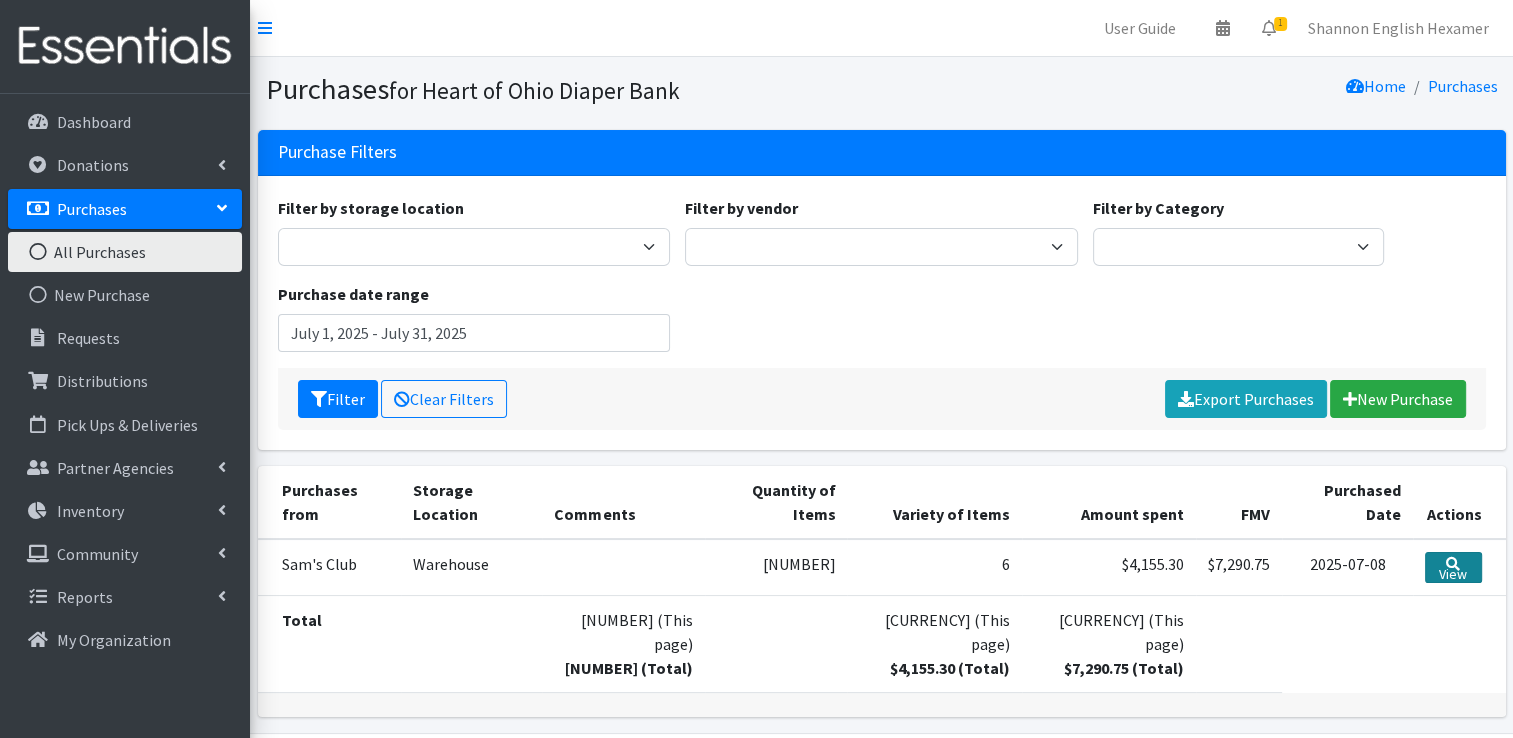 click on "View" at bounding box center (1453, 567) 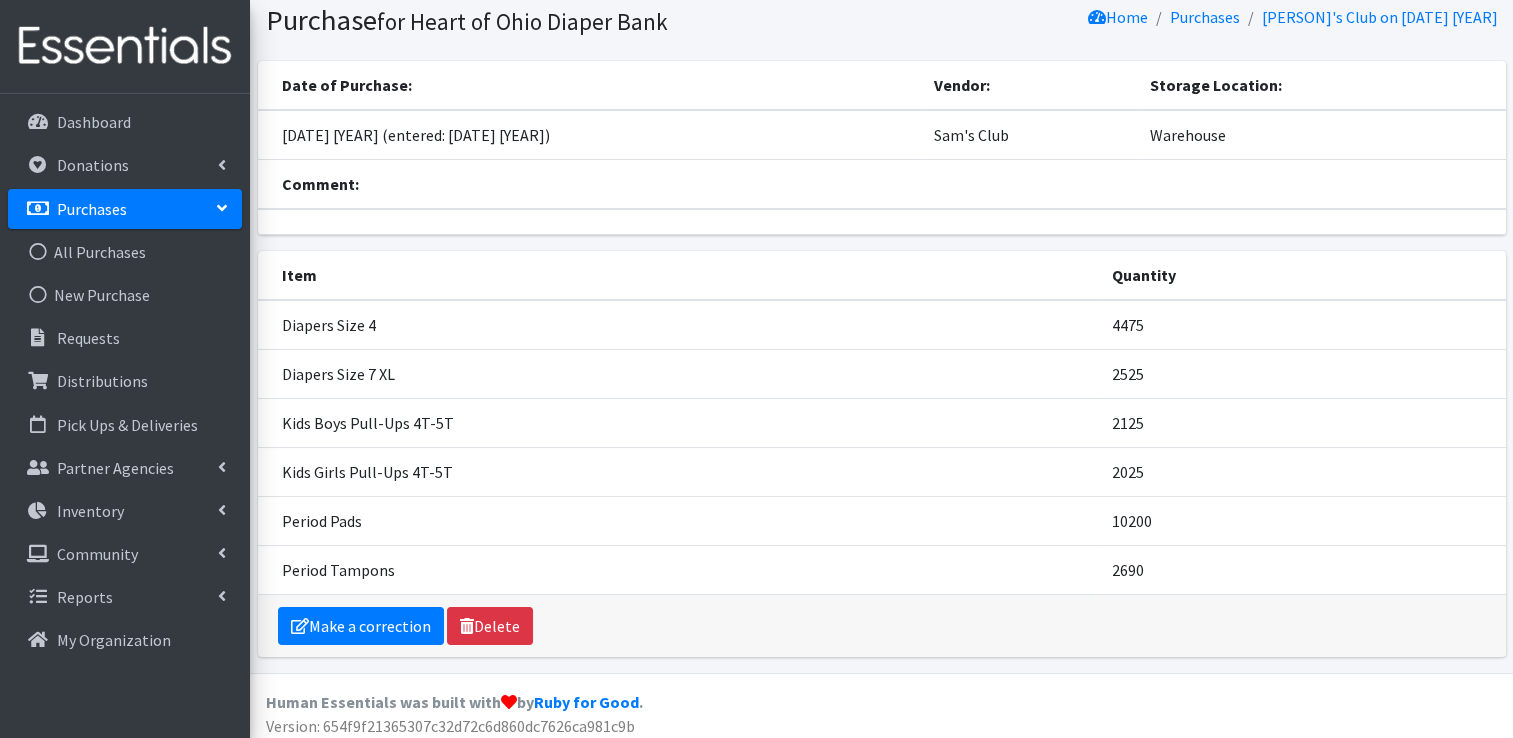 scroll, scrollTop: 75, scrollLeft: 0, axis: vertical 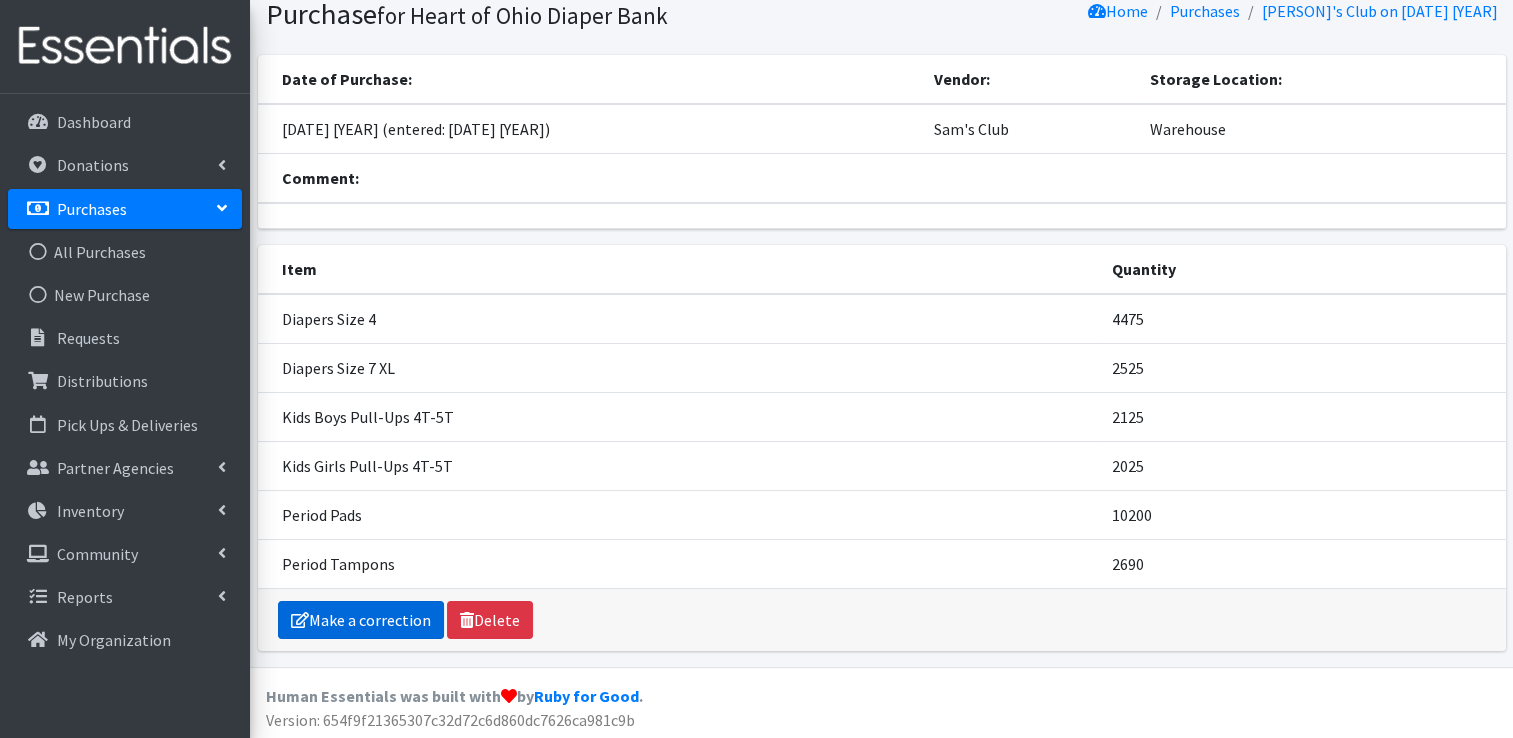 click on "Make a correction" at bounding box center [361, 620] 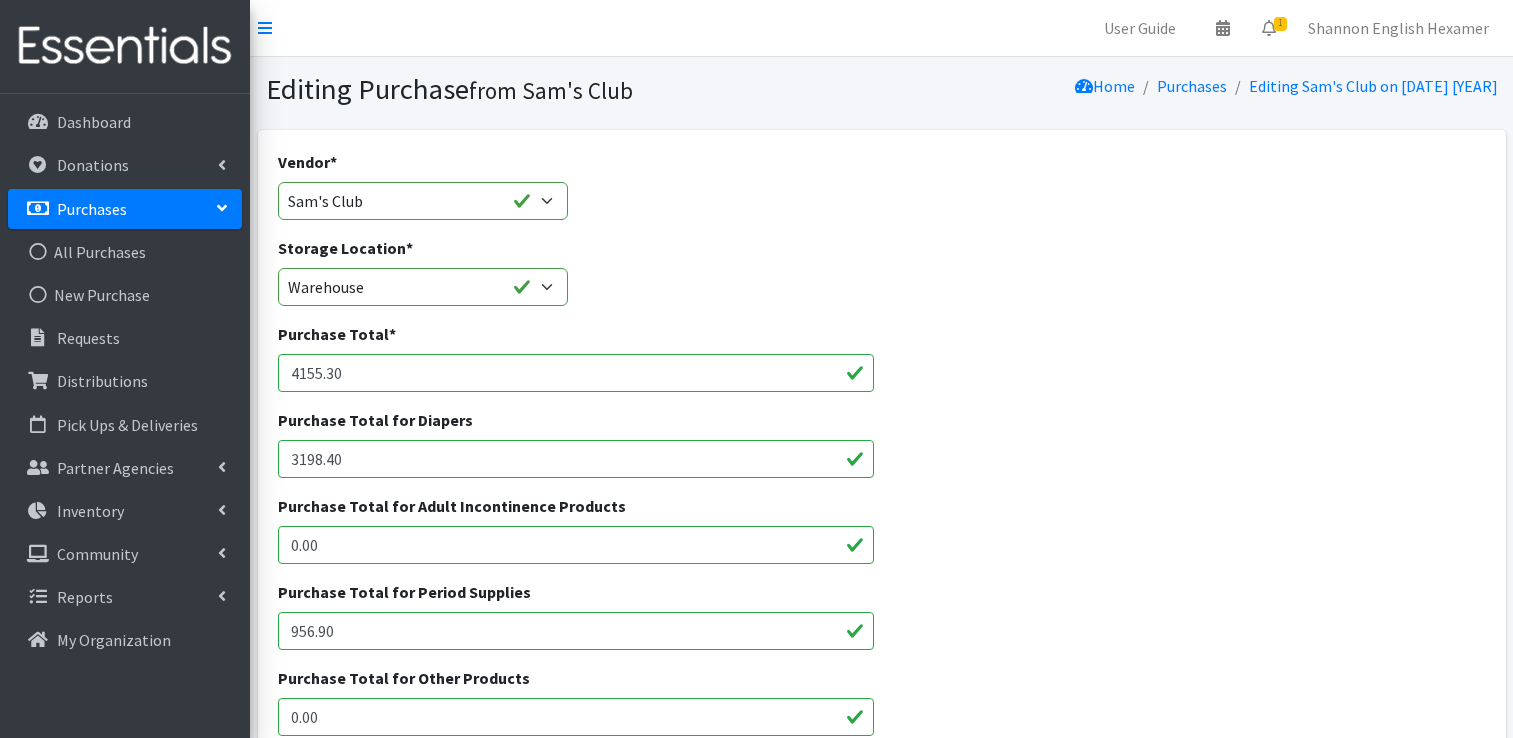 scroll, scrollTop: 0, scrollLeft: 0, axis: both 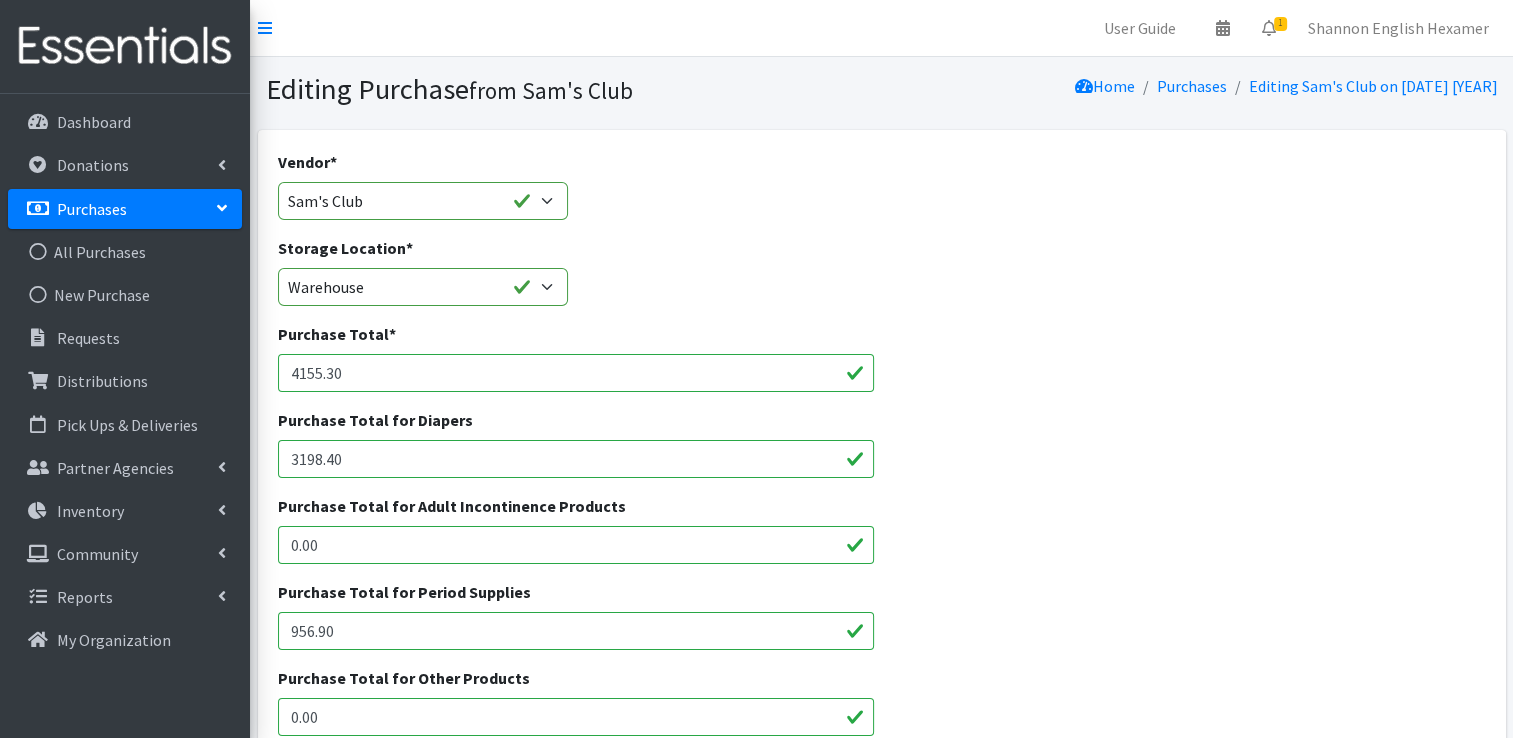 drag, startPoint x: 363, startPoint y: 378, endPoint x: -4, endPoint y: 330, distance: 370.12564 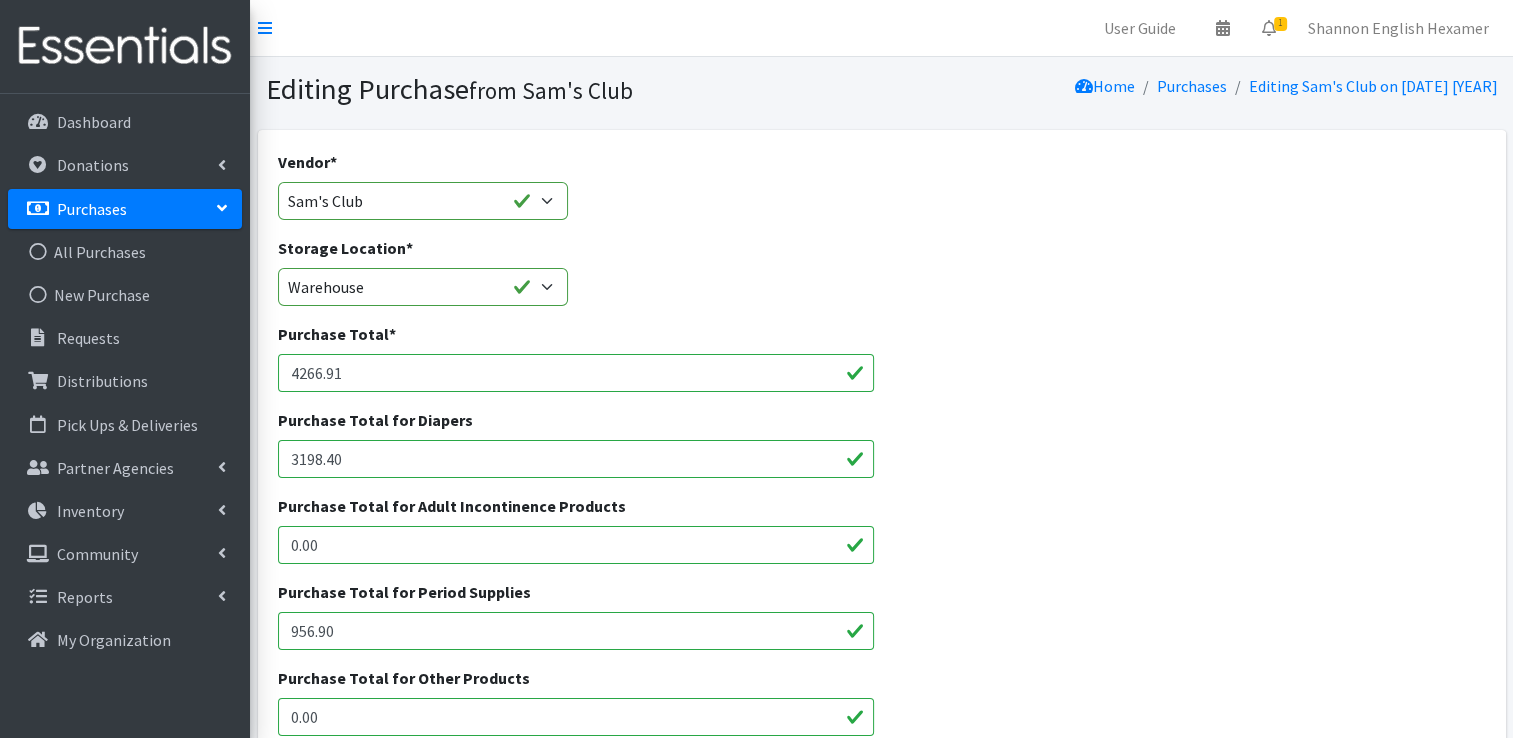 type on "4266.91" 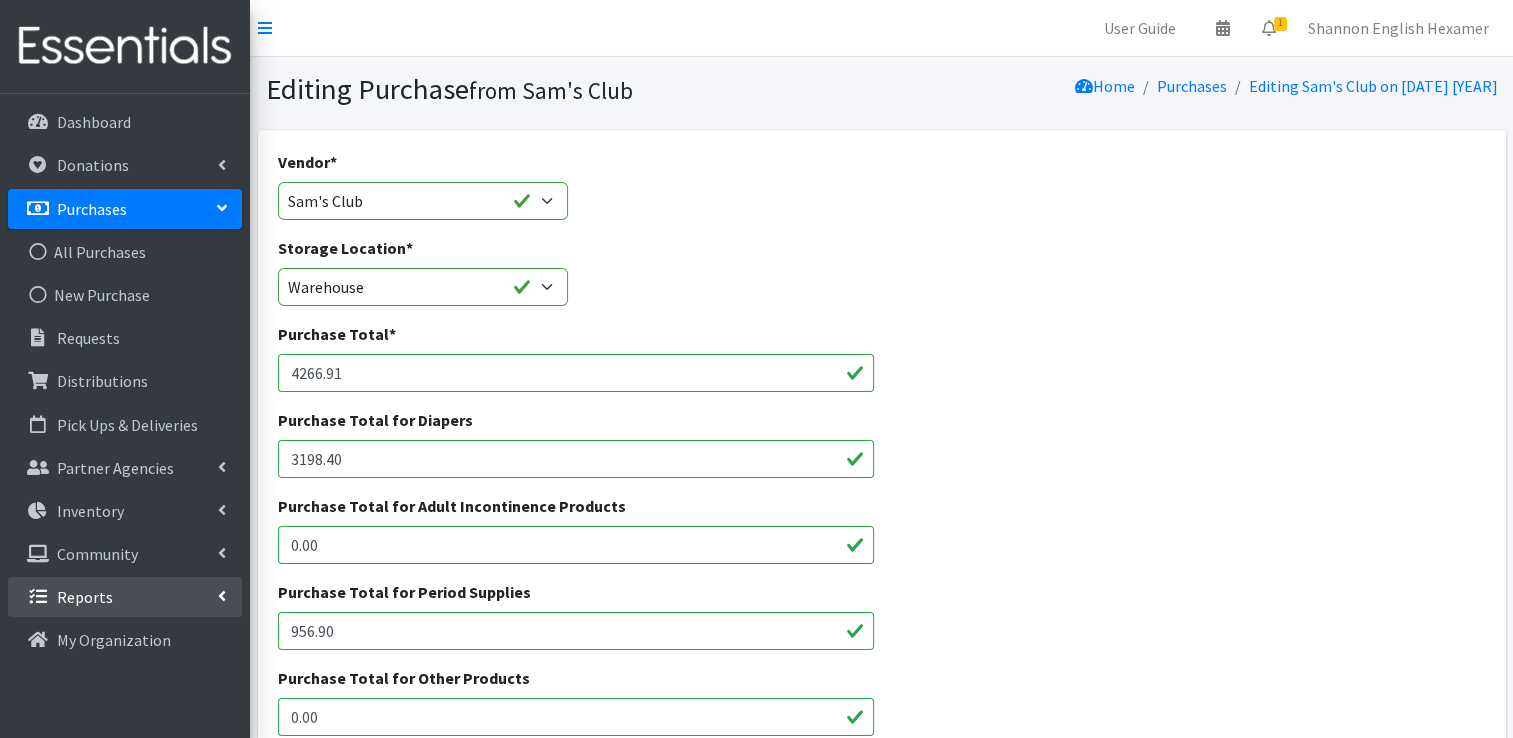 drag, startPoint x: 356, startPoint y: 634, endPoint x: 85, endPoint y: 585, distance: 275.39426 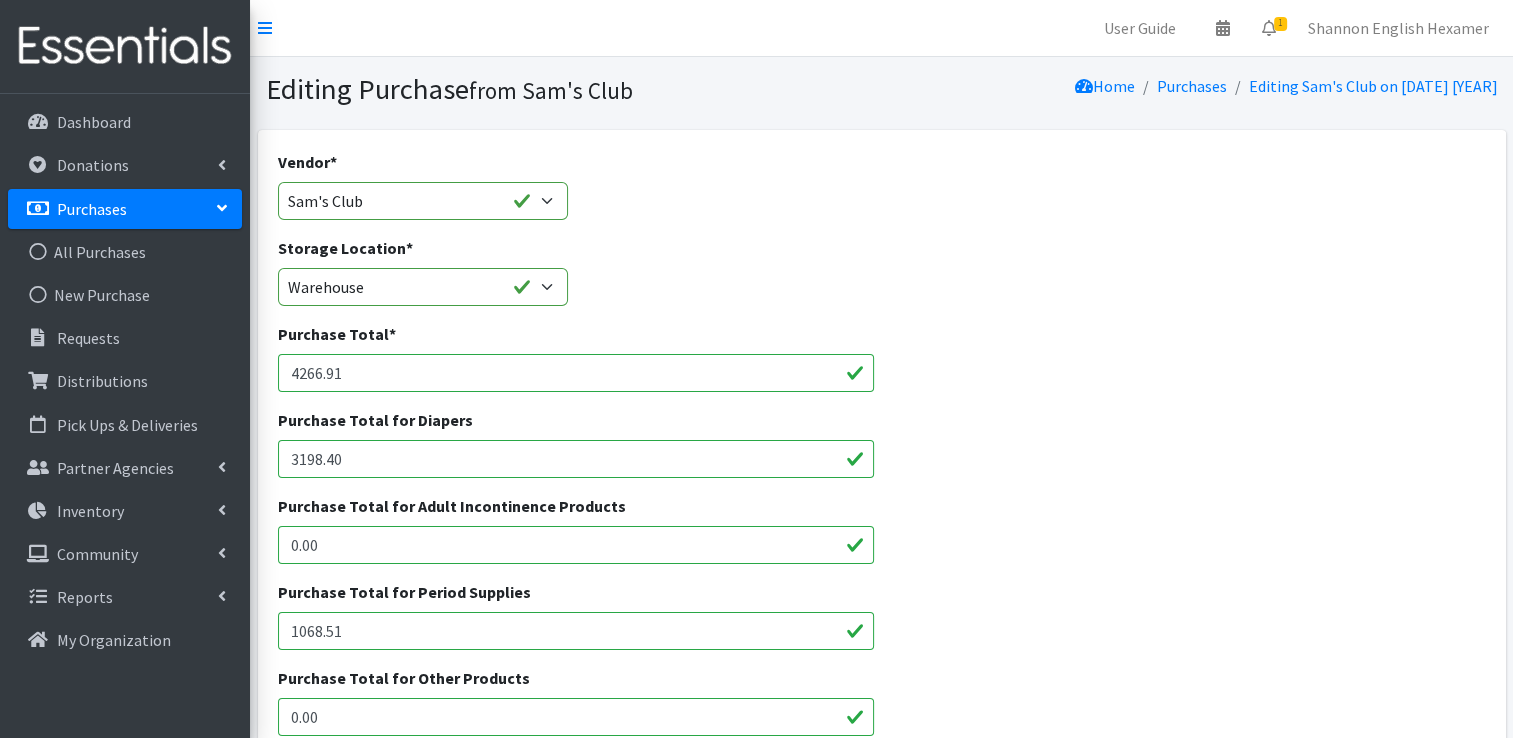 type on "1068.51" 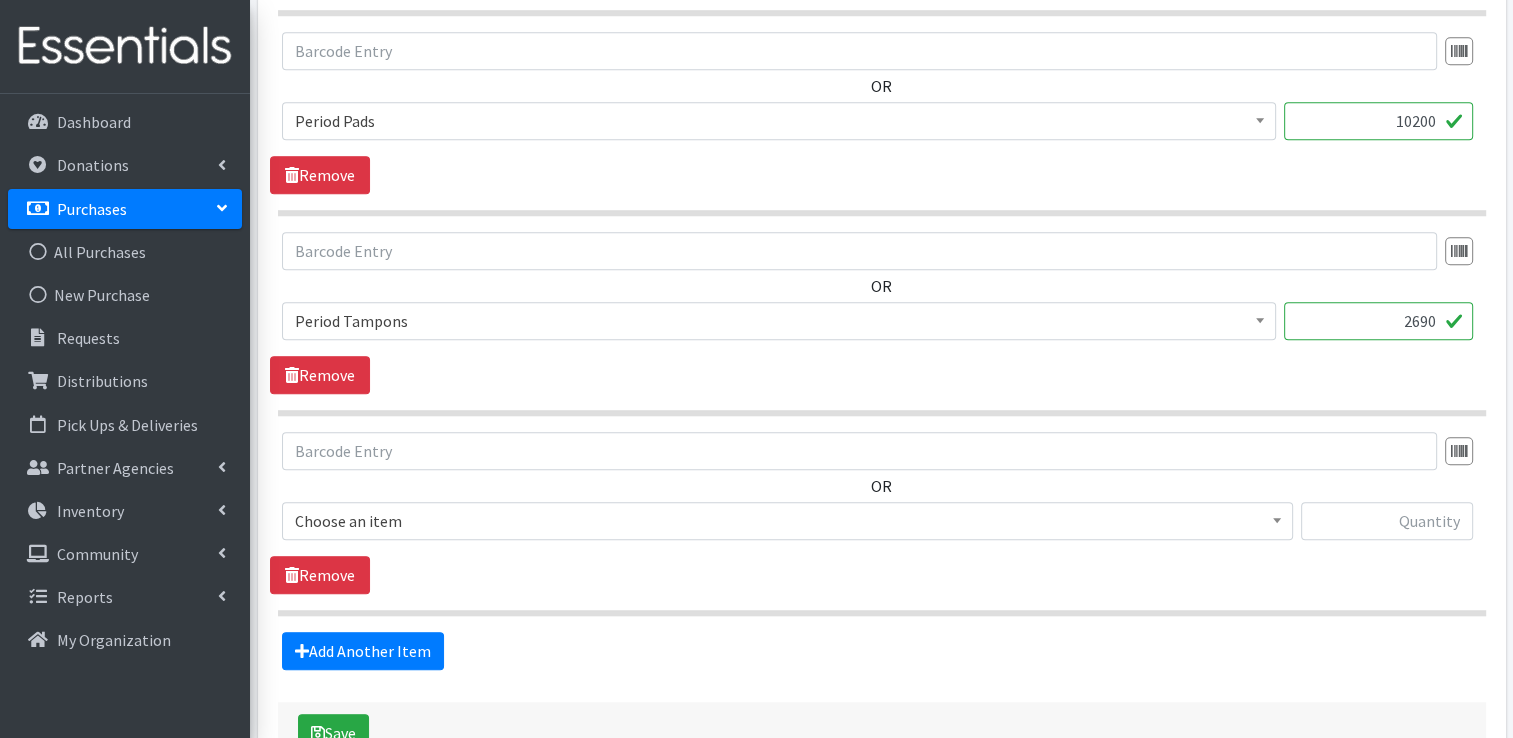 scroll, scrollTop: 1800, scrollLeft: 0, axis: vertical 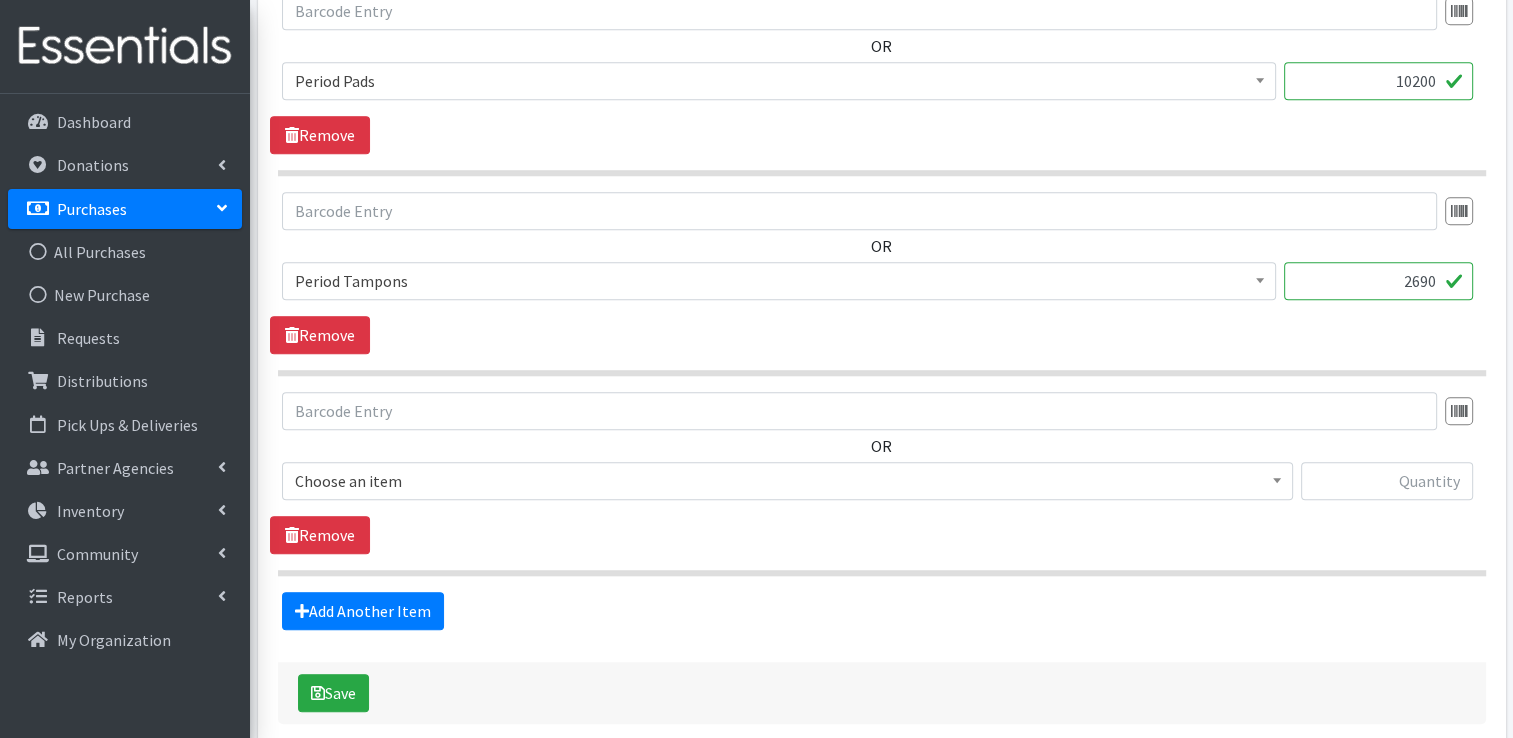 click on "Choose an item" at bounding box center (787, 481) 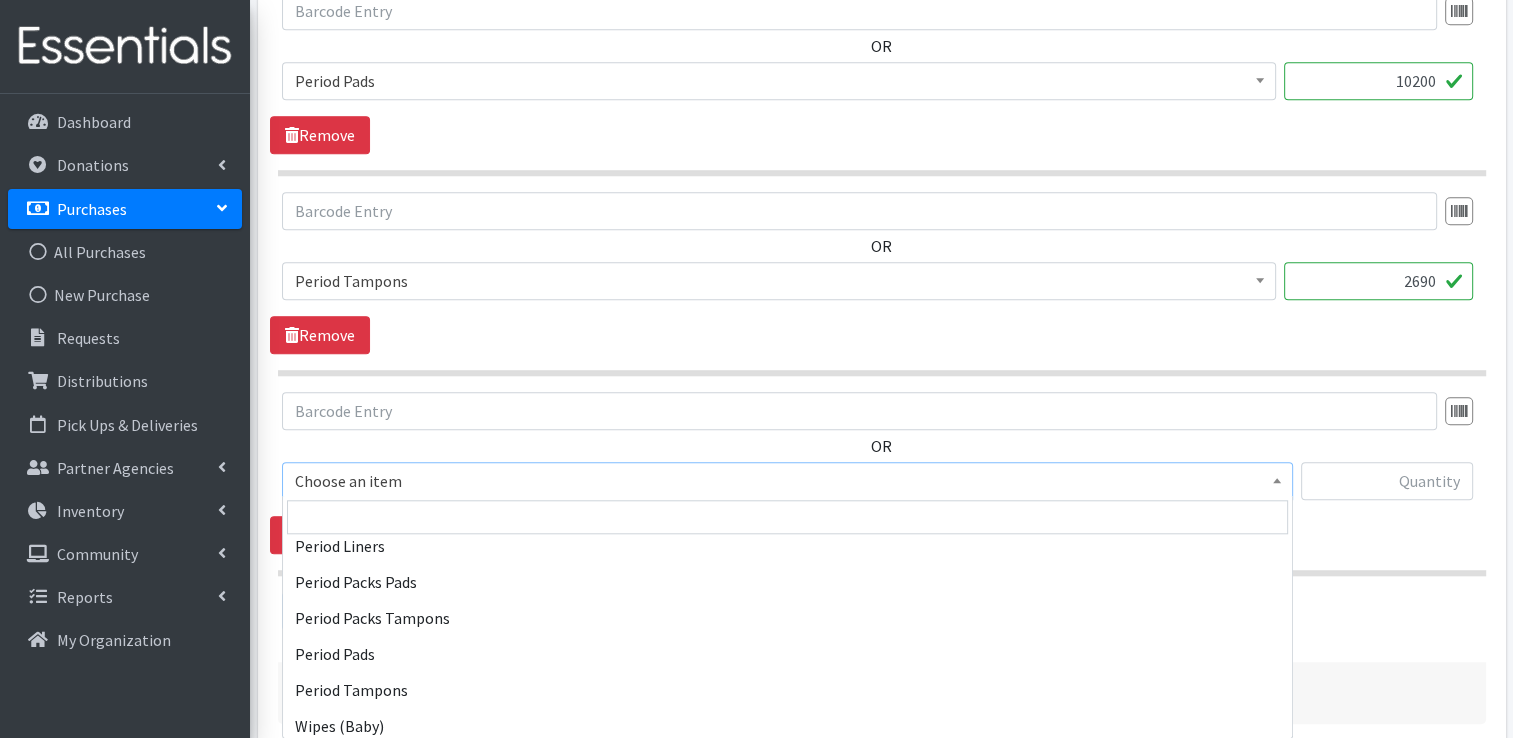 scroll, scrollTop: 928, scrollLeft: 0, axis: vertical 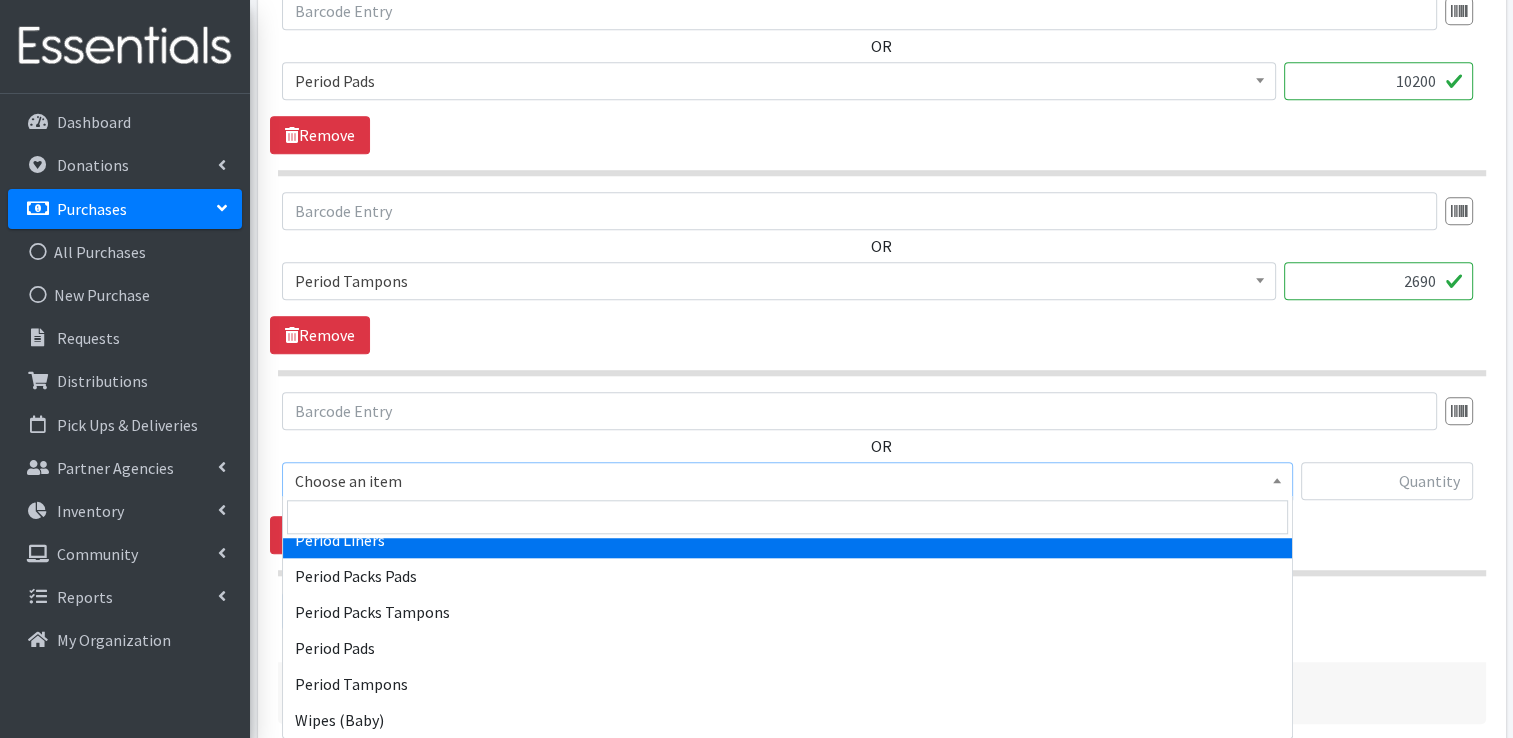 select on "12635" 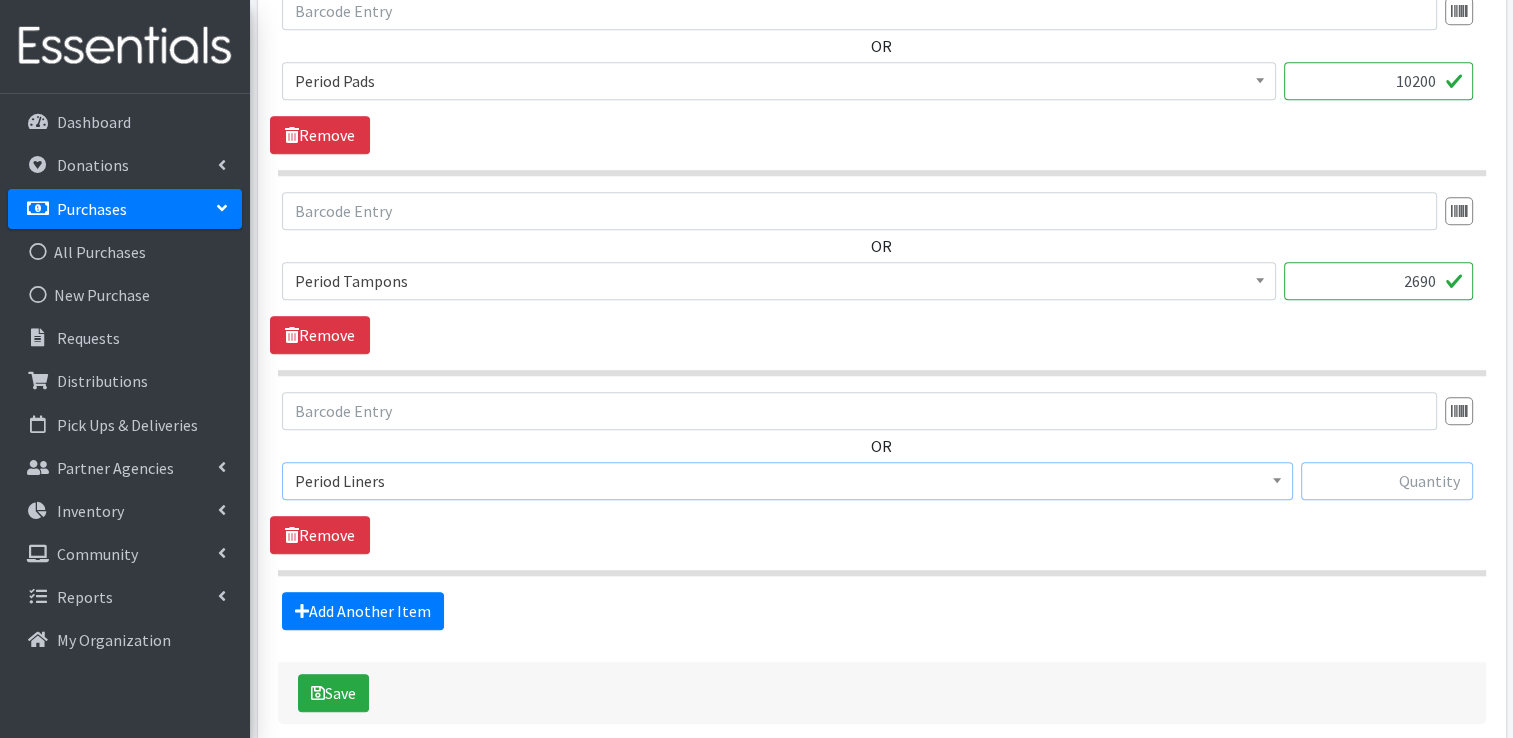 click at bounding box center (1387, 481) 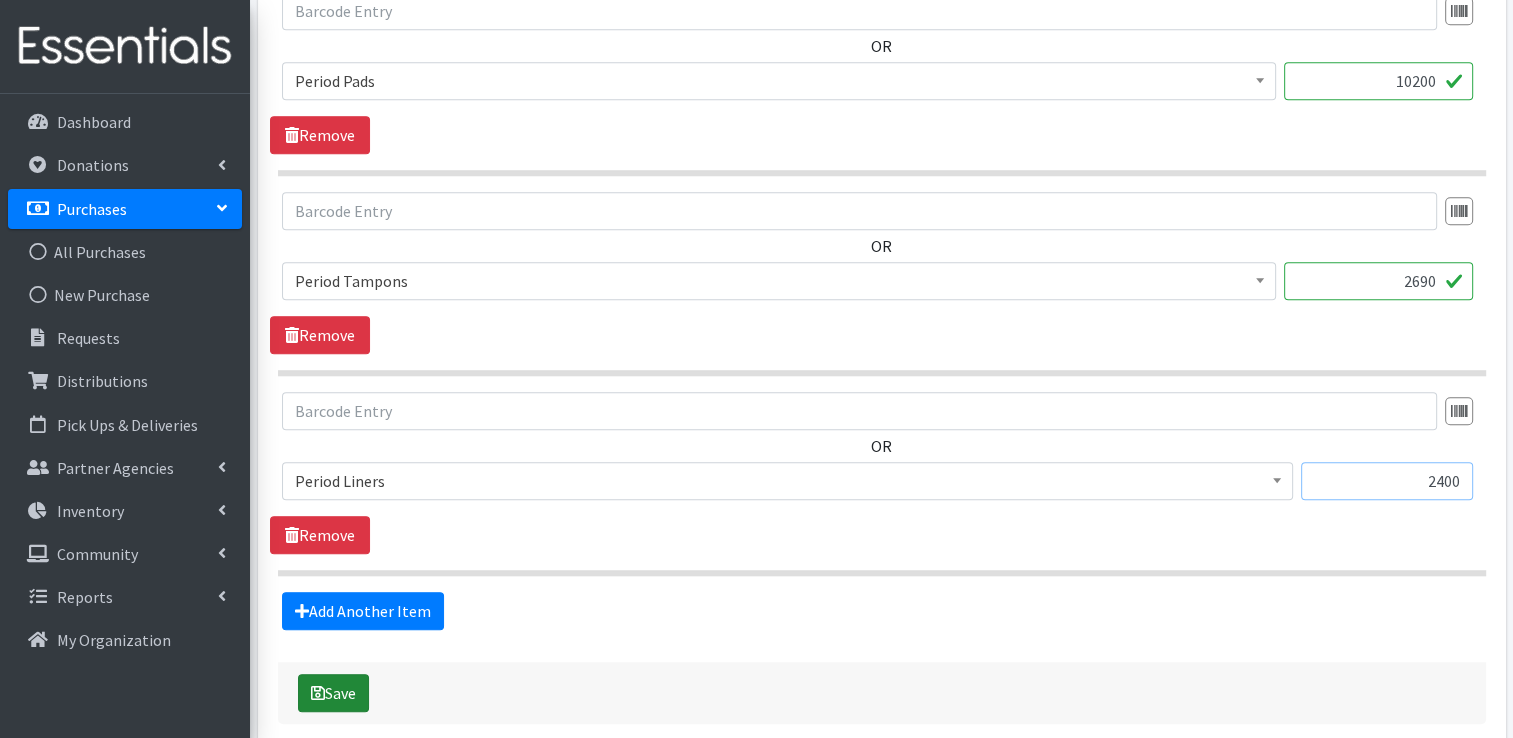 type on "2400" 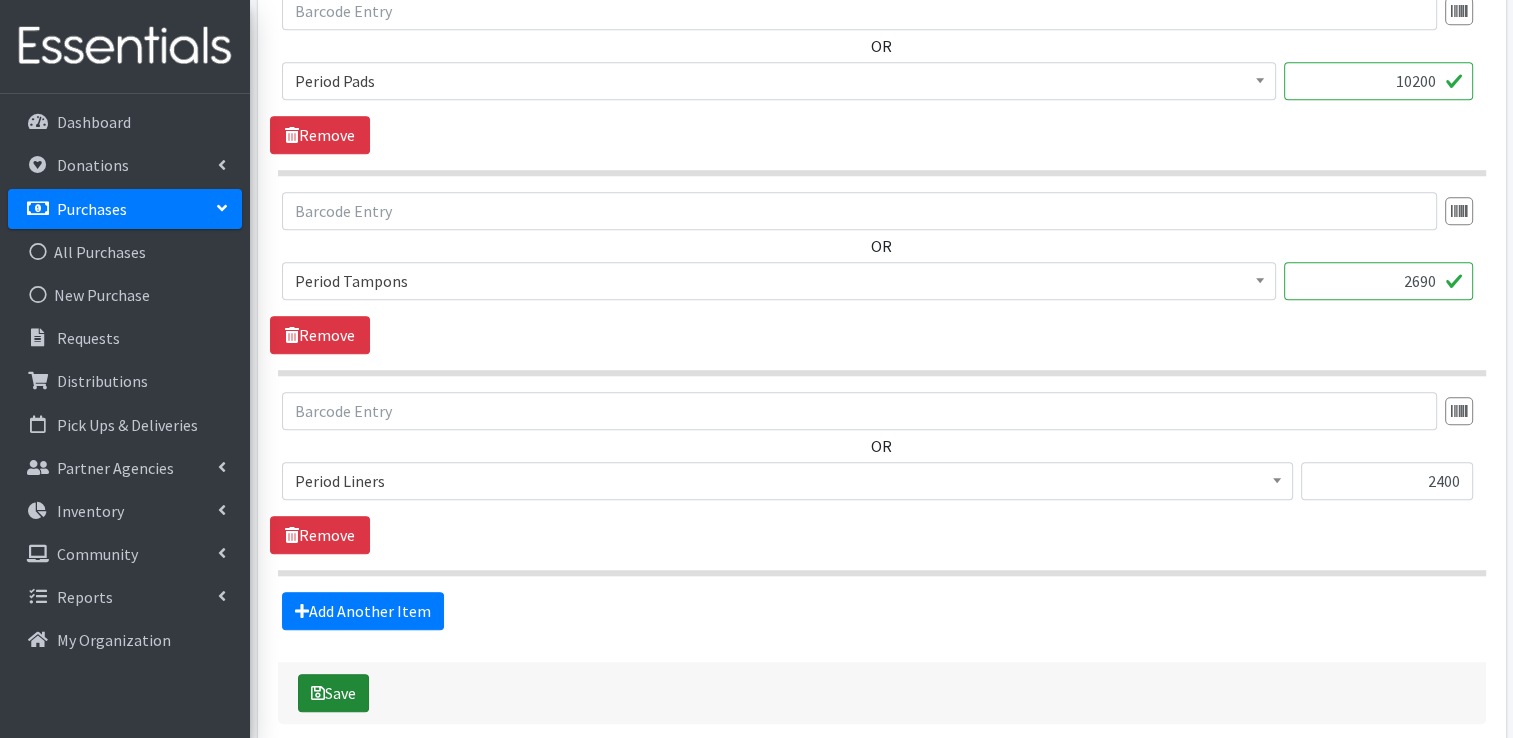 click on "Save" at bounding box center [333, 693] 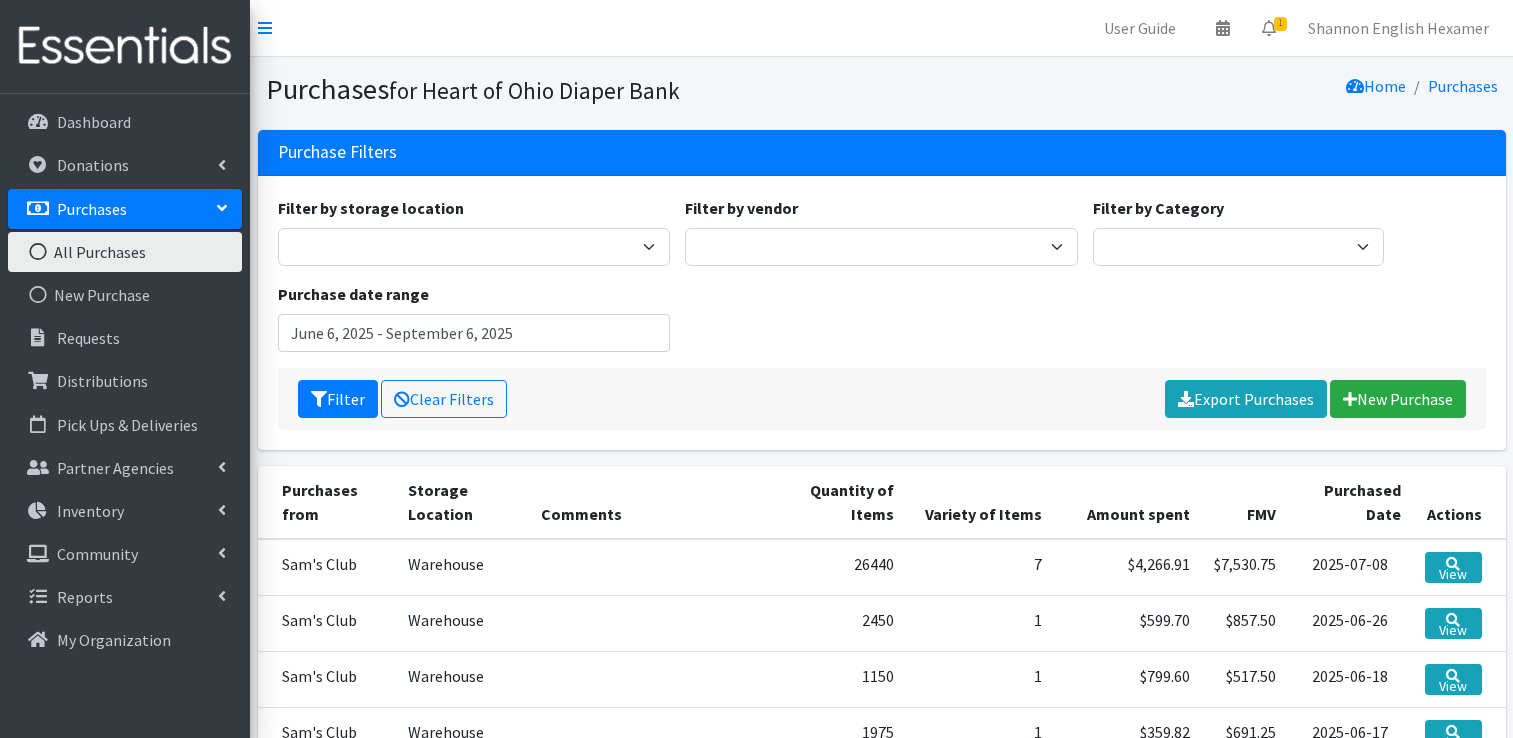 scroll, scrollTop: 0, scrollLeft: 0, axis: both 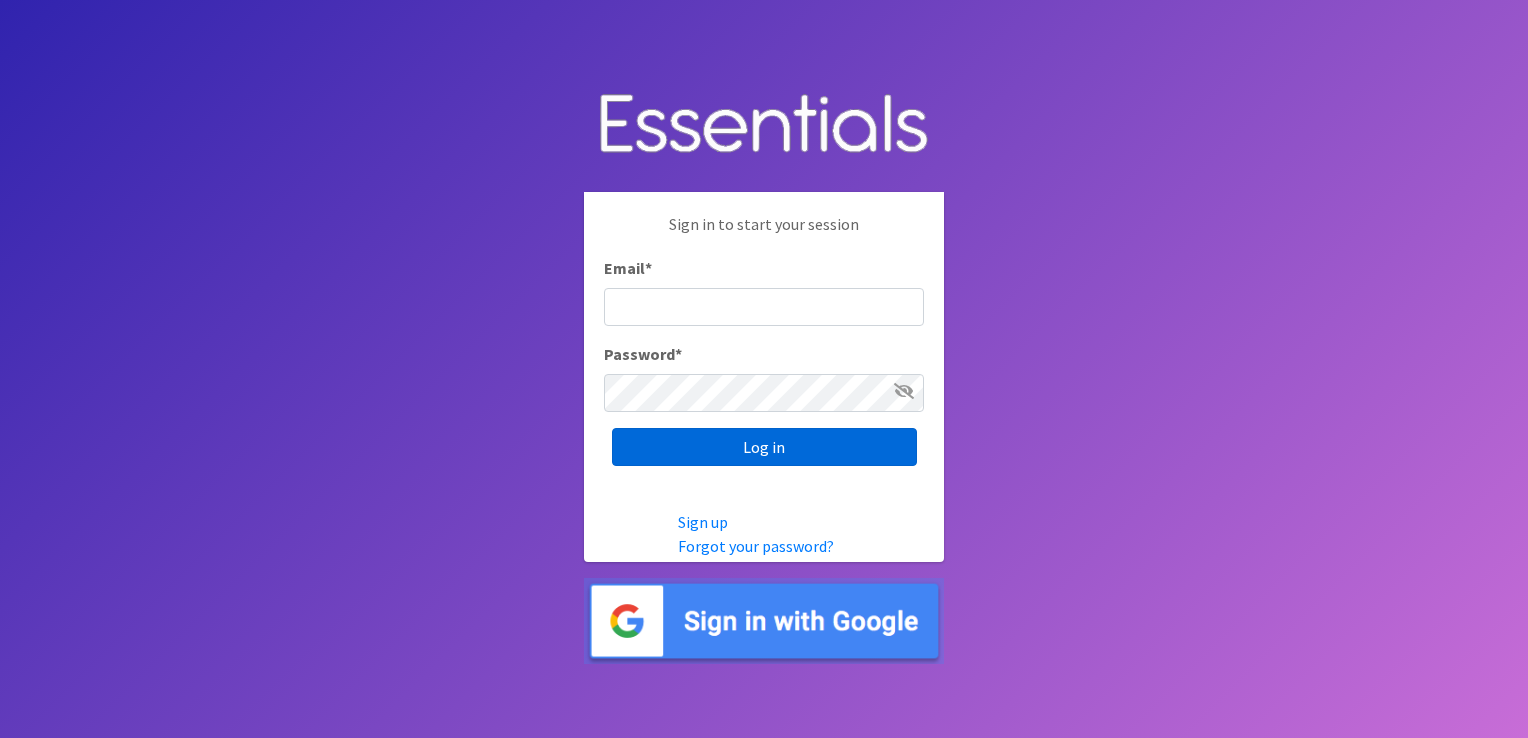 type on "[USERNAME]@example.com" 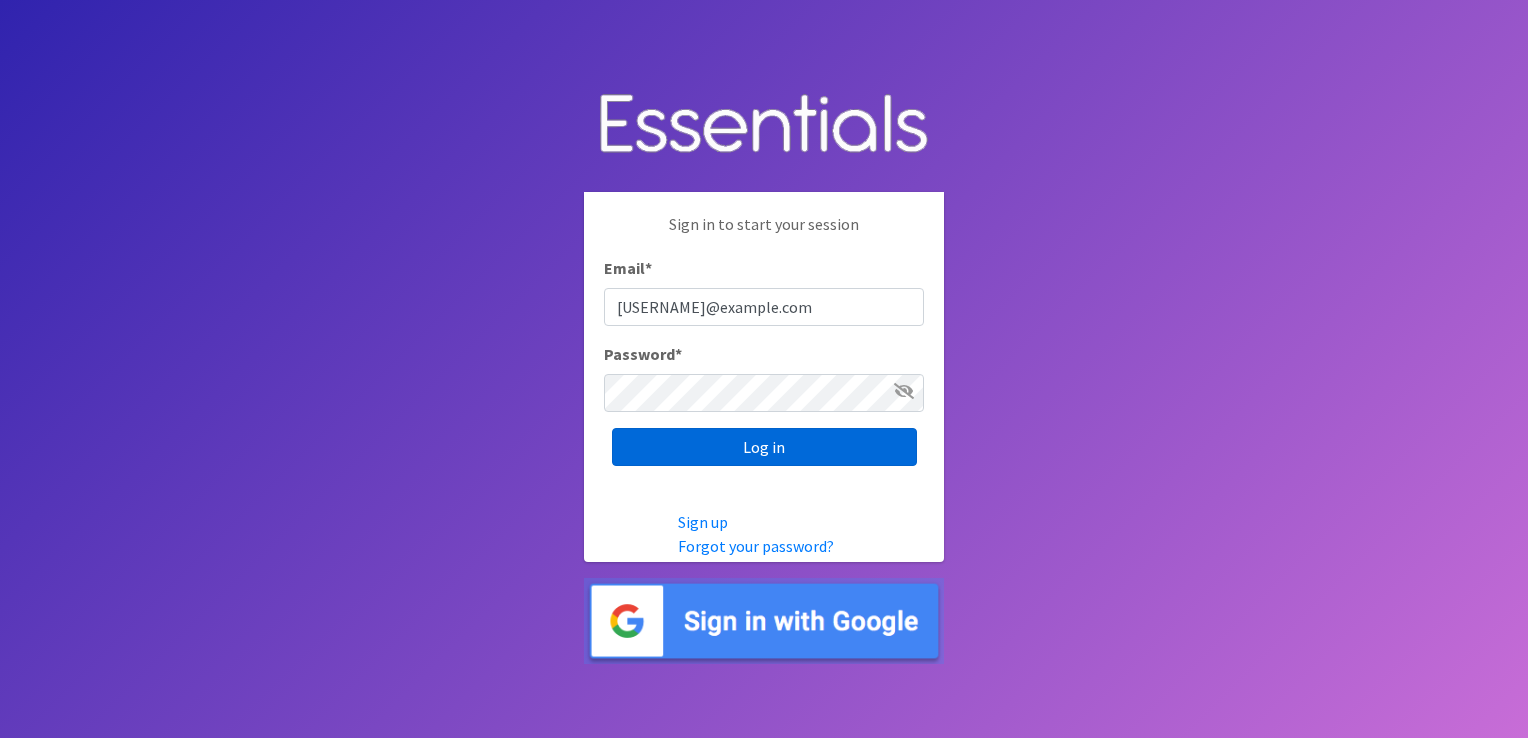 click on "Log in" at bounding box center (764, 447) 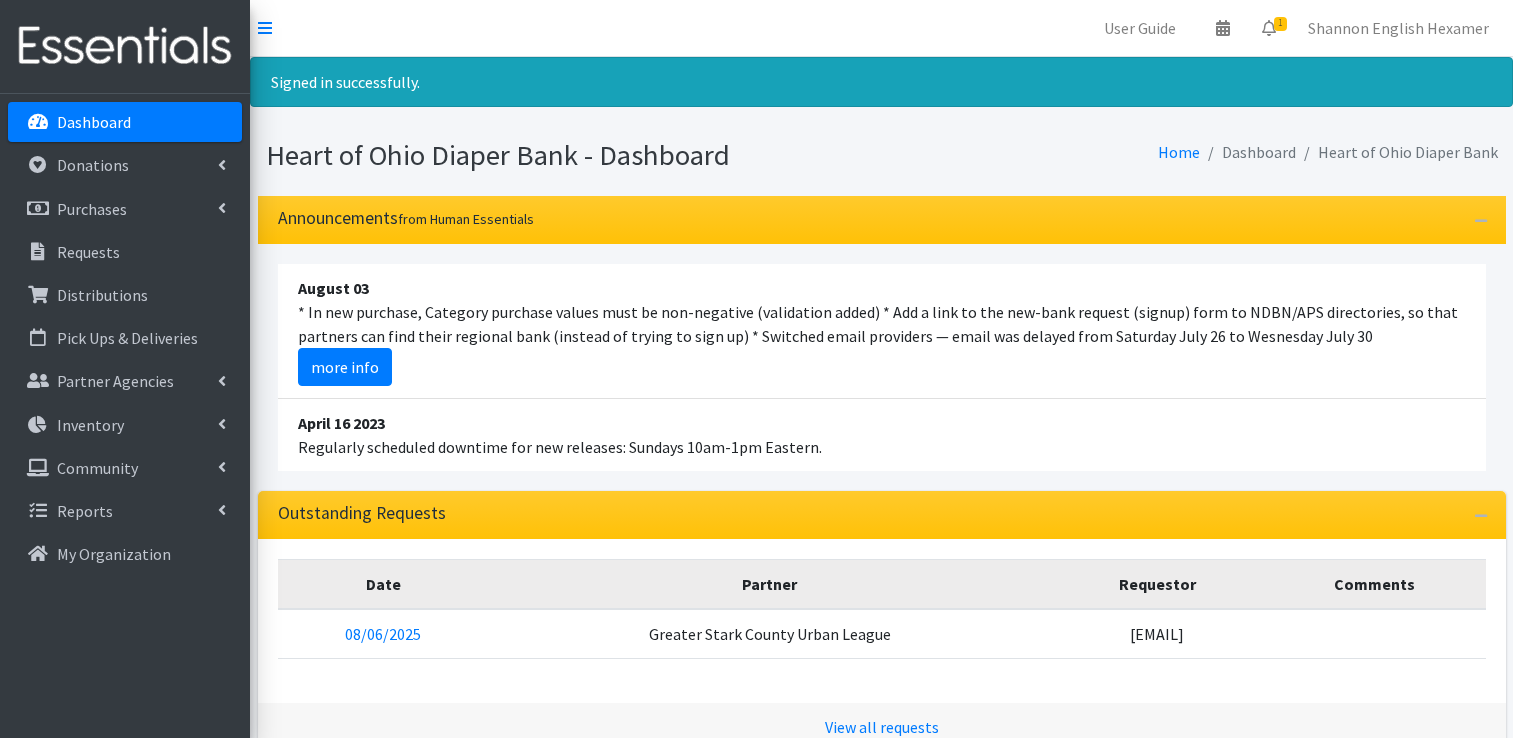 scroll, scrollTop: 0, scrollLeft: 0, axis: both 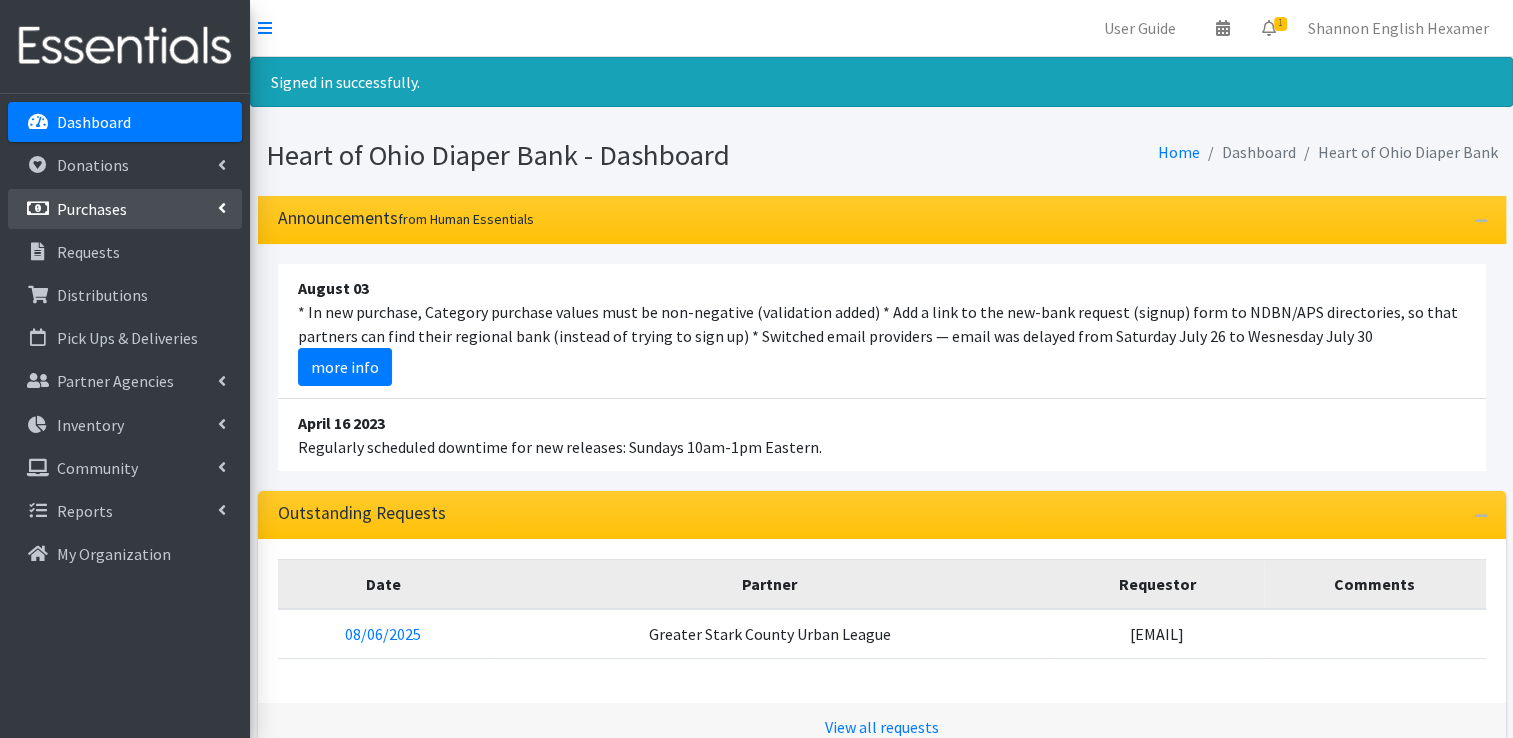 click on "Purchases" at bounding box center (92, 209) 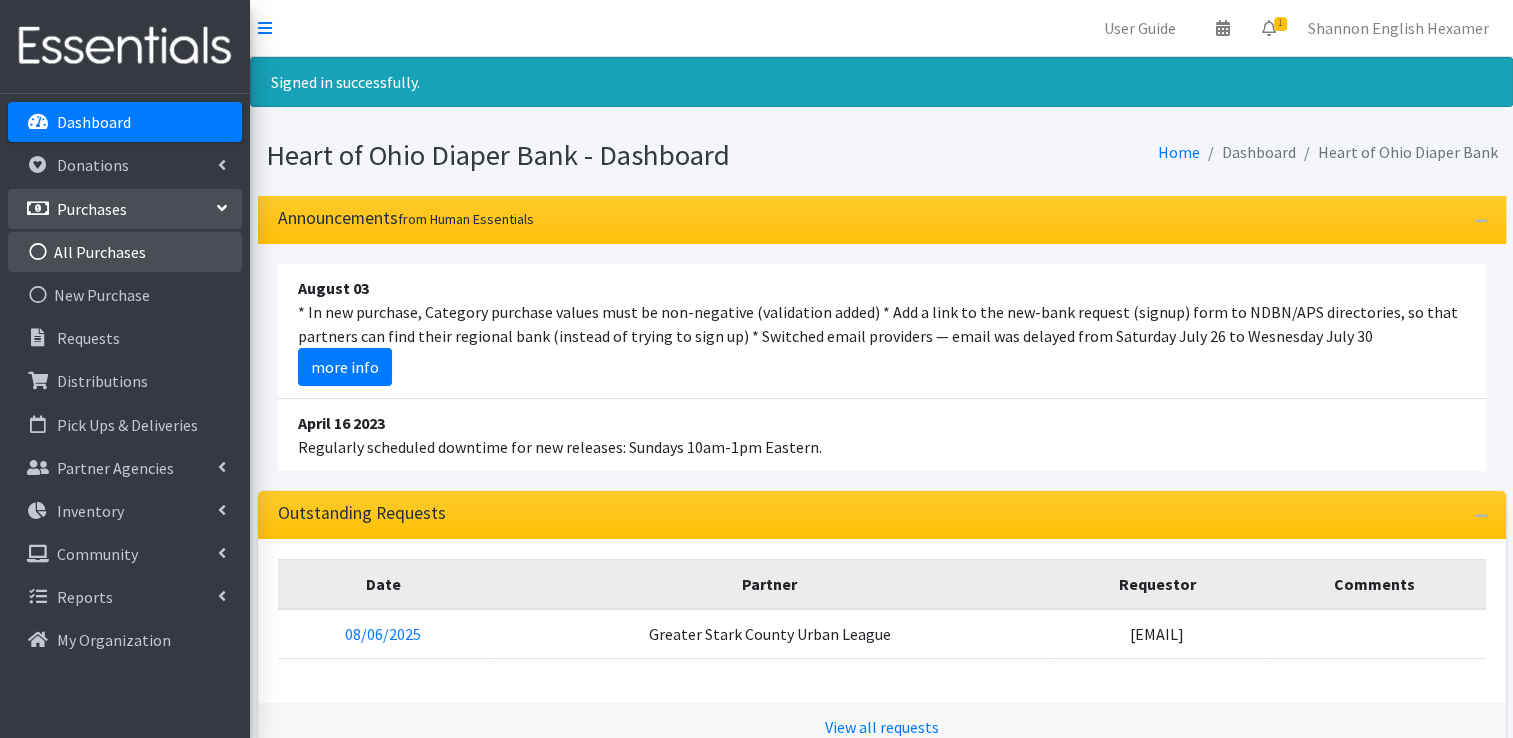 click on "All Purchases" at bounding box center (125, 252) 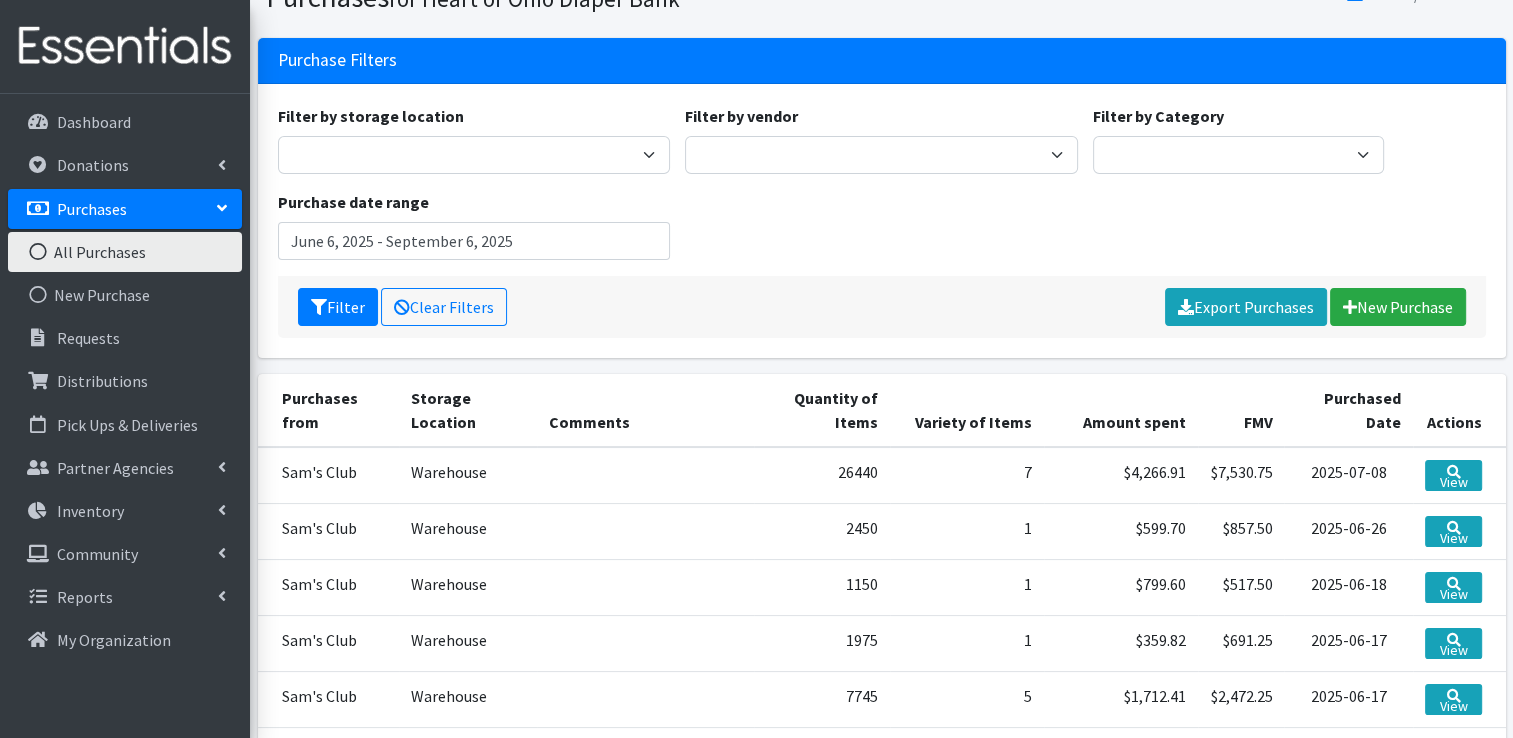 scroll, scrollTop: 100, scrollLeft: 0, axis: vertical 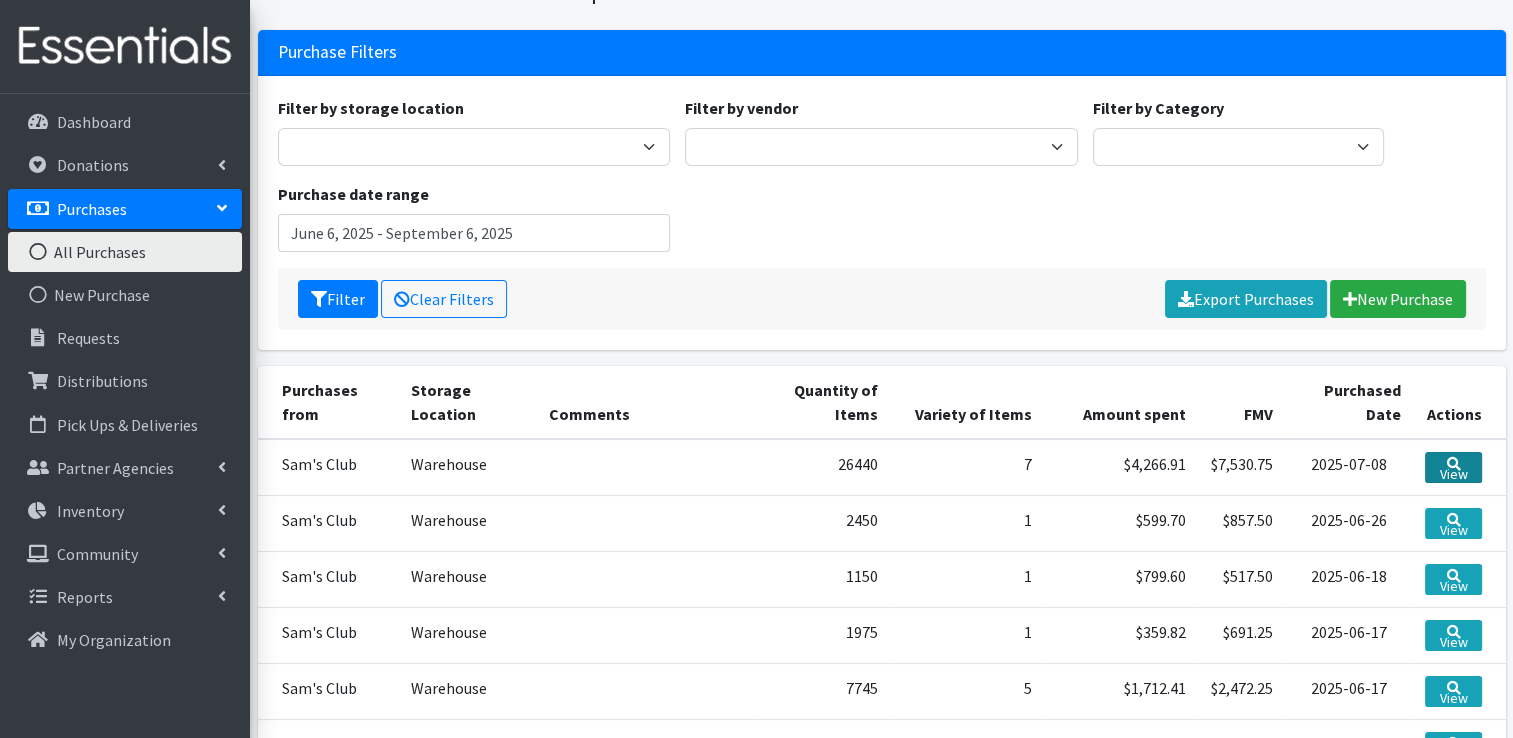 click on "View" at bounding box center (1453, 467) 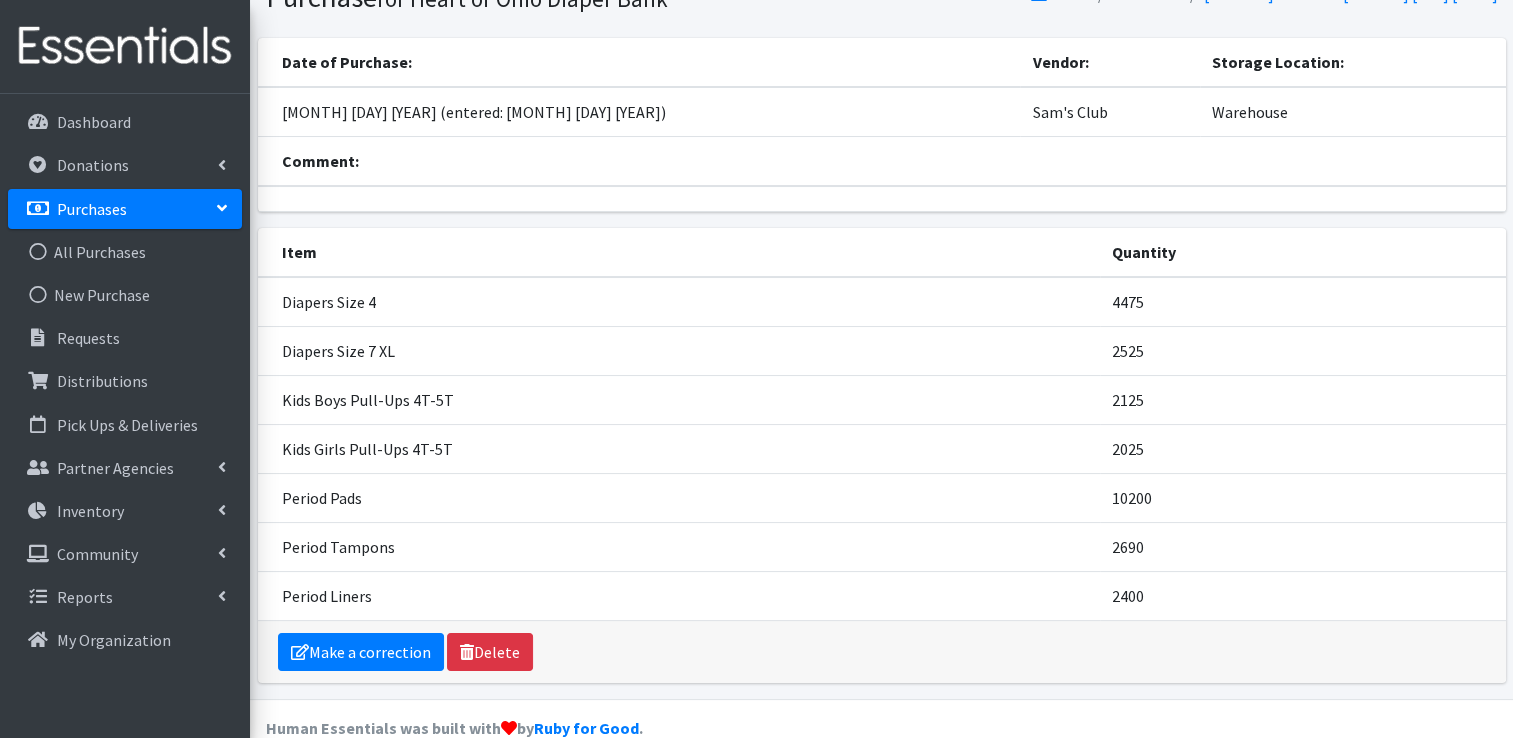 scroll, scrollTop: 100, scrollLeft: 0, axis: vertical 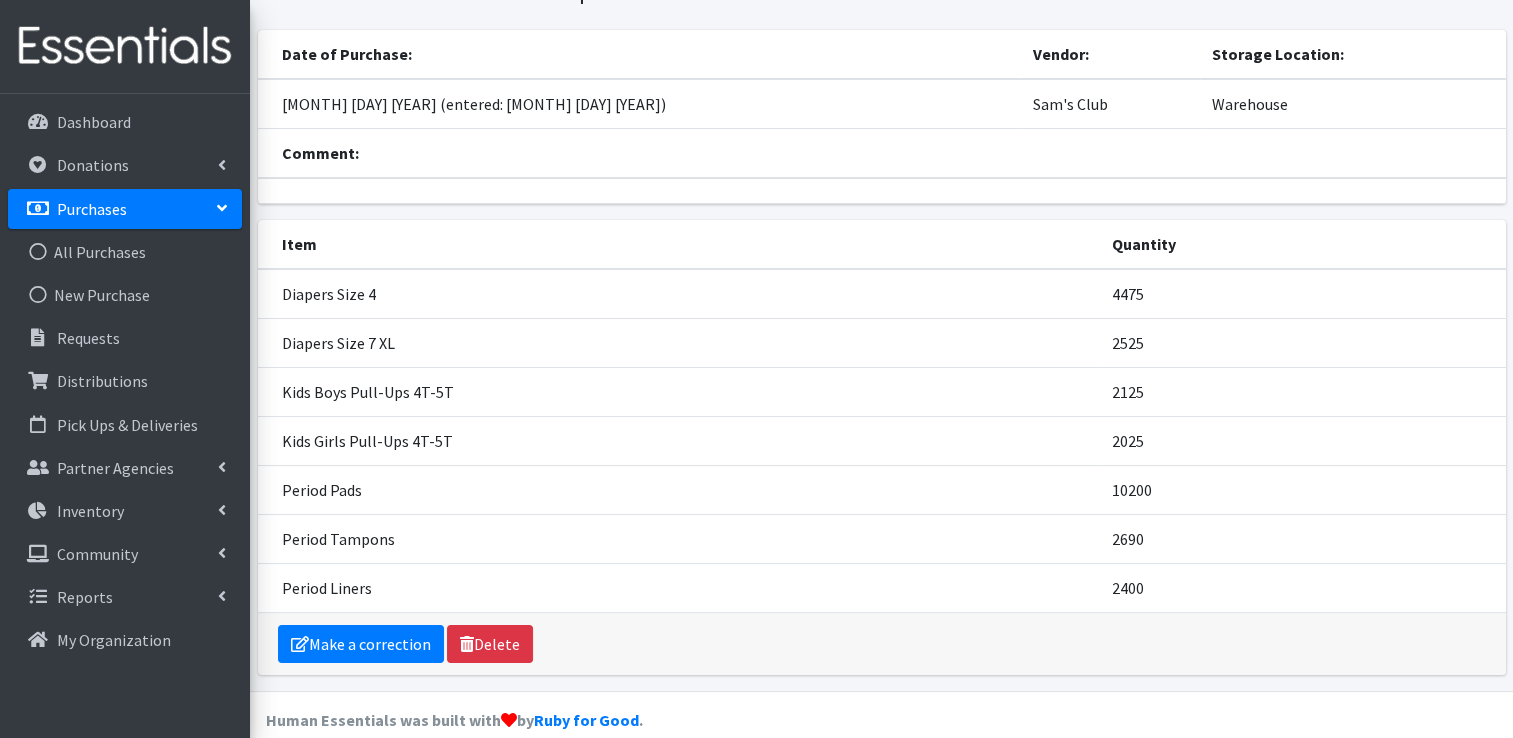 click on "Purchases" at bounding box center [92, 209] 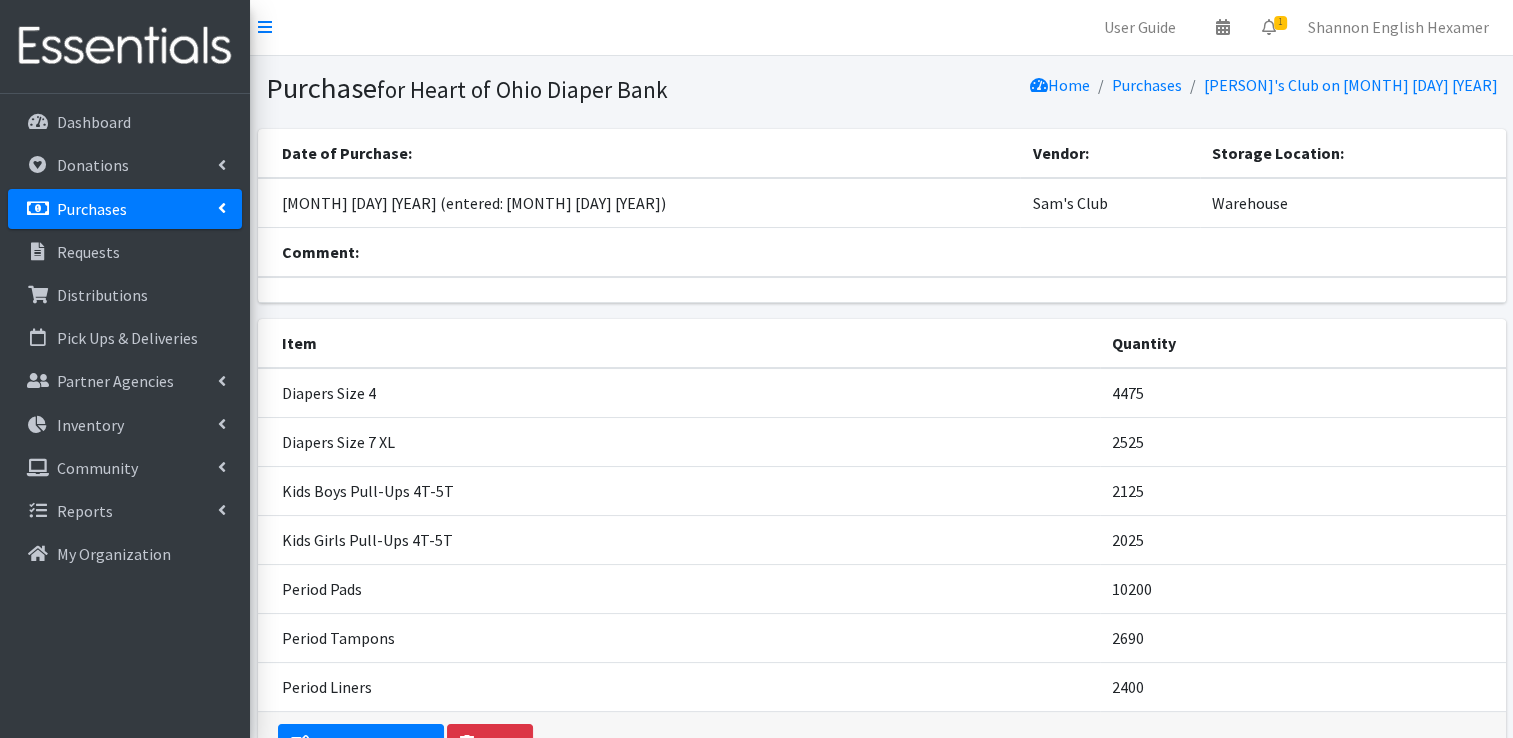 scroll, scrollTop: 0, scrollLeft: 0, axis: both 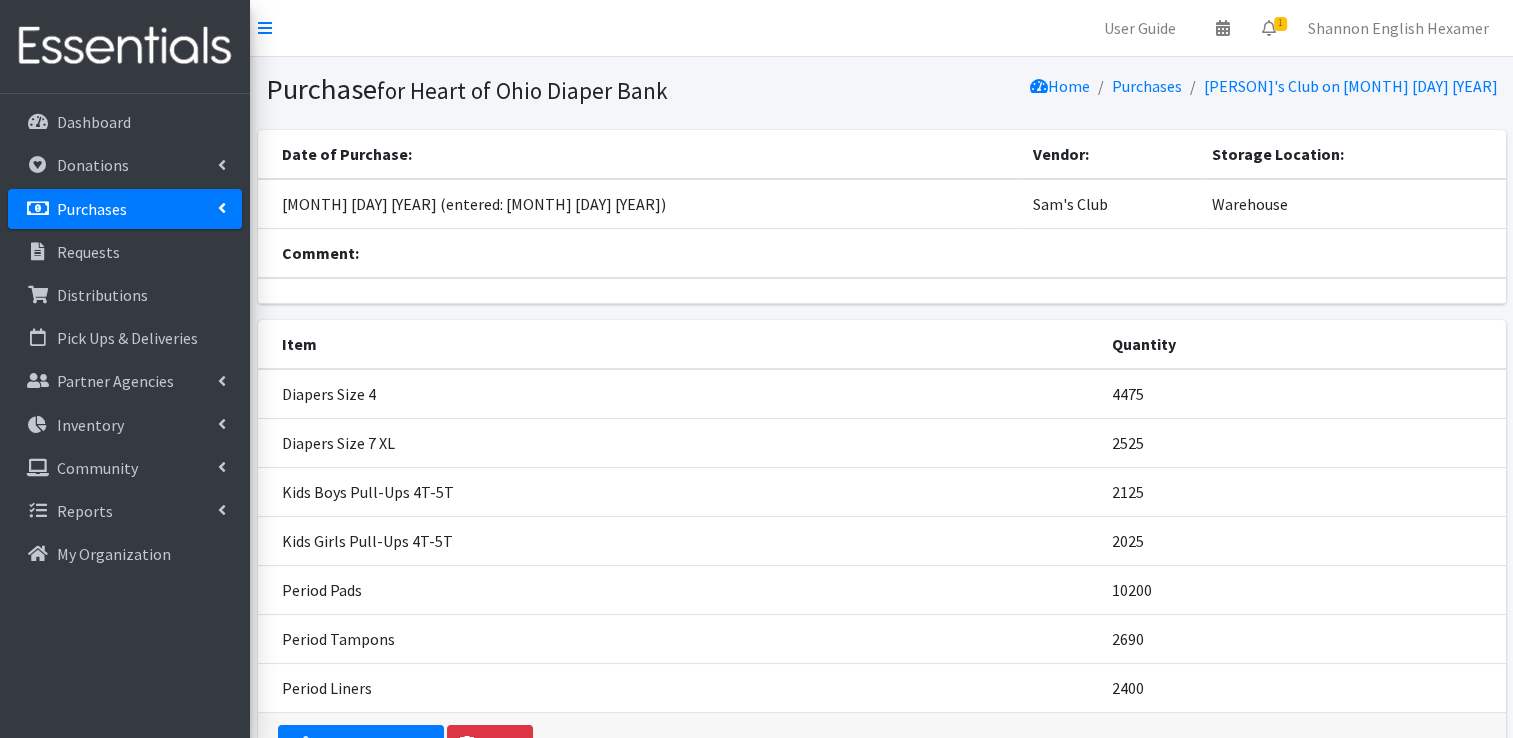click on "Purchases" at bounding box center [125, 209] 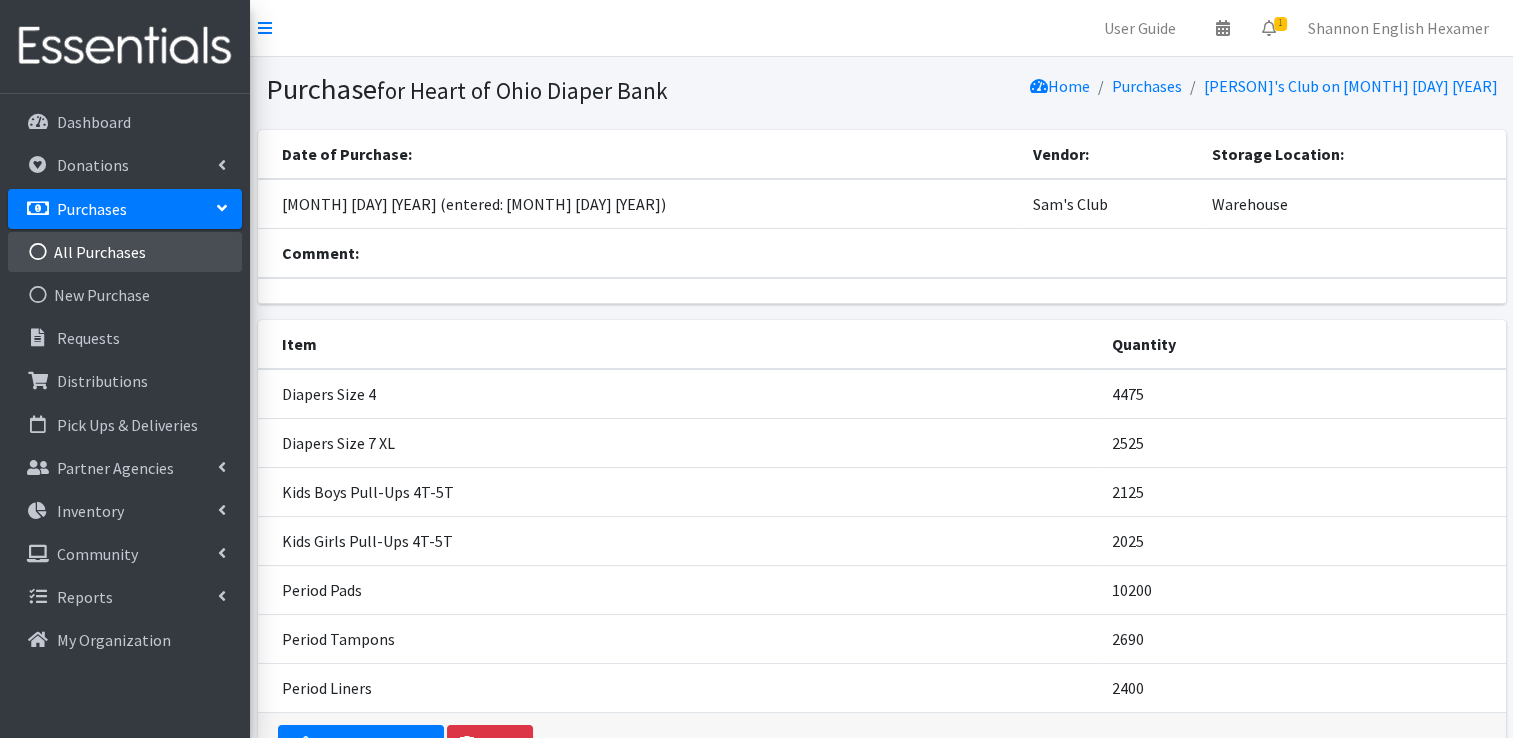 click on "All Purchases" at bounding box center [125, 252] 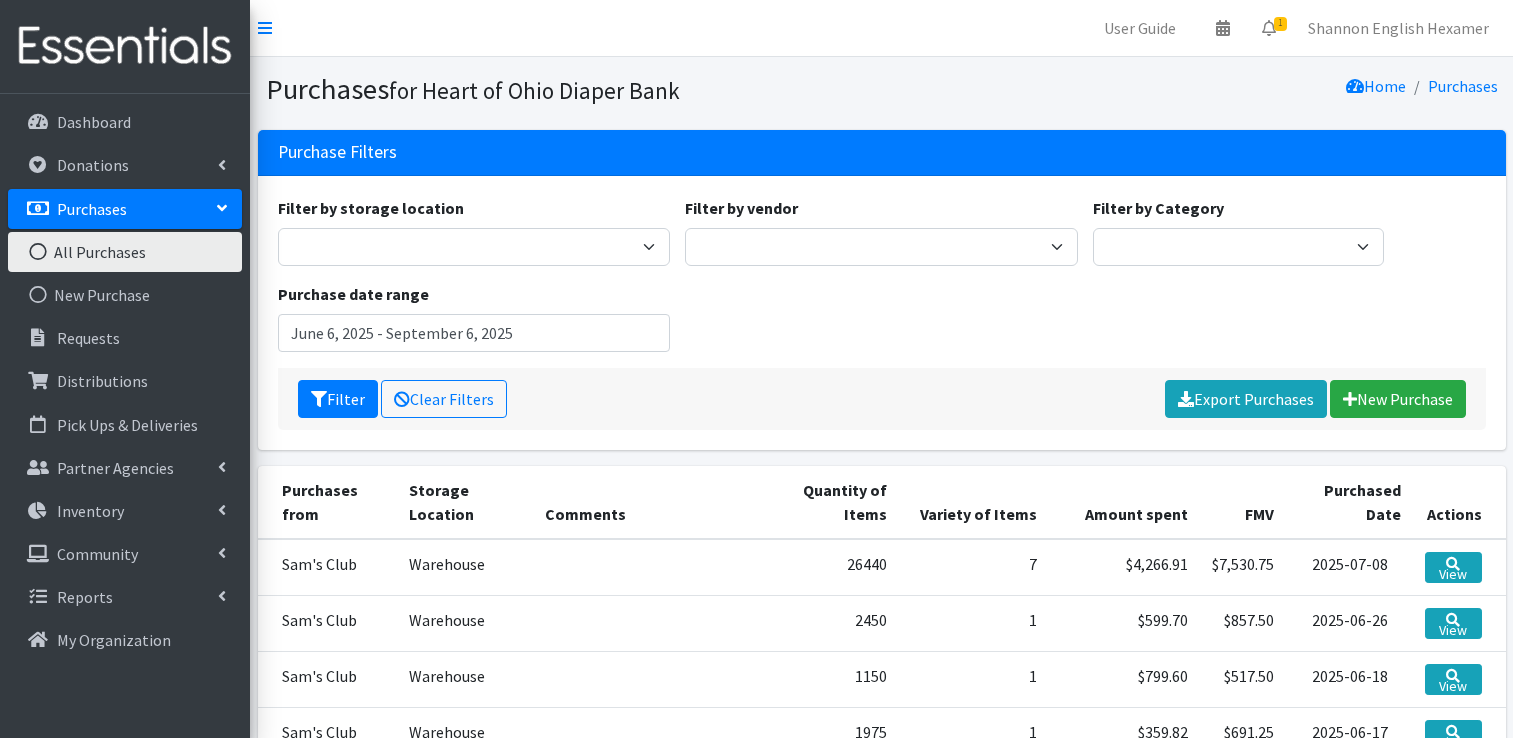 scroll, scrollTop: 0, scrollLeft: 0, axis: both 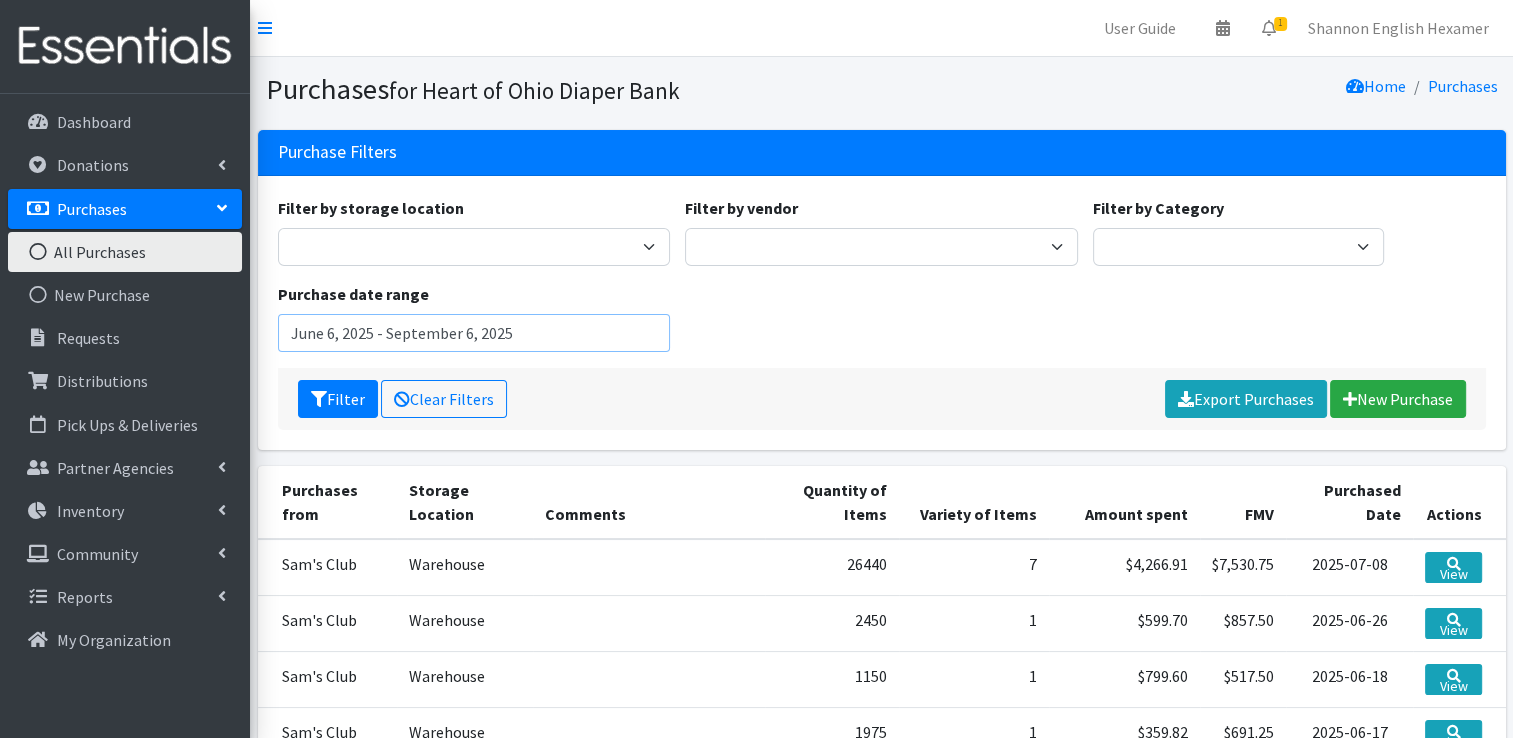 click on "June 6, 2025 - September 6, 2025" at bounding box center (474, 333) 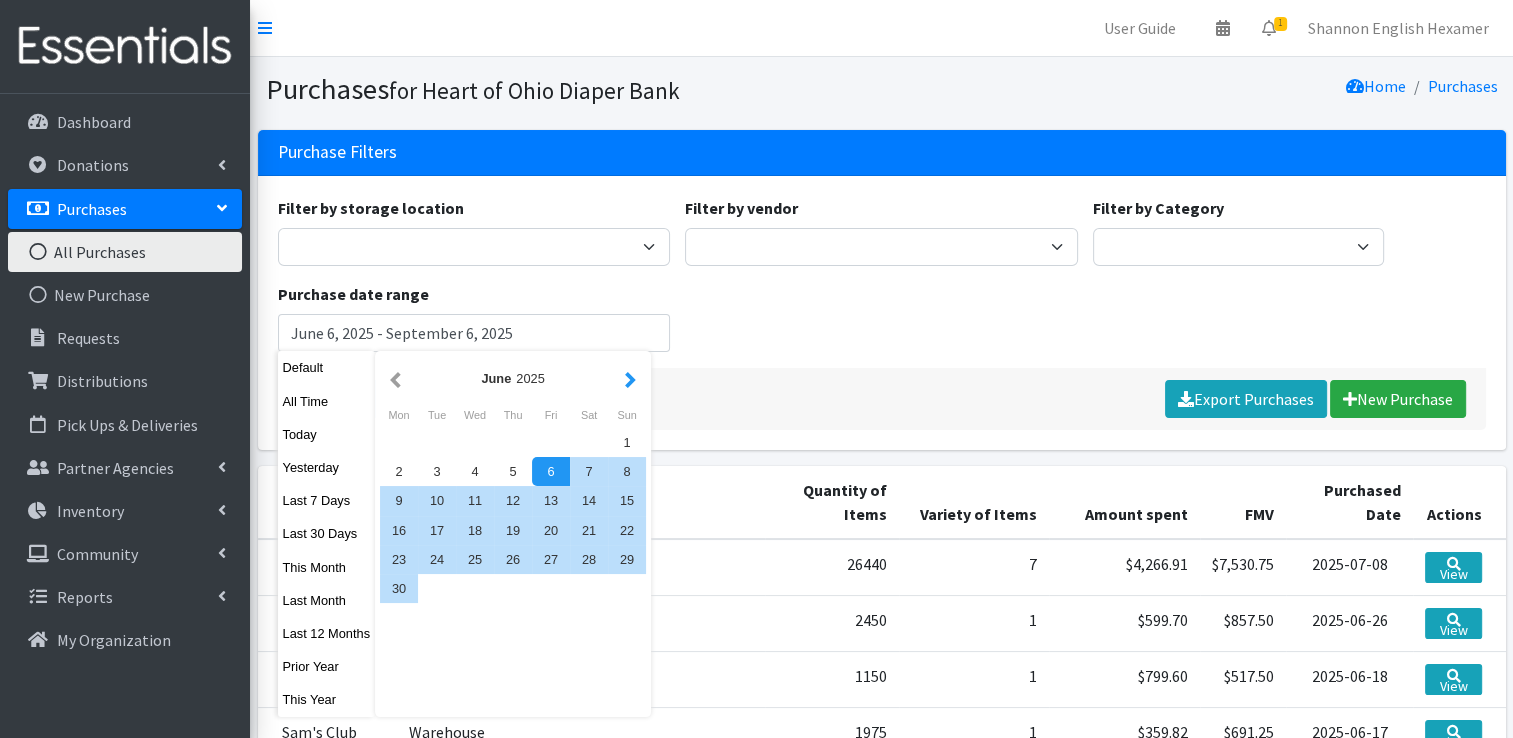 click at bounding box center (630, 378) 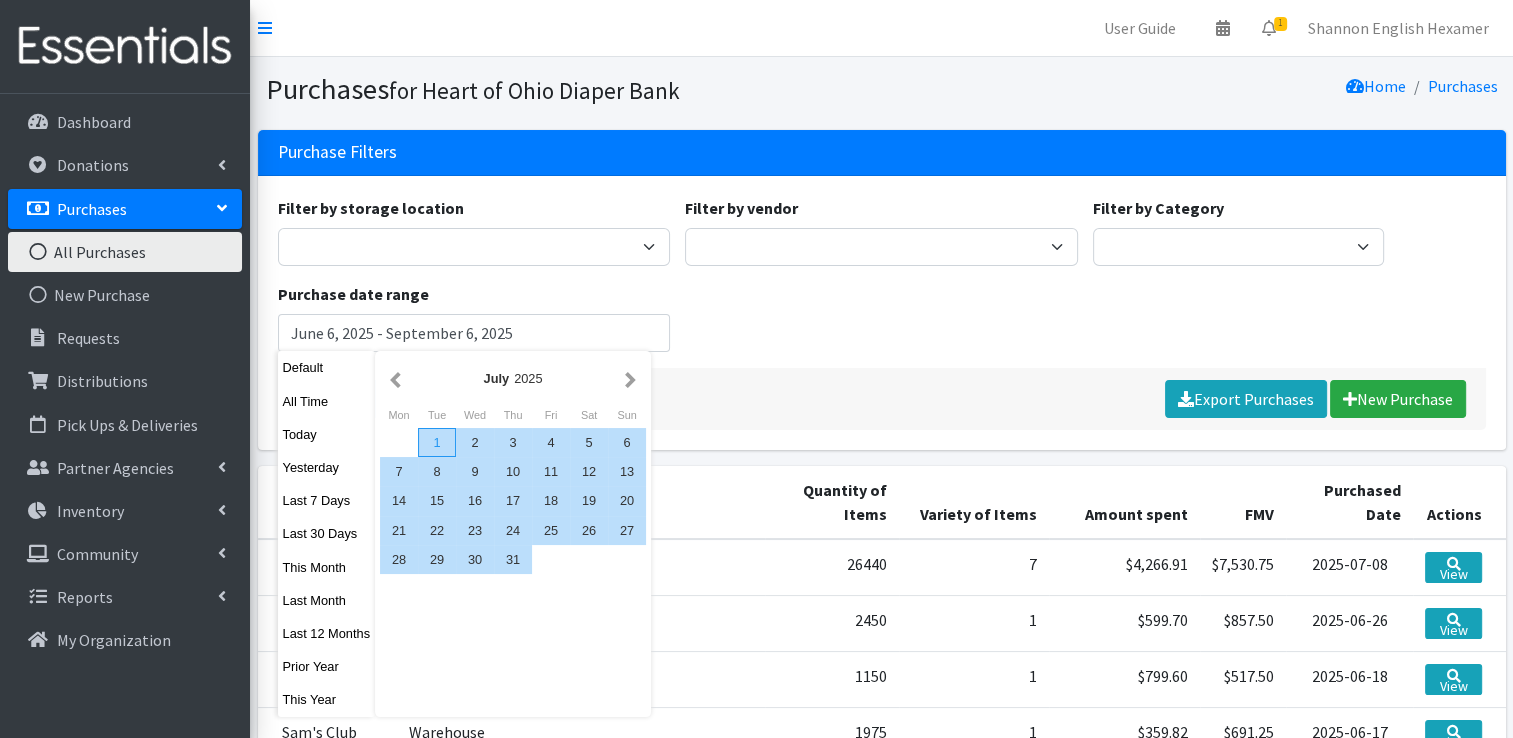 click on "1" at bounding box center [437, 442] 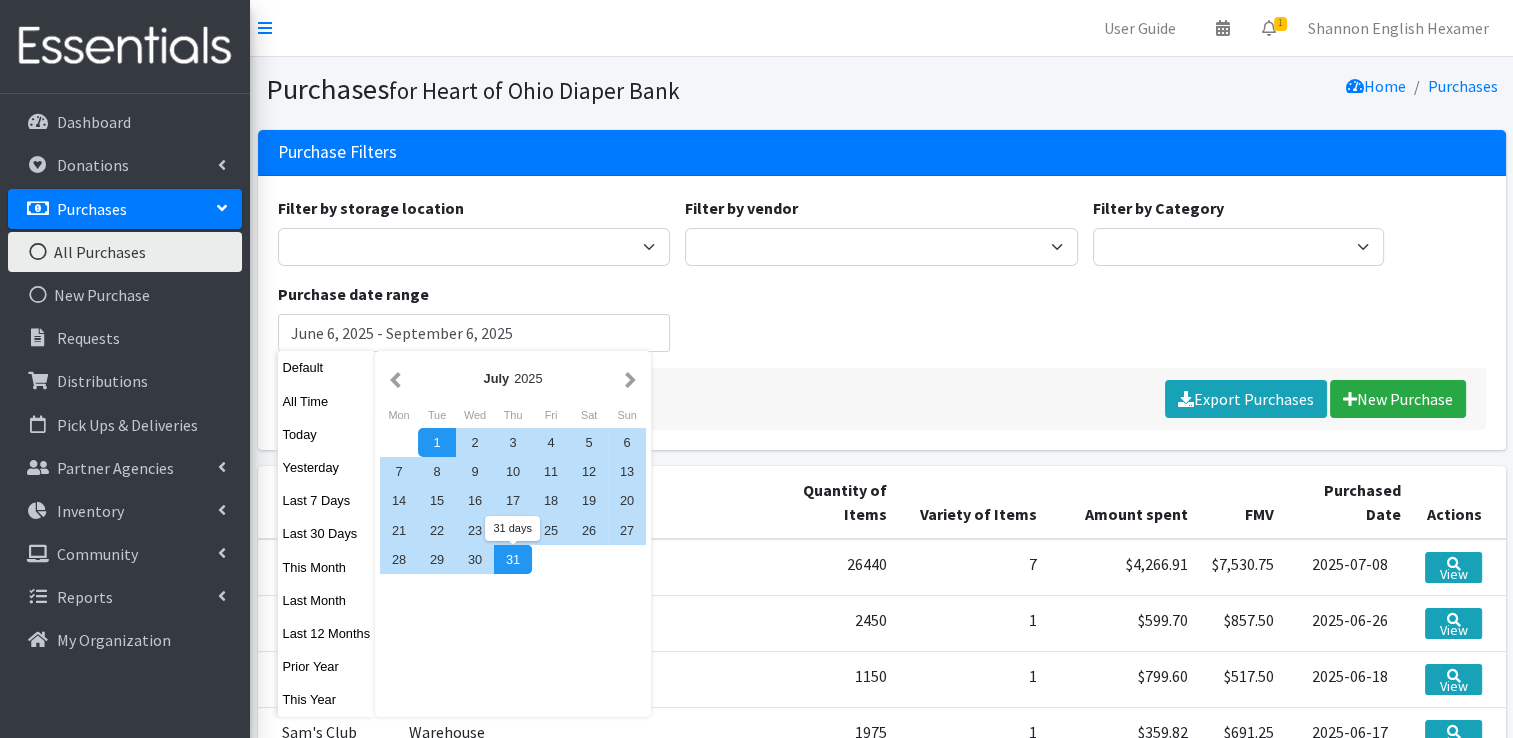 click on "31" at bounding box center (513, 559) 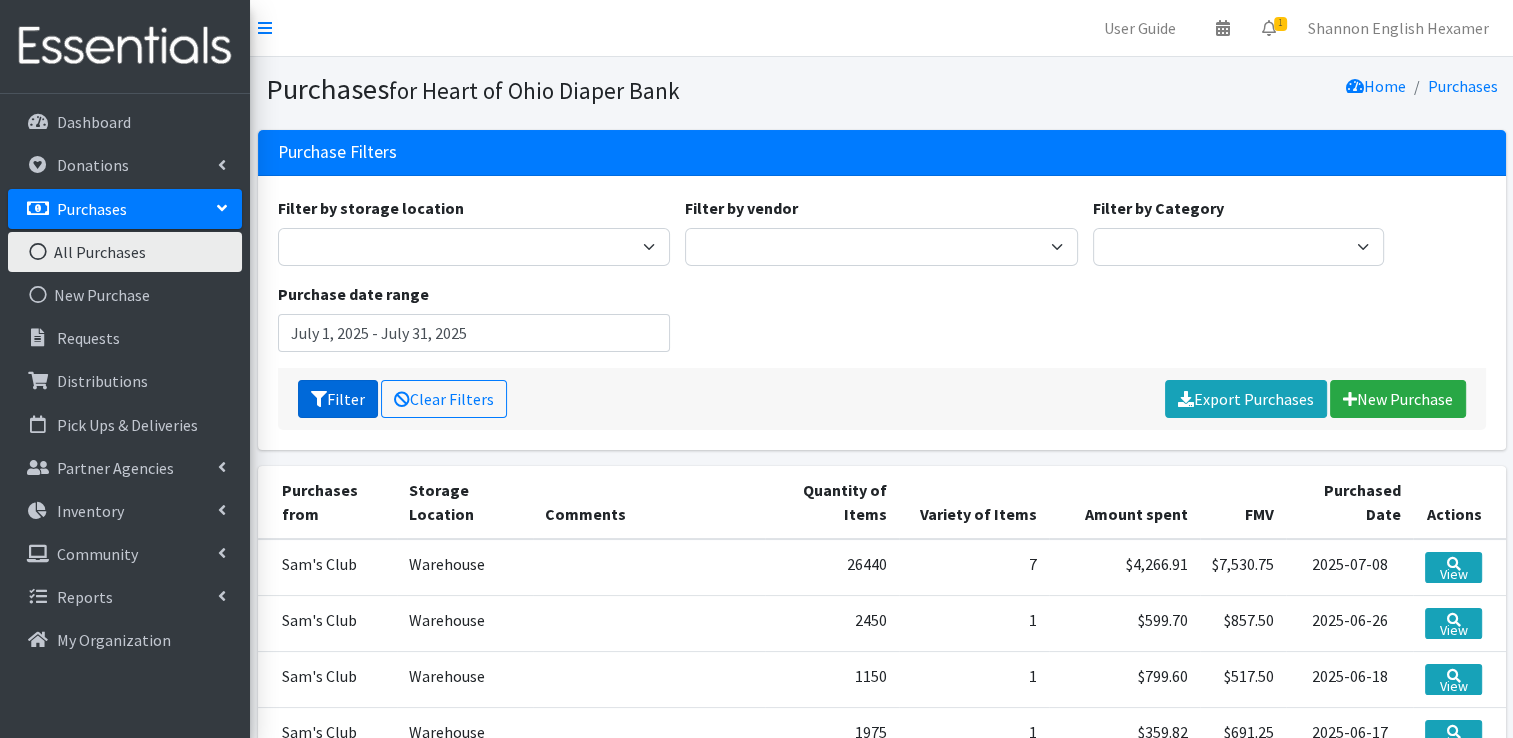 click on "Filter" at bounding box center [338, 399] 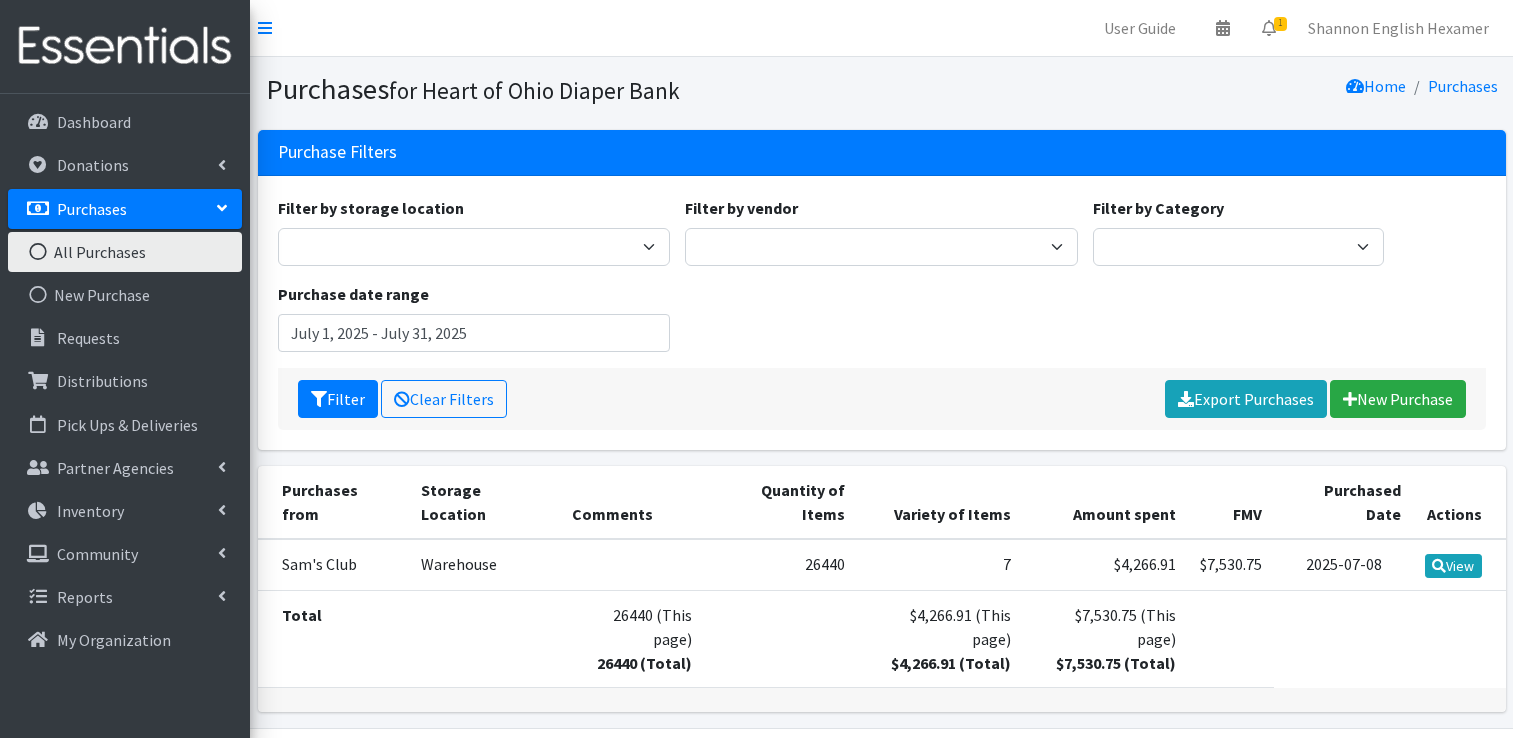 scroll, scrollTop: 0, scrollLeft: 0, axis: both 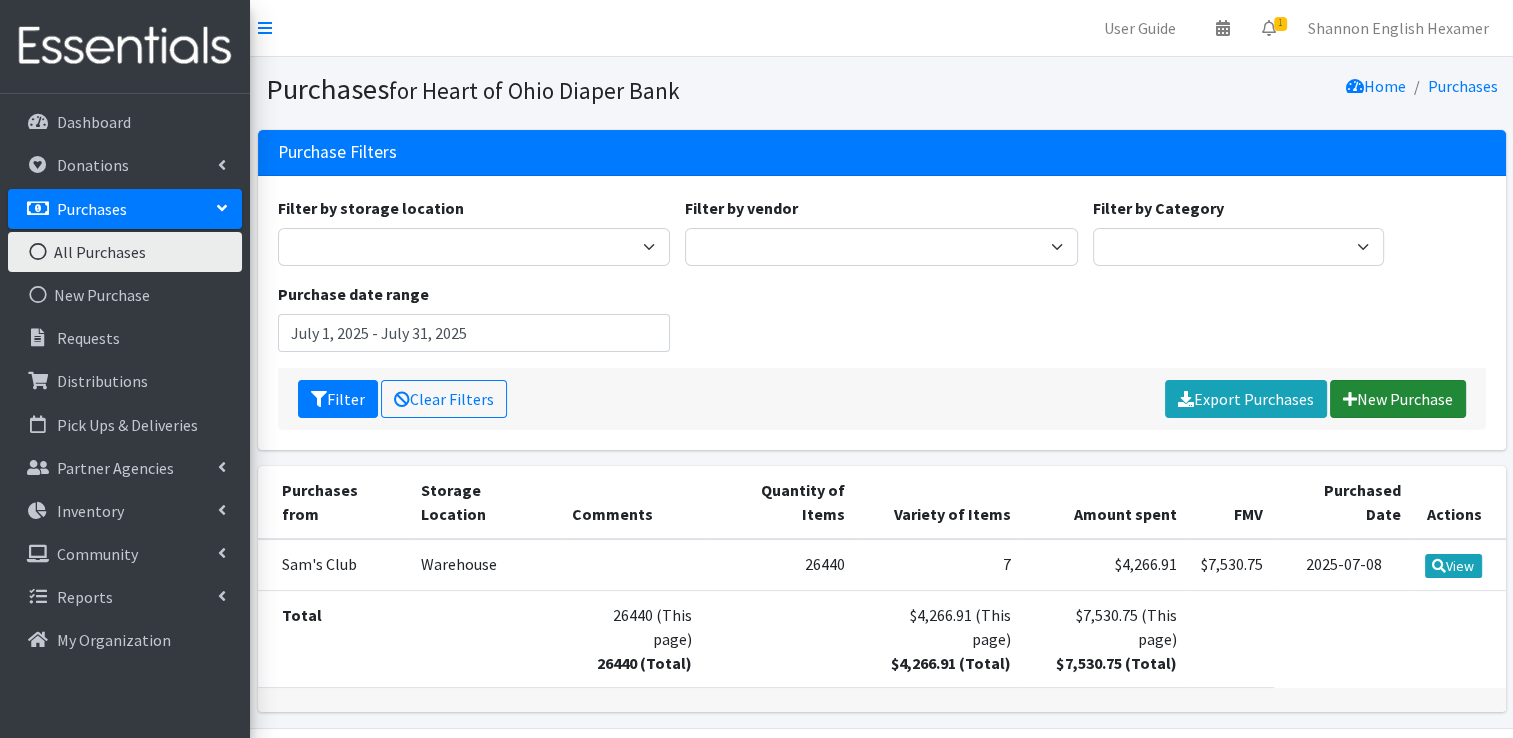 click on "New Purchase" at bounding box center (1398, 399) 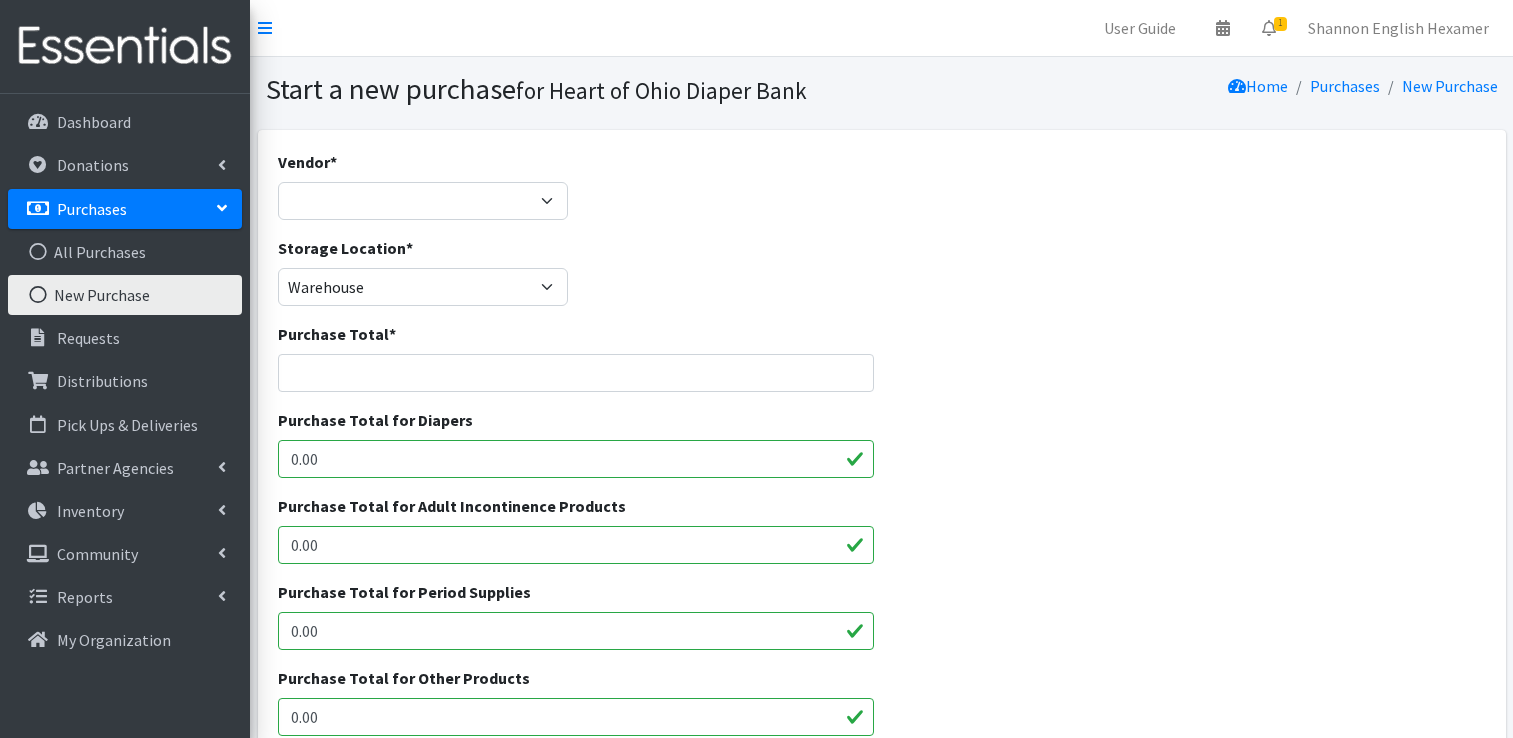 scroll, scrollTop: 0, scrollLeft: 0, axis: both 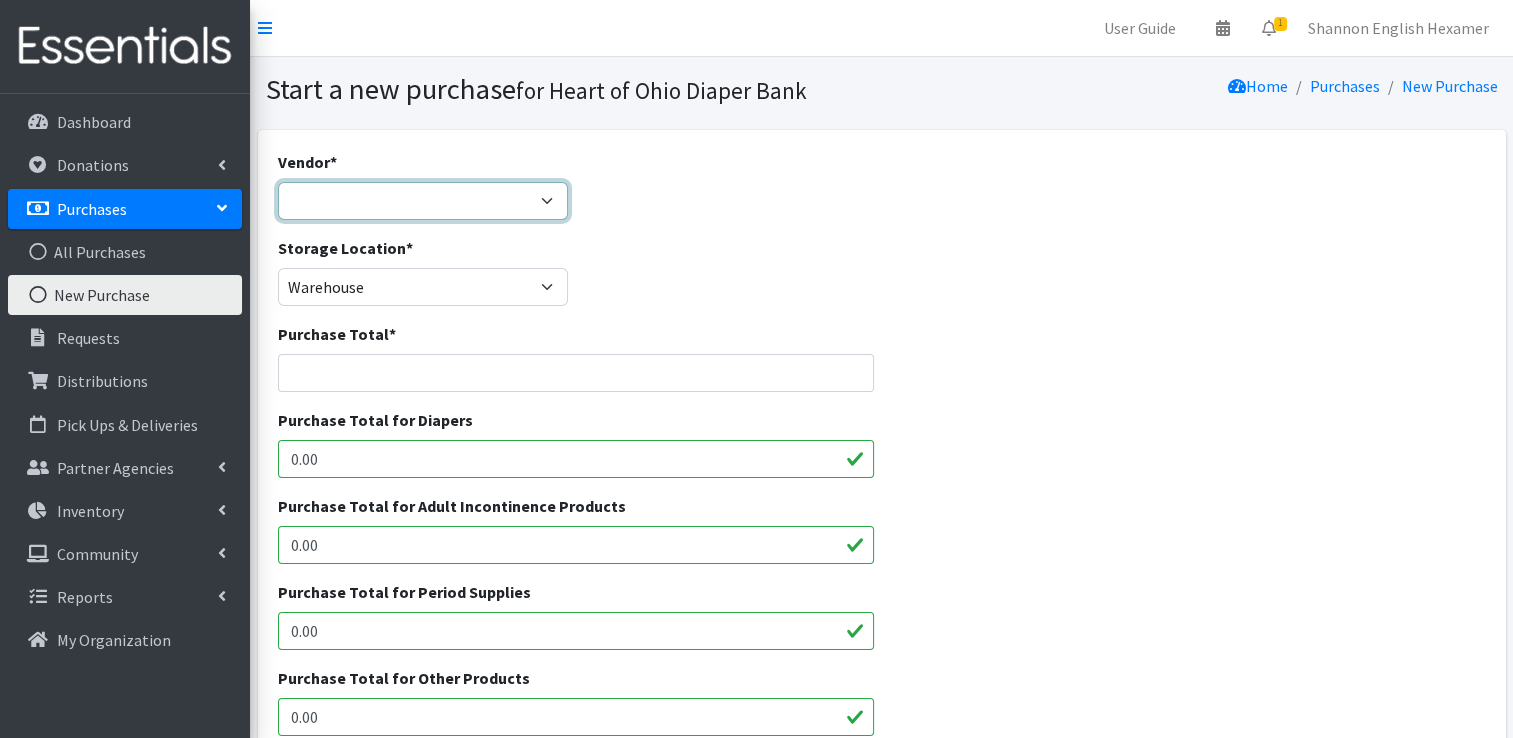 click on "Akron-Canton Regional Foodbank
Aldi's
Amazon
Auggies / NDBN
Huggies / National Diaper Bank
JSL Partners Inc.
Marc's
NDBN Pathway2Provide
Sam's Club
Target
Walmart  ---Not Listed---" at bounding box center (423, 201) 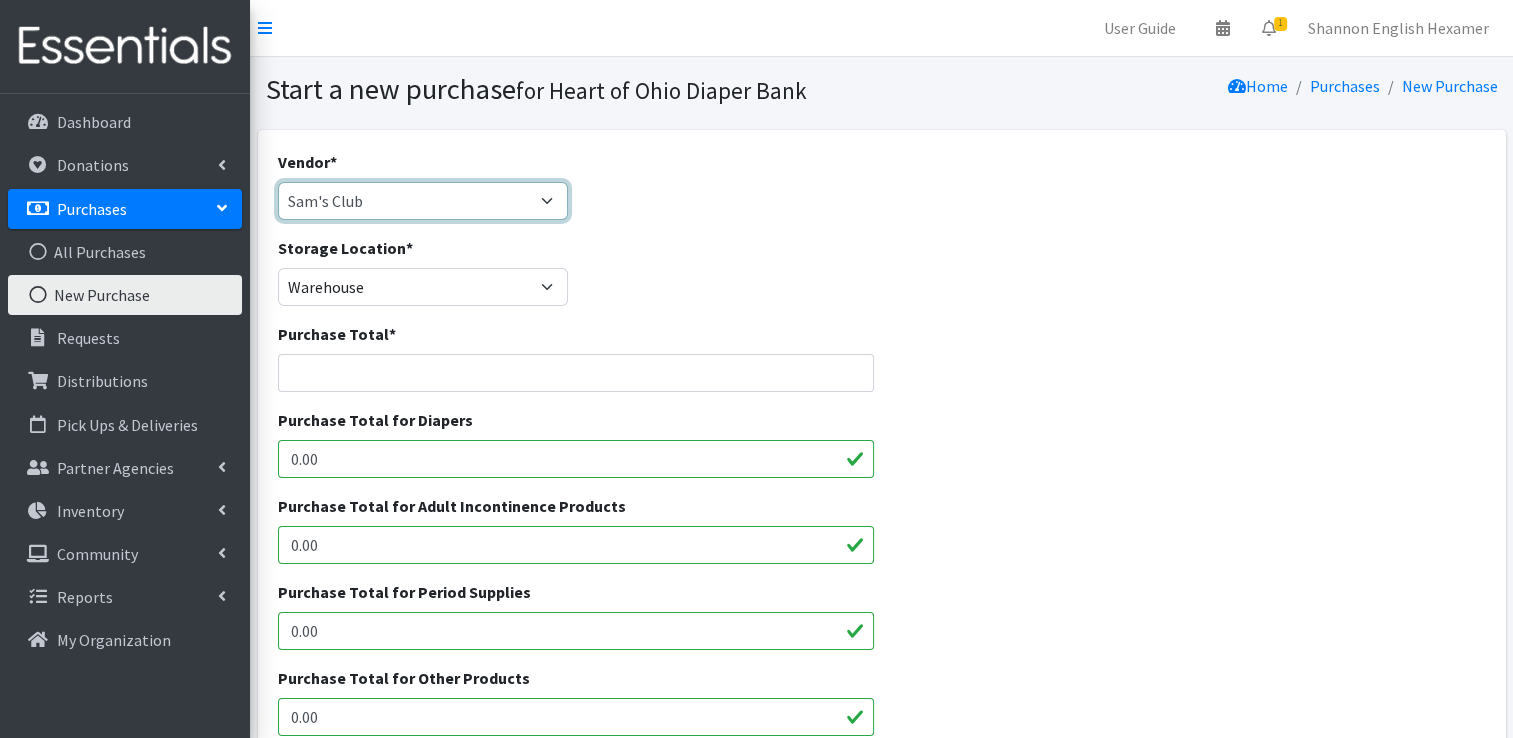 click on "Akron-Canton Regional Foodbank
Aldi's
Amazon
Auggies / NDBN
Huggies / National Diaper Bank
JSL Partners Inc.
Marc's
NDBN Pathway2Provide
Sam's Club
Target
Walmart  ---Not Listed---" at bounding box center [423, 201] 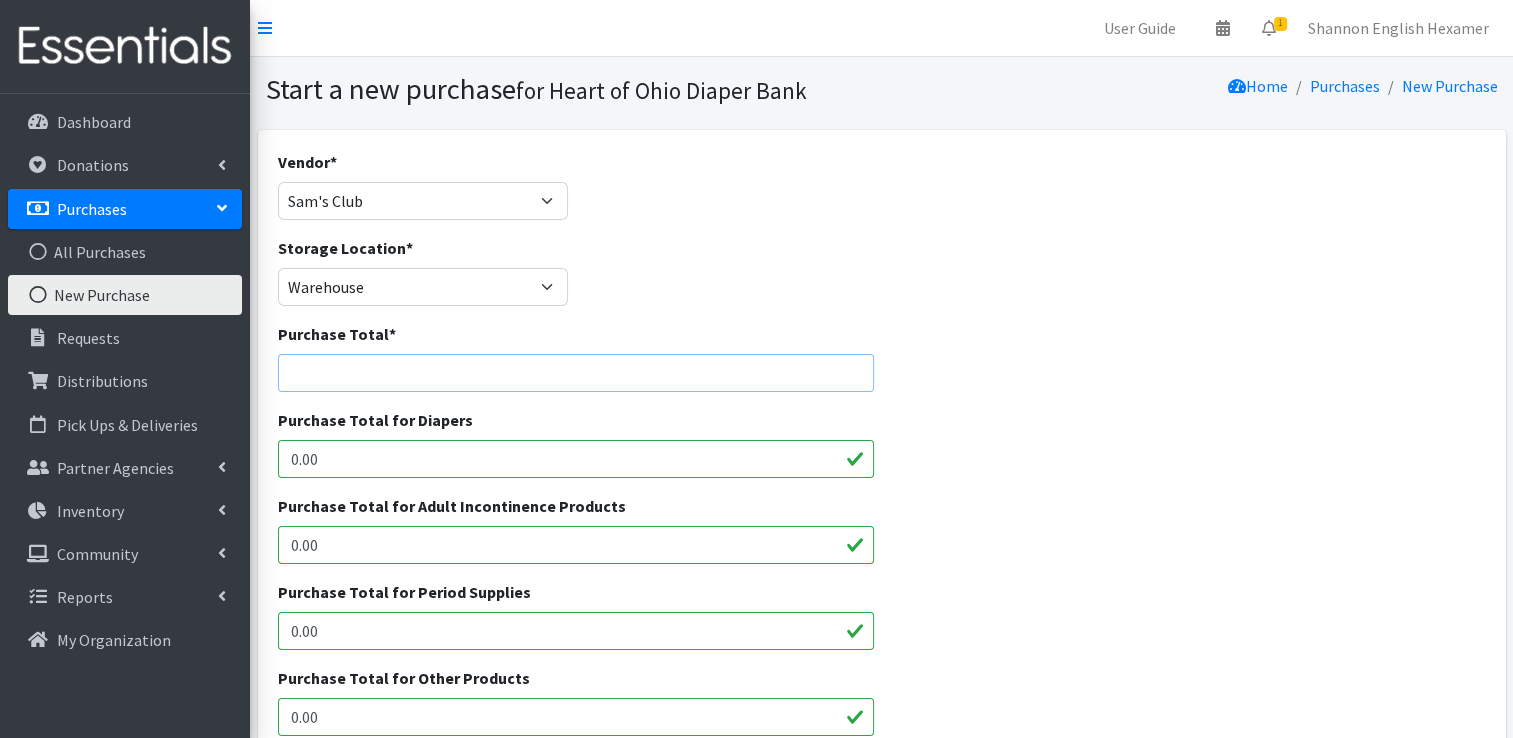 click on "Purchase Total  *" at bounding box center [576, 373] 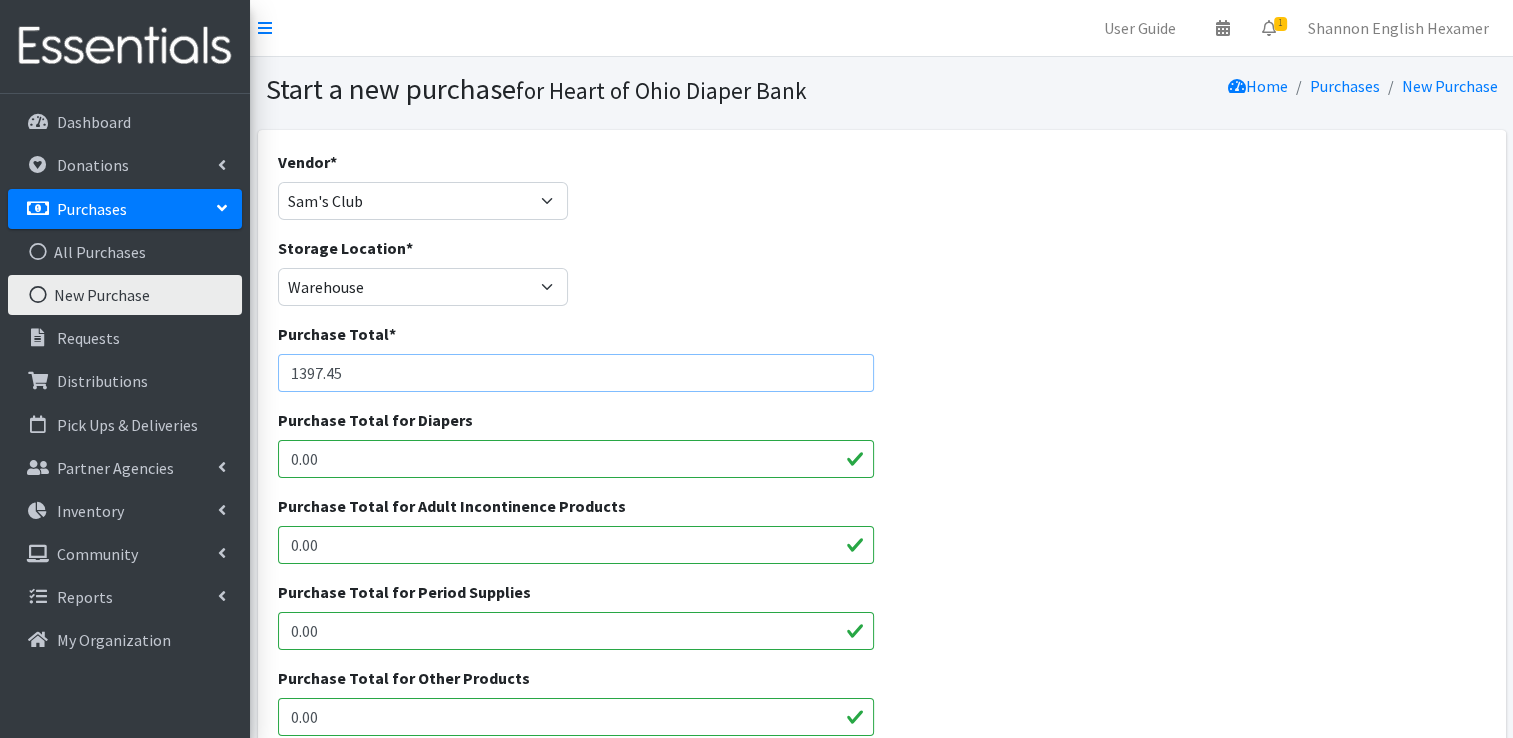 type on "1397.45" 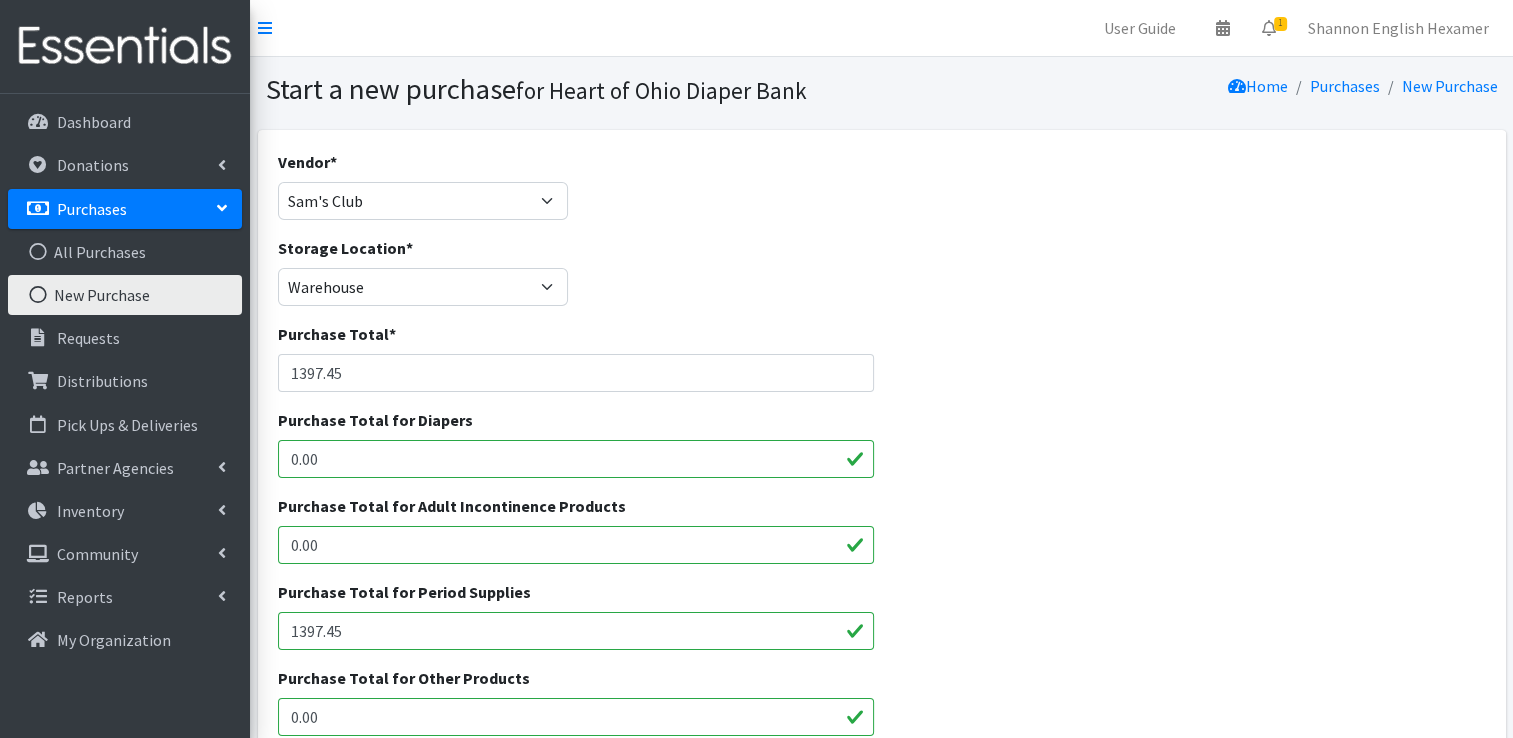 type on "1397.45" 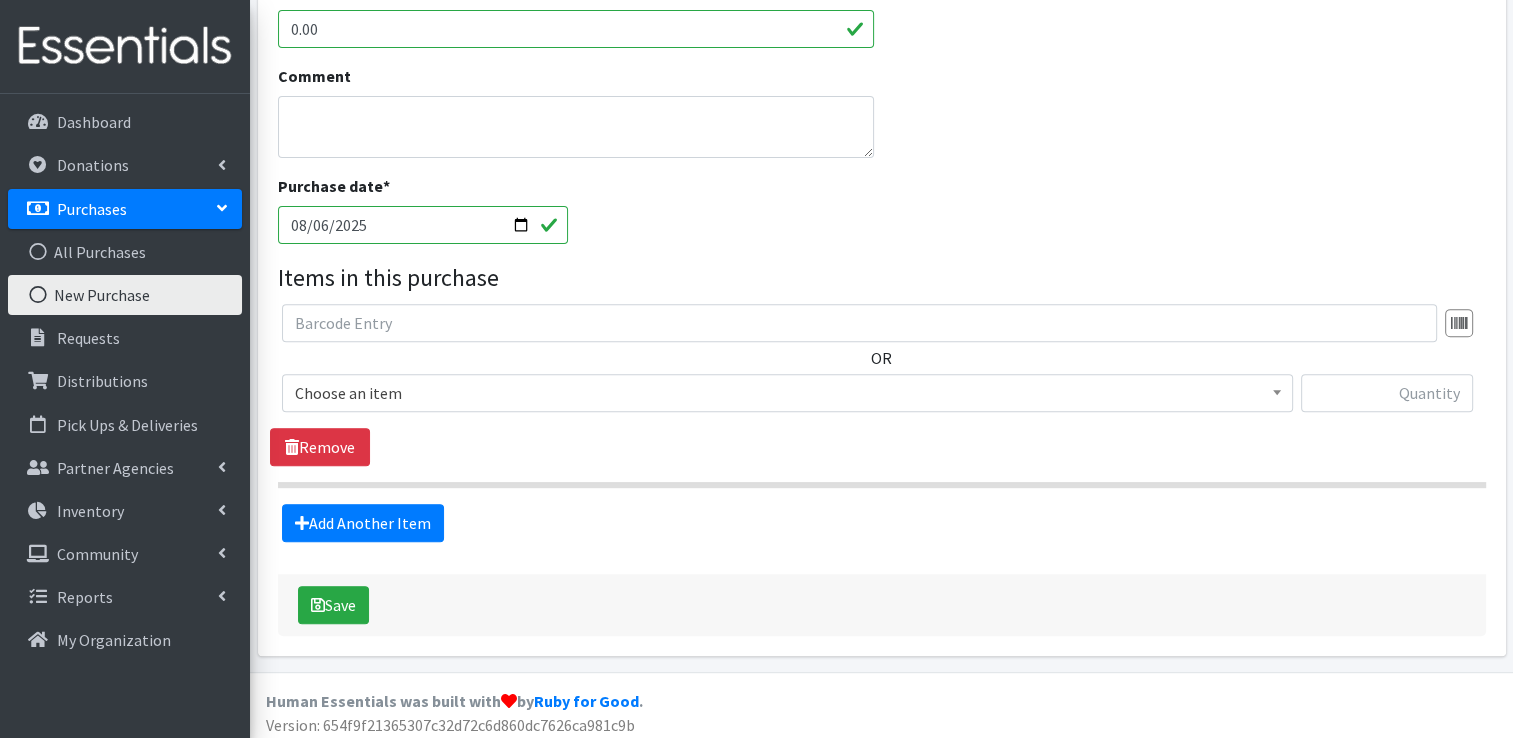 scroll, scrollTop: 694, scrollLeft: 0, axis: vertical 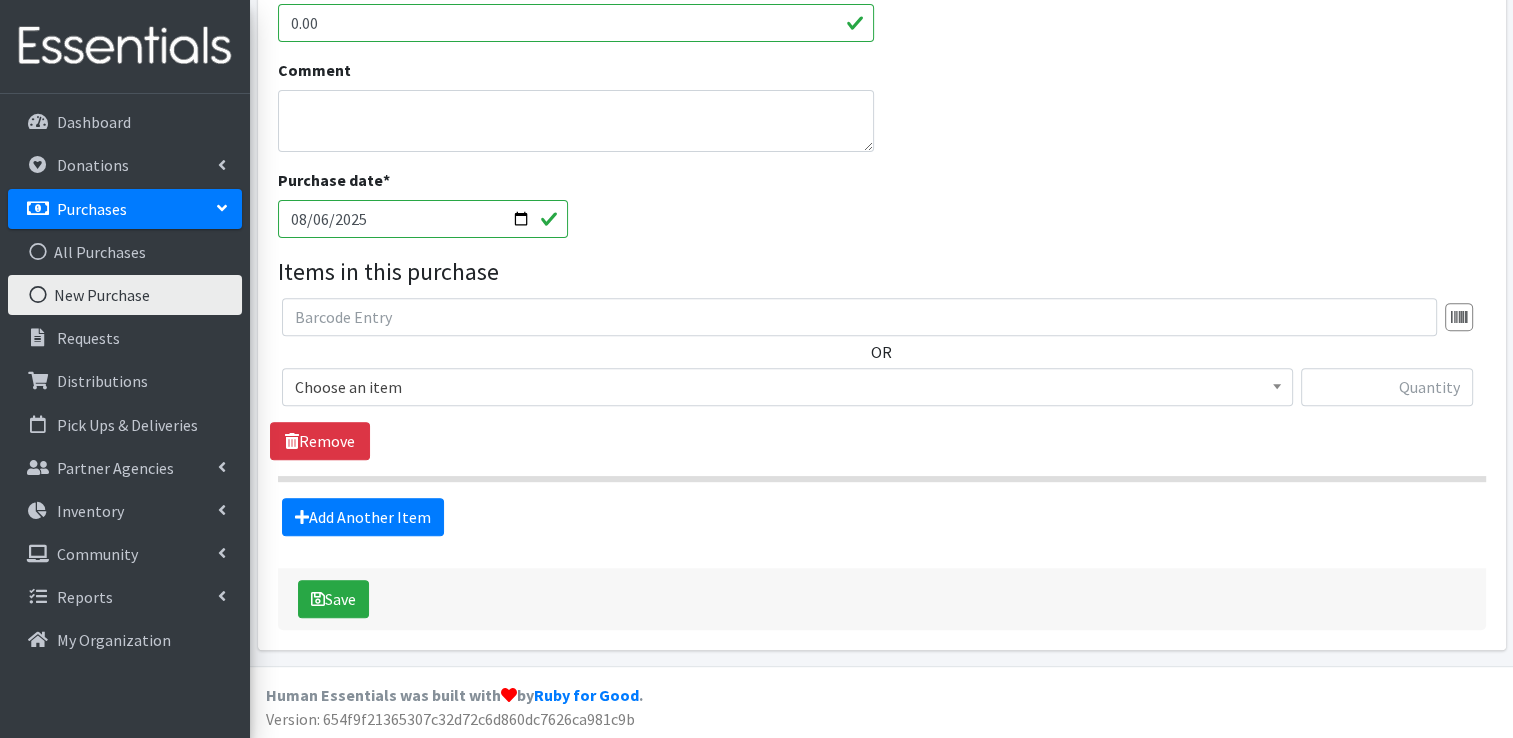click on "2025-08-06" at bounding box center (423, 219) 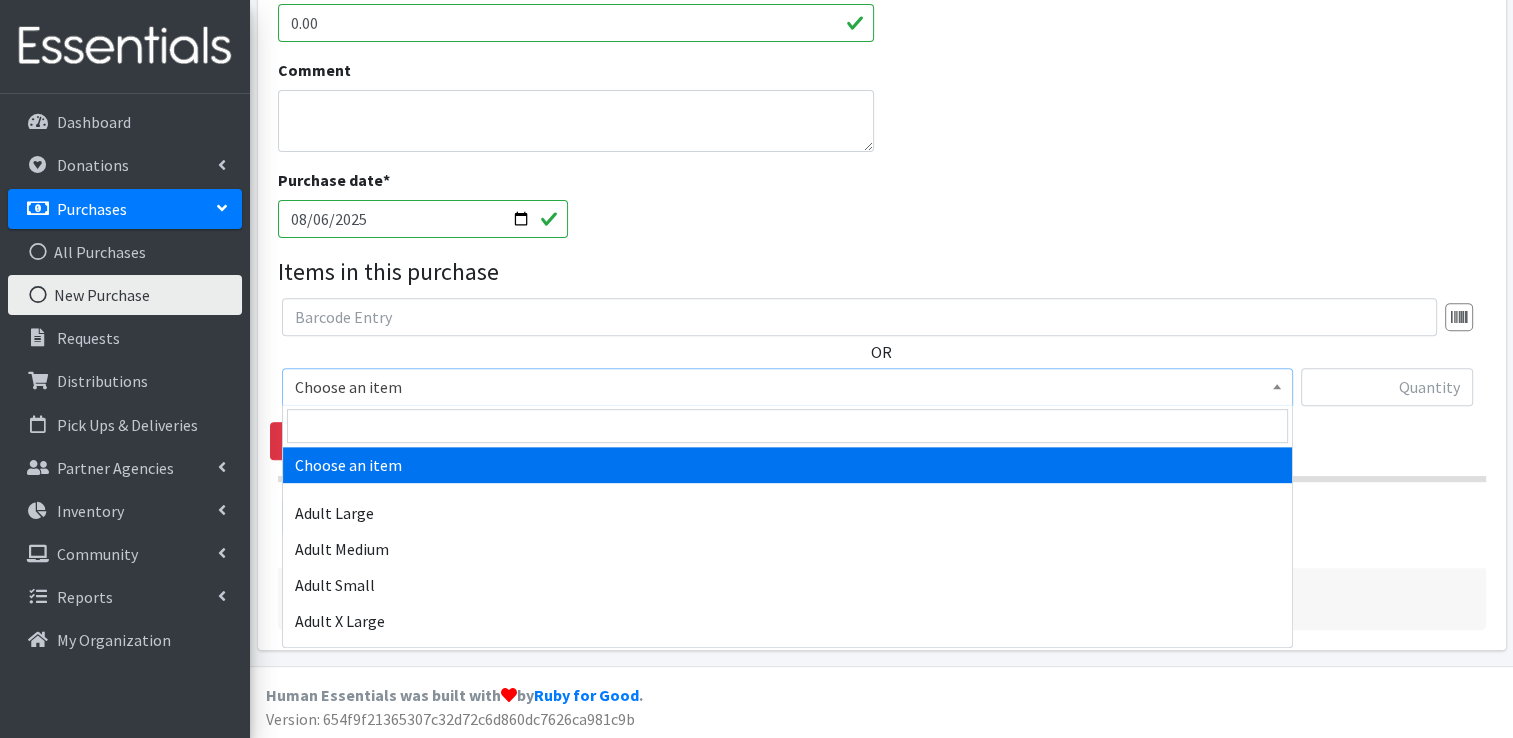 click on "Choose an item" at bounding box center (787, 387) 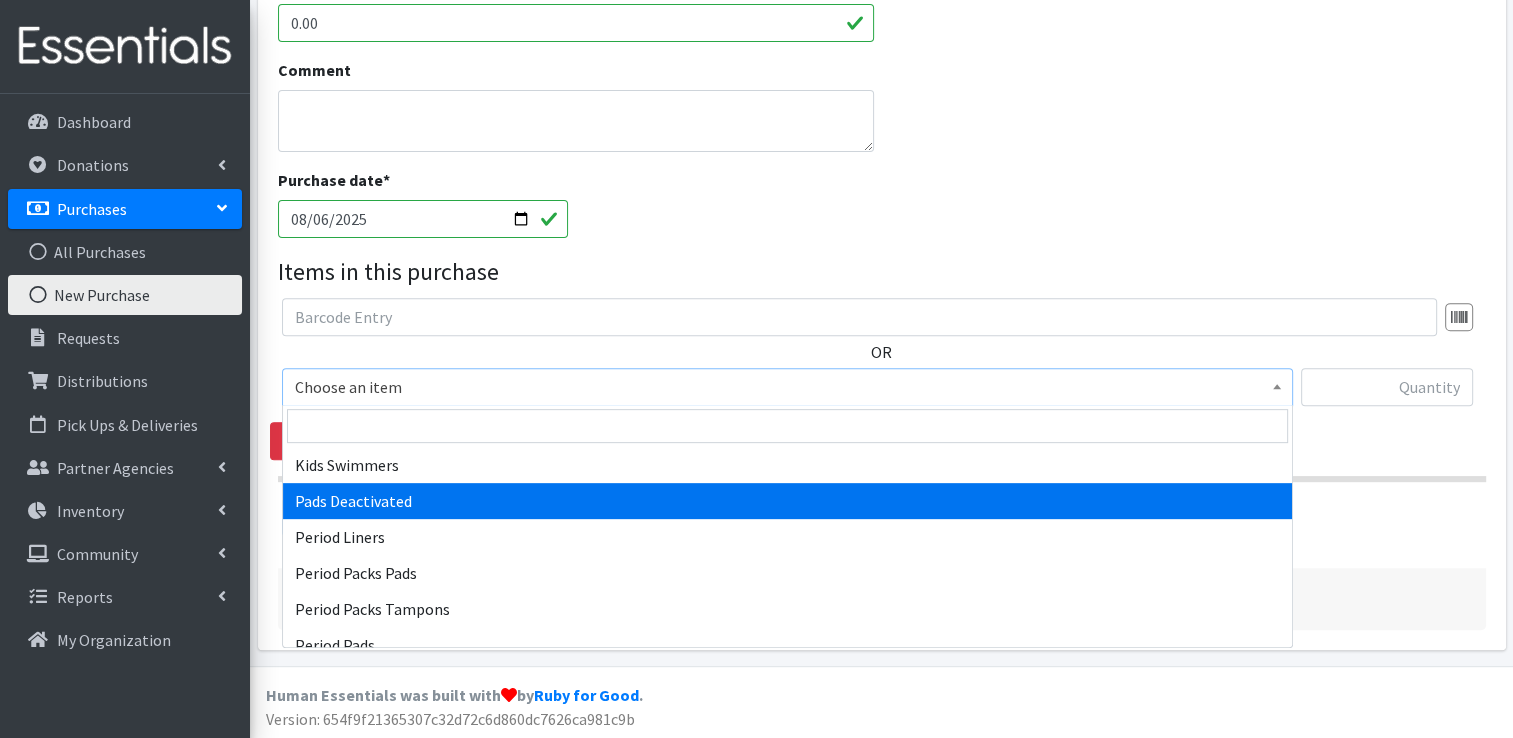 scroll, scrollTop: 928, scrollLeft: 0, axis: vertical 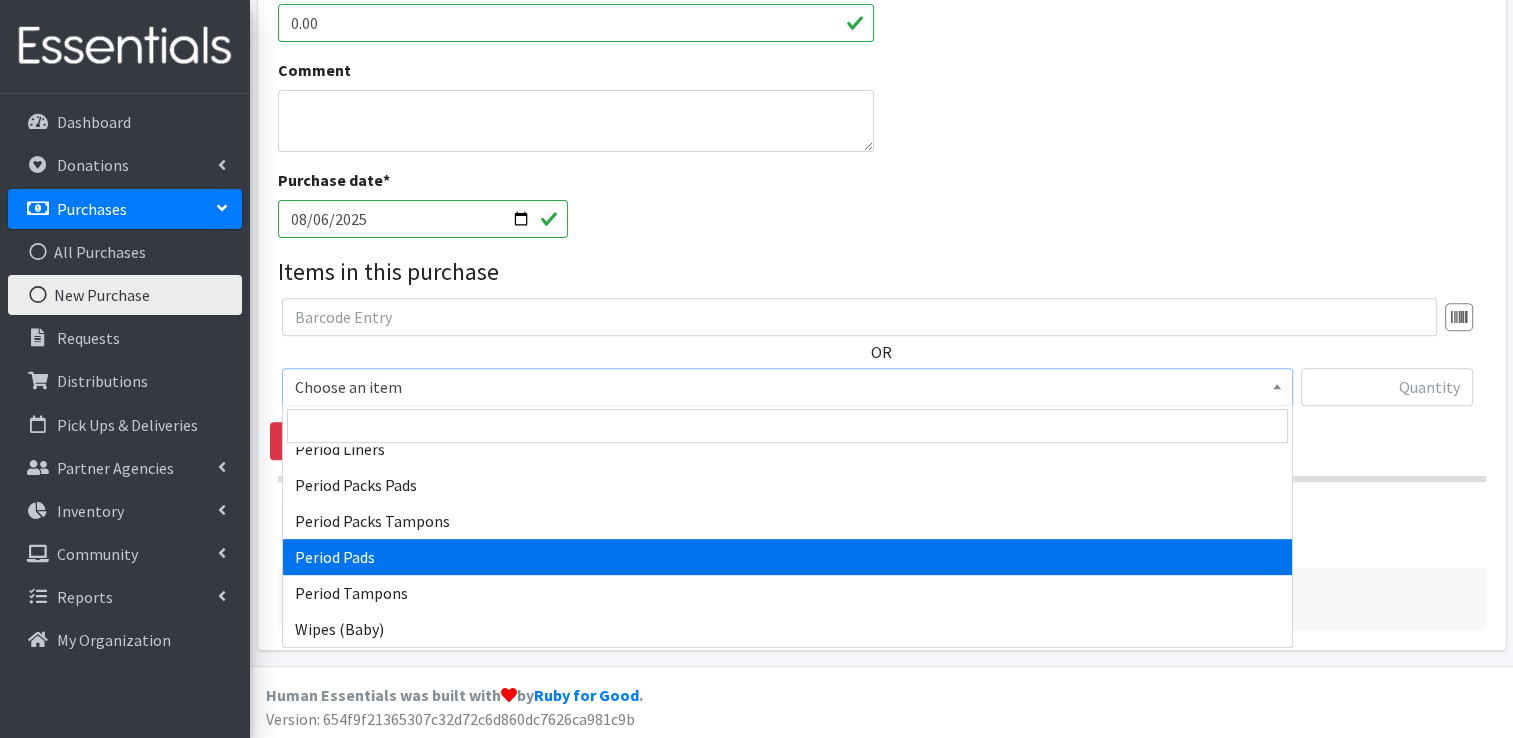 select on "12634" 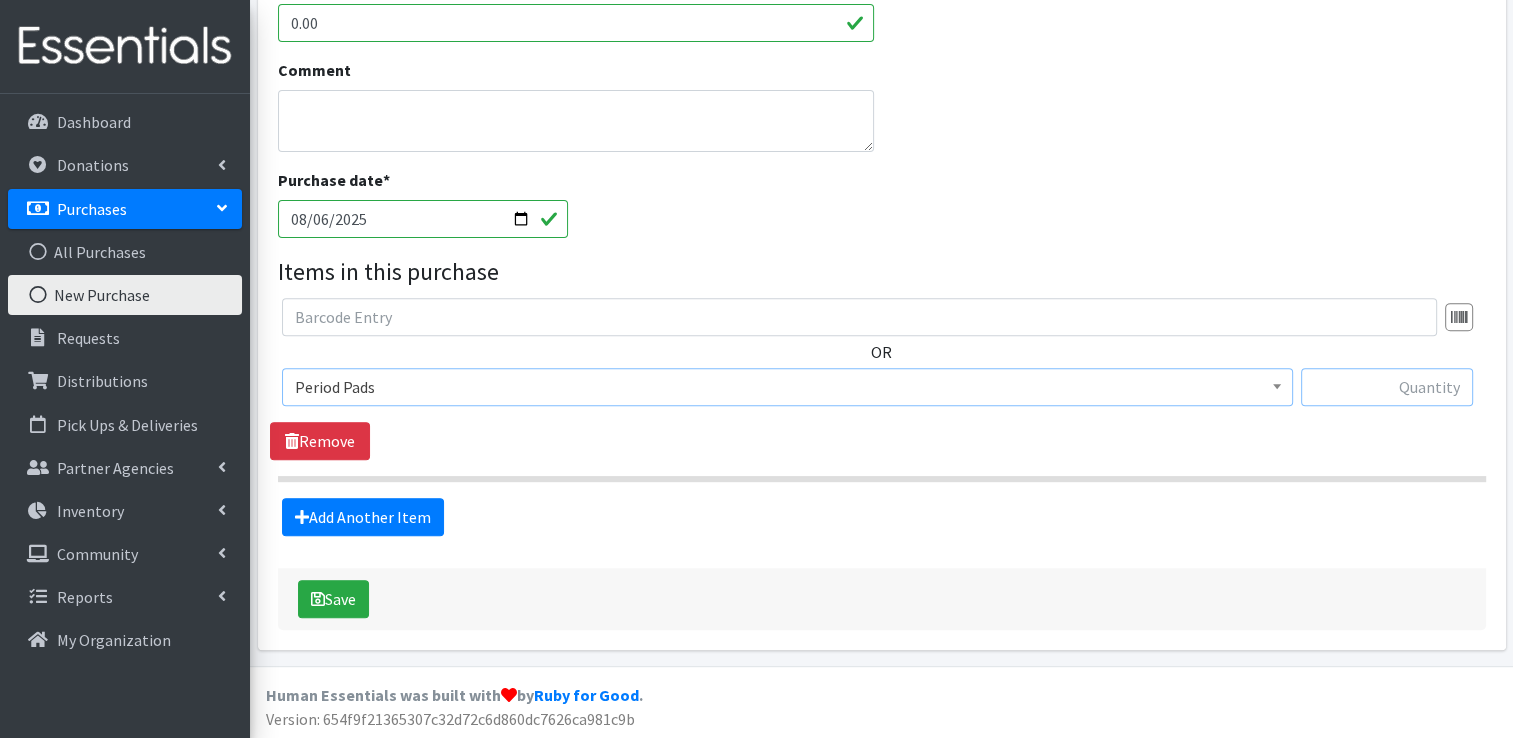 click at bounding box center (1387, 387) 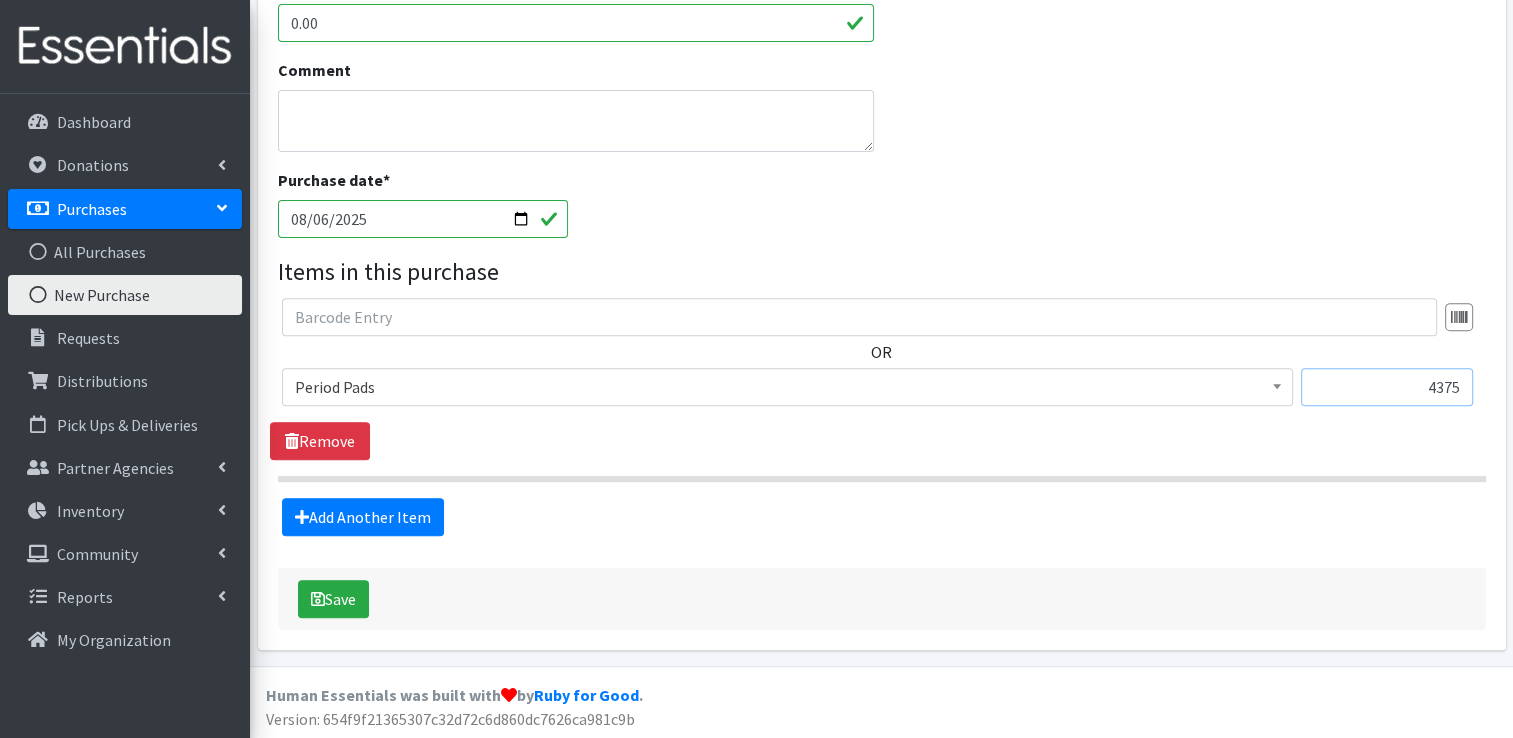 type on "4375" 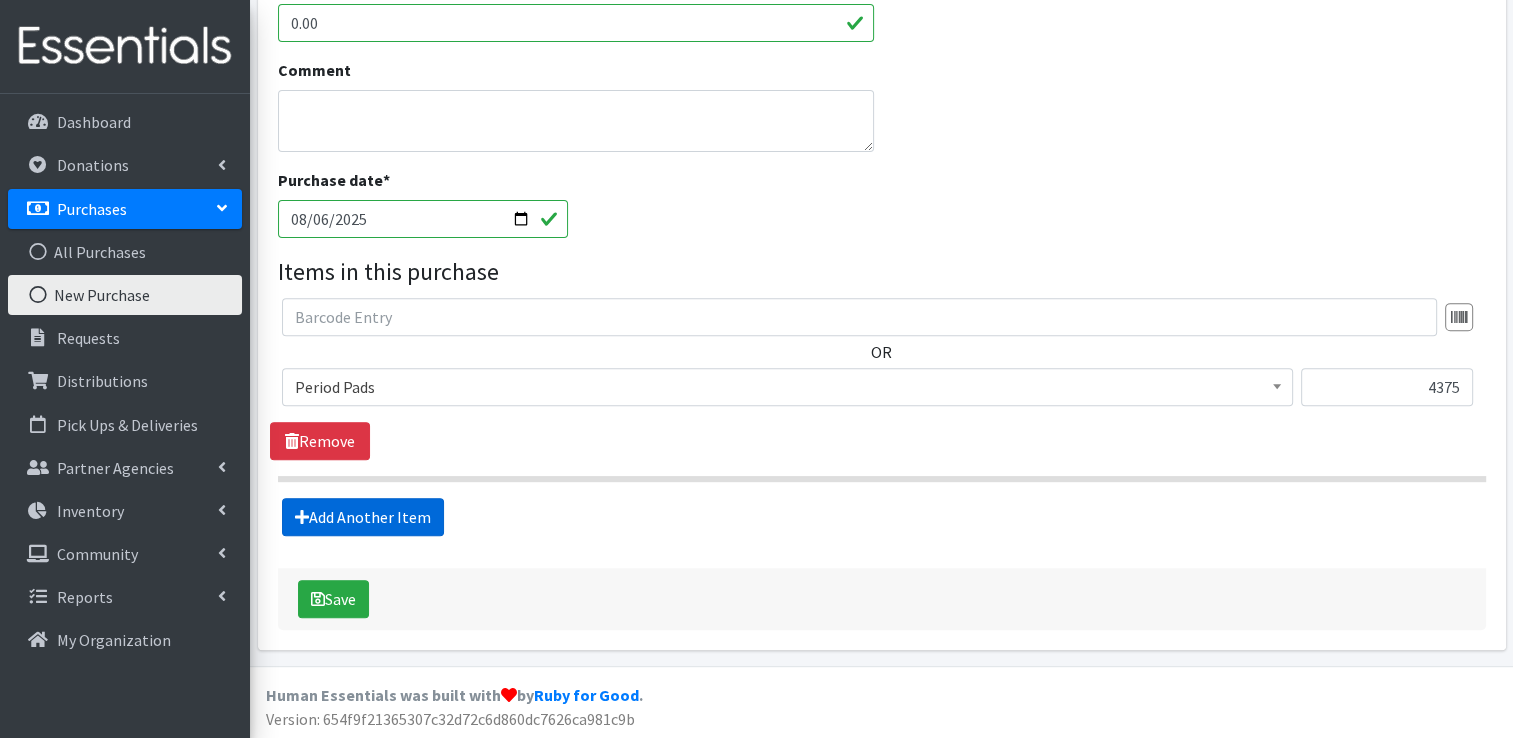 click on "Add Another Item" at bounding box center [363, 517] 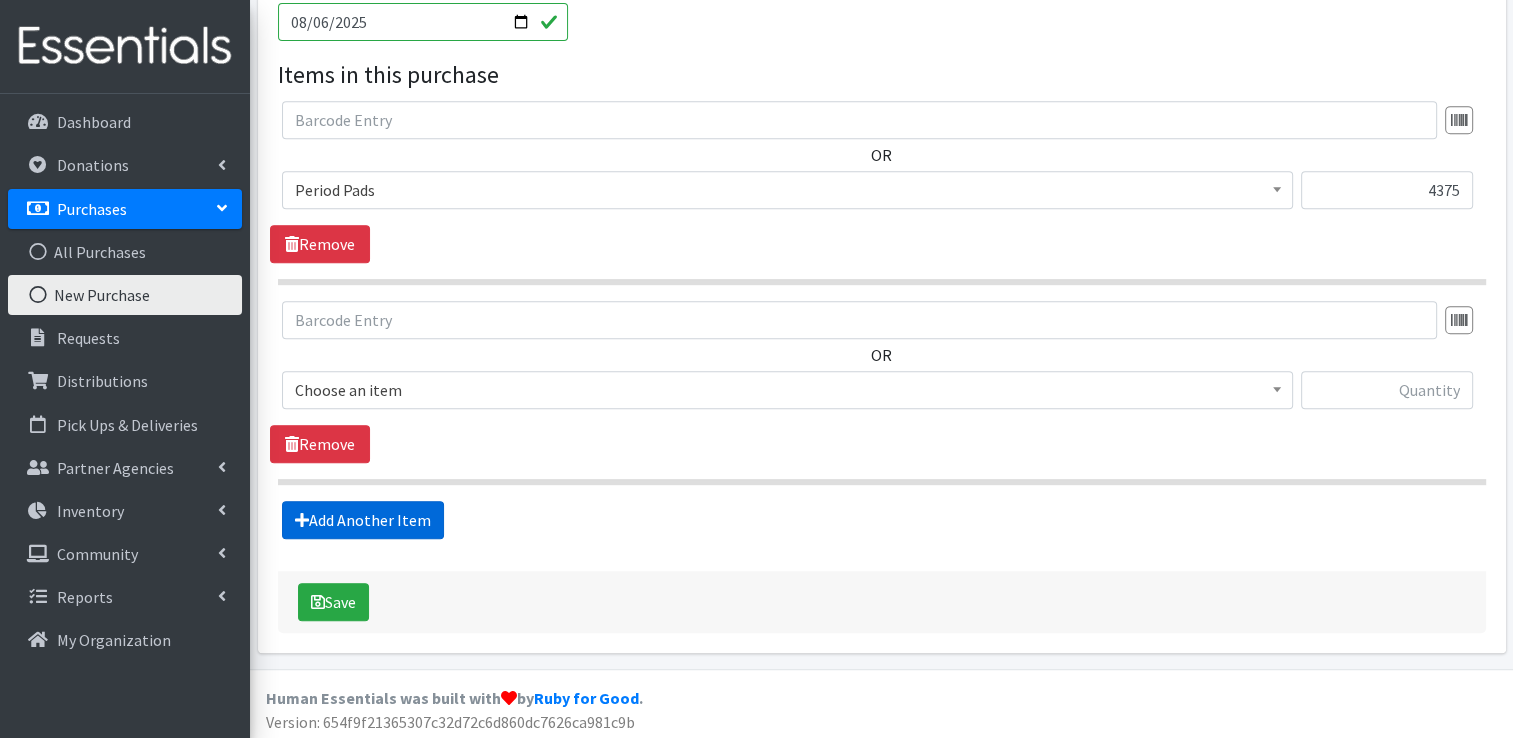 scroll, scrollTop: 893, scrollLeft: 0, axis: vertical 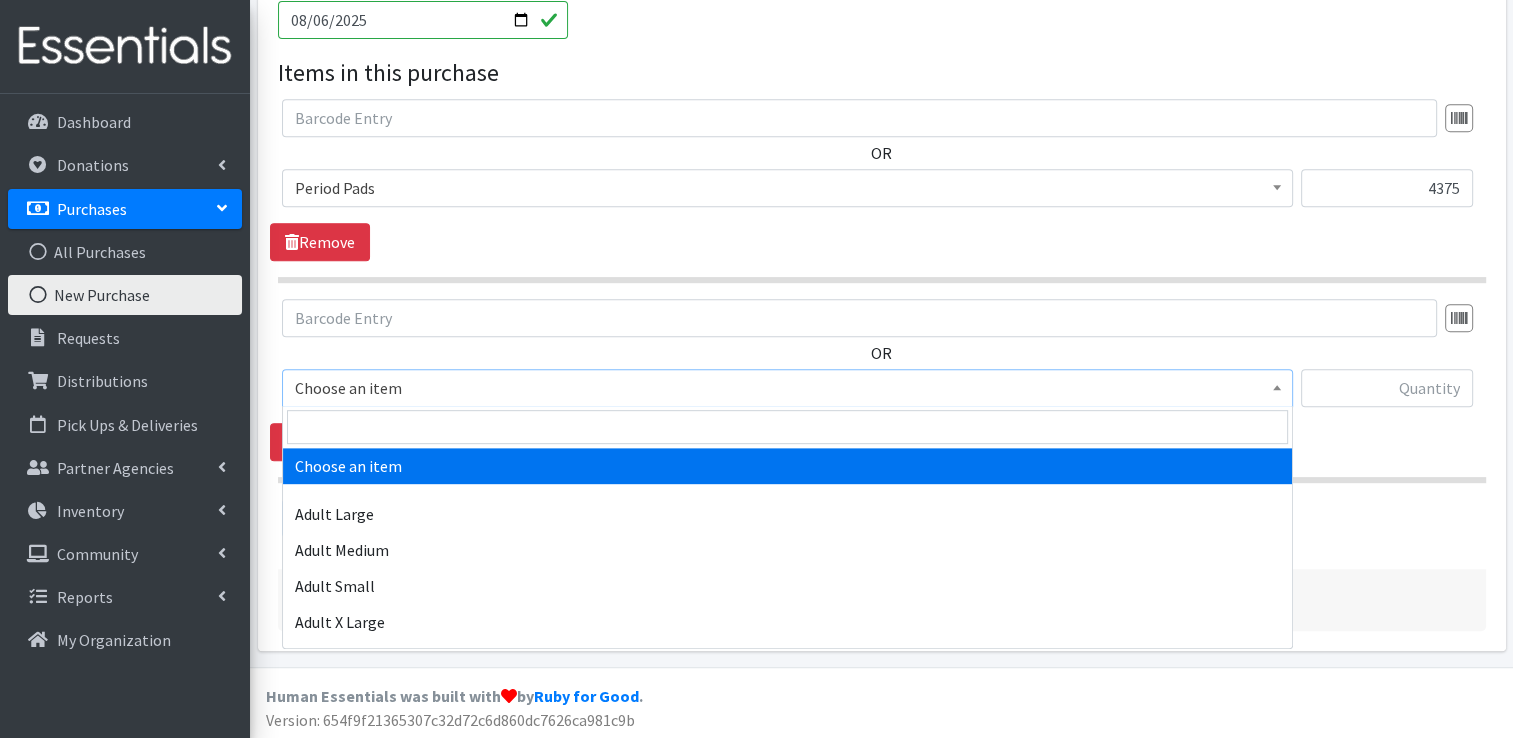 click on "Choose an item" at bounding box center (787, 388) 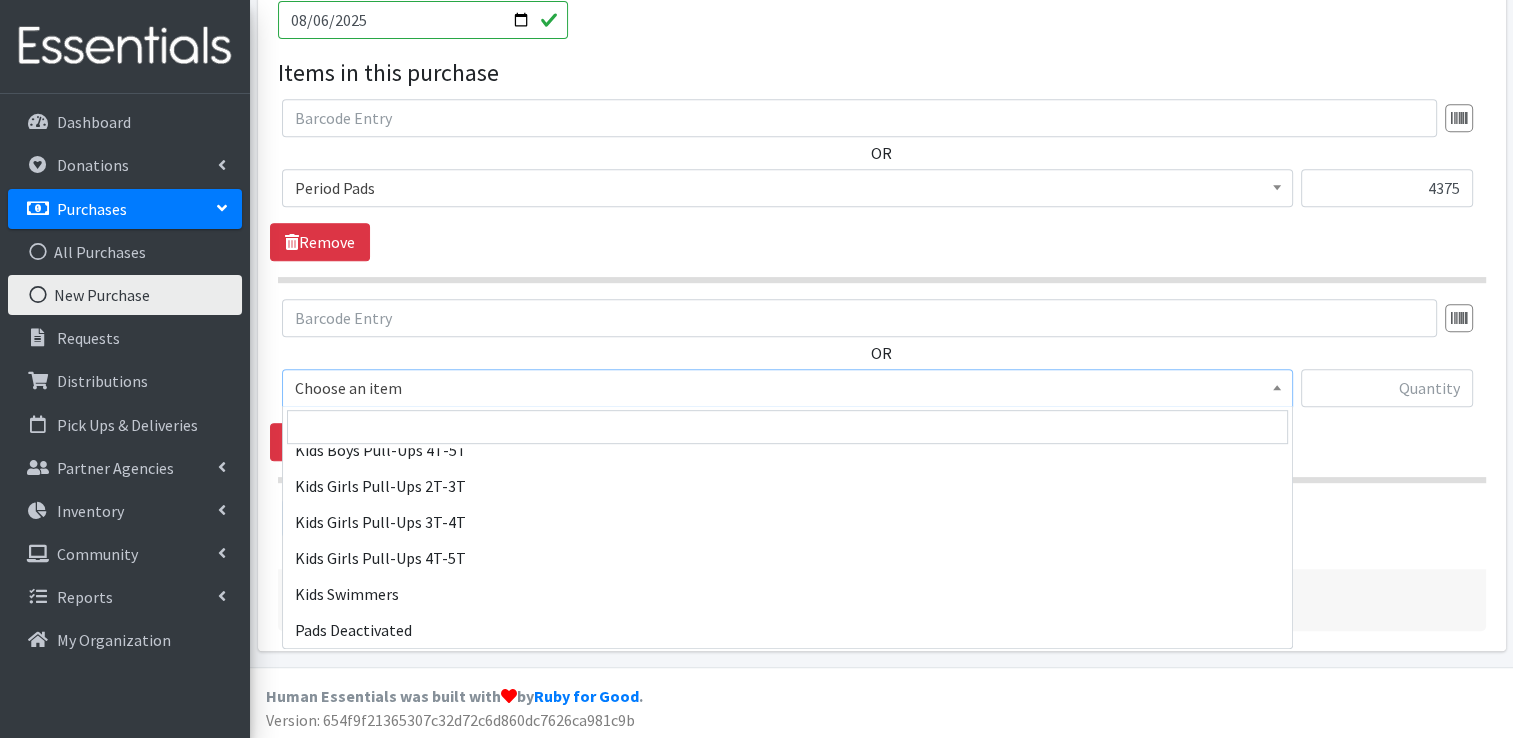 scroll, scrollTop: 928, scrollLeft: 0, axis: vertical 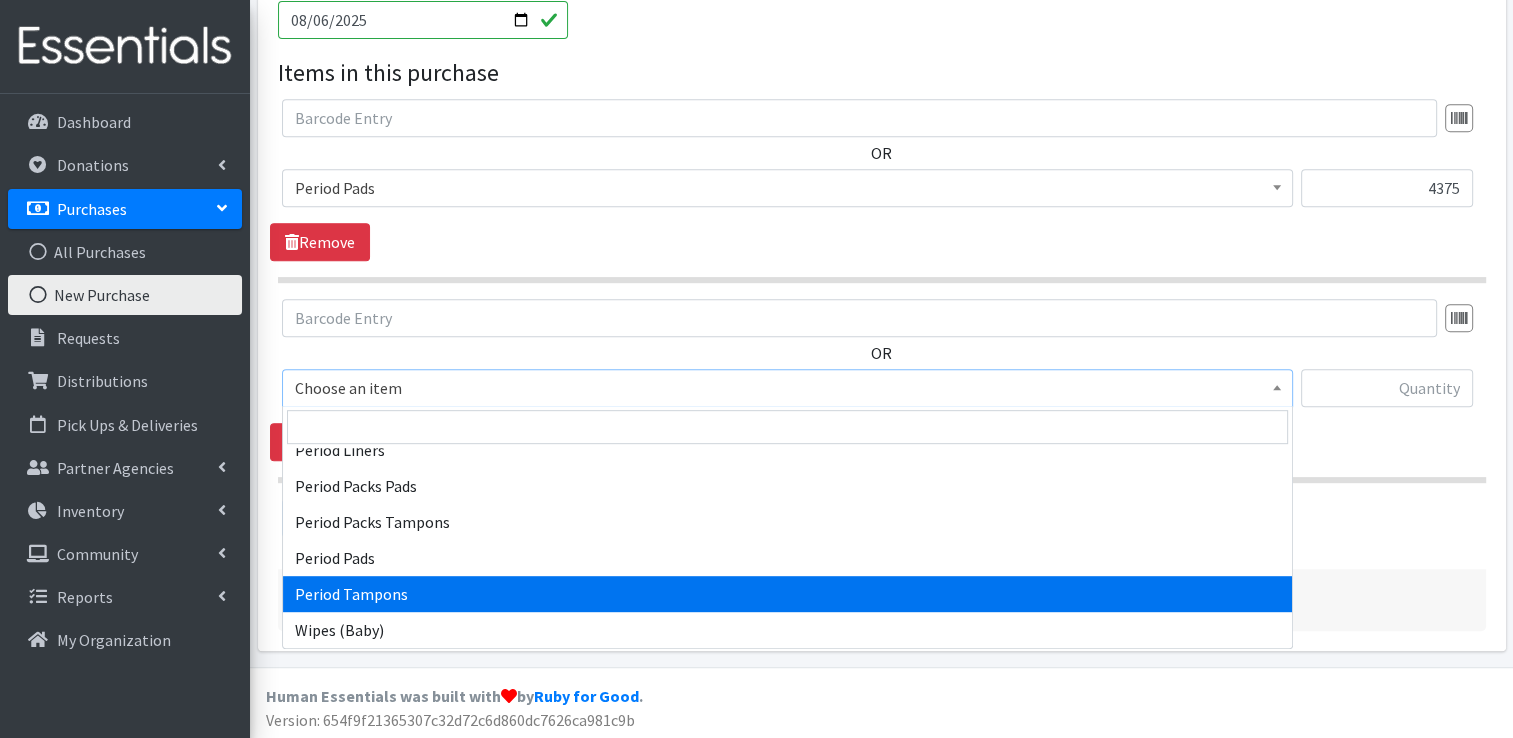 select on "12633" 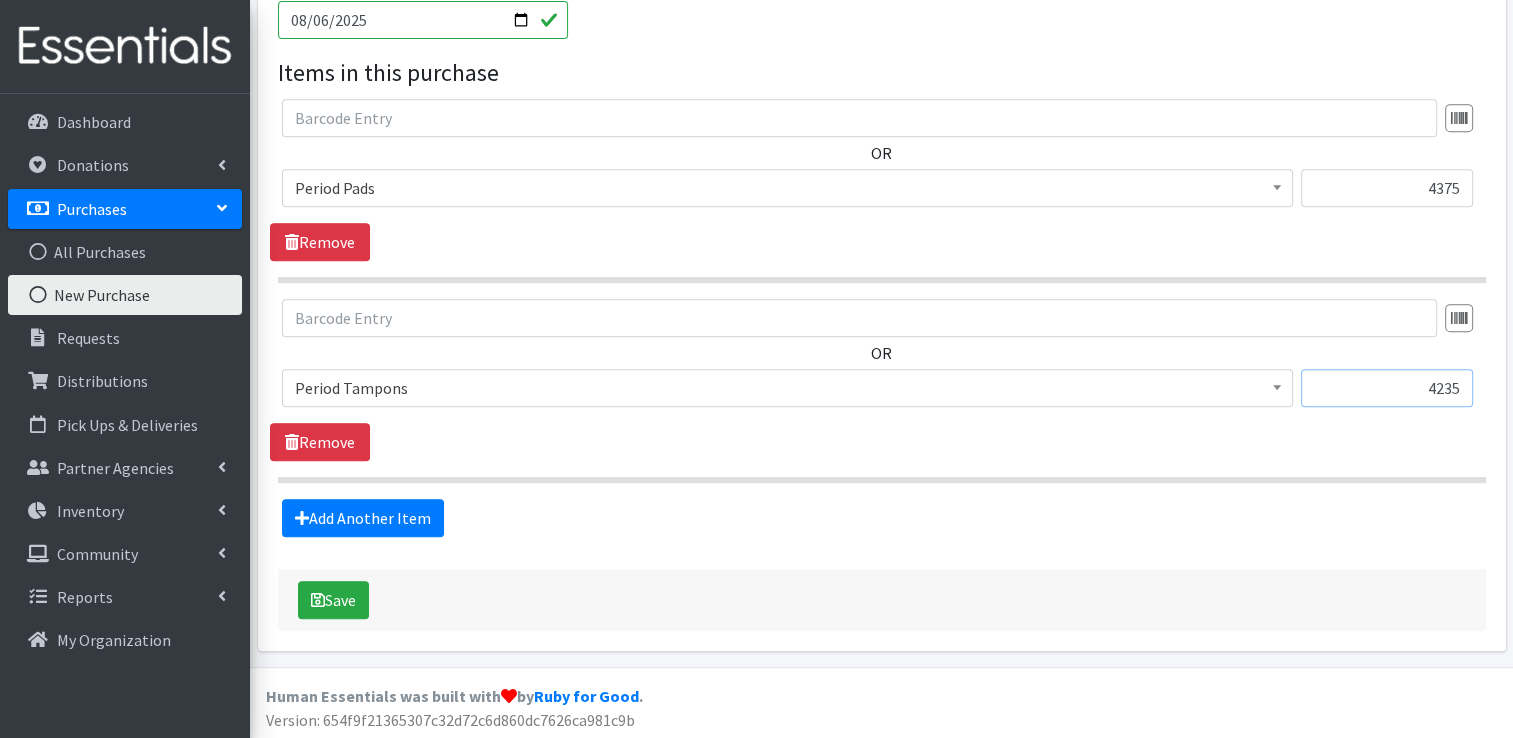 type on "4235" 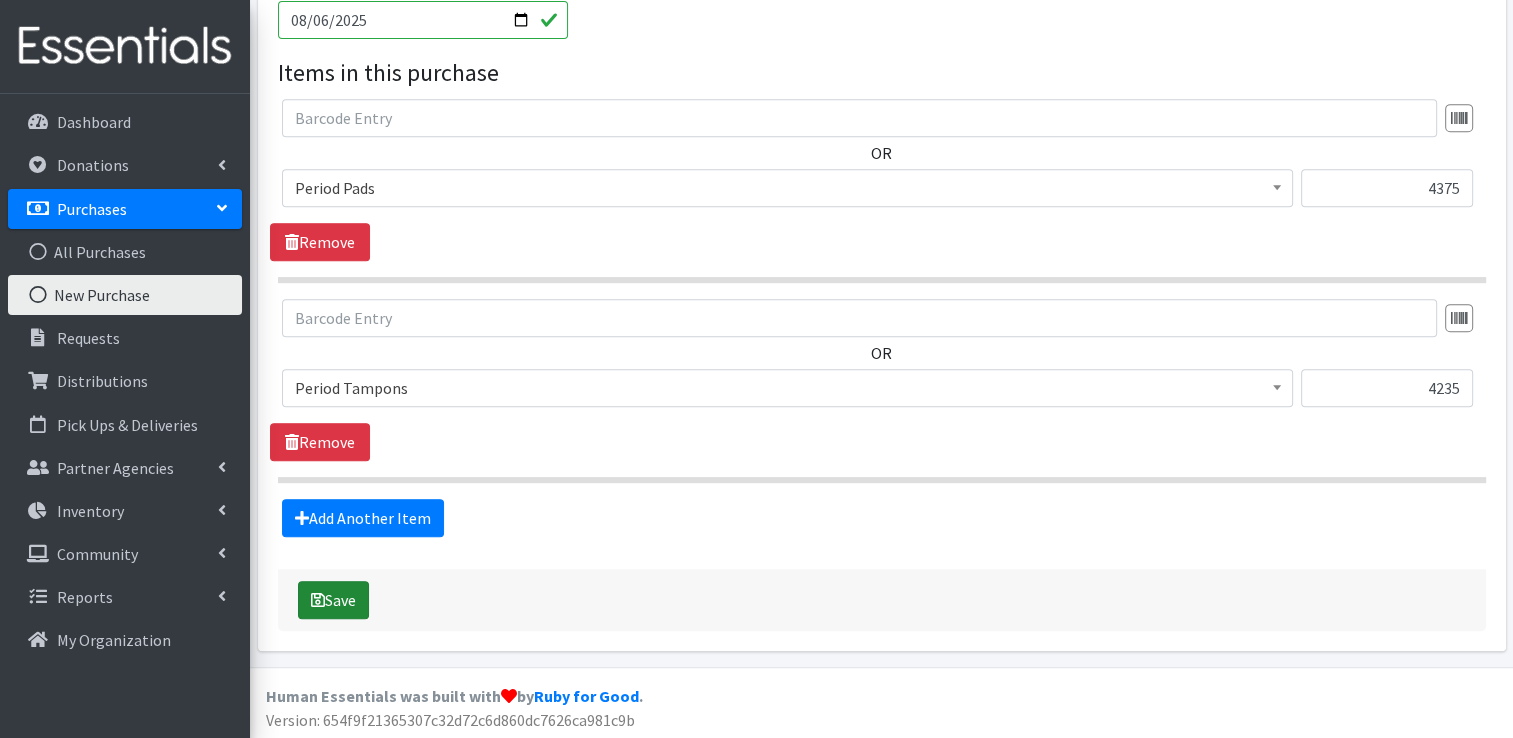 click on "Save" at bounding box center [333, 600] 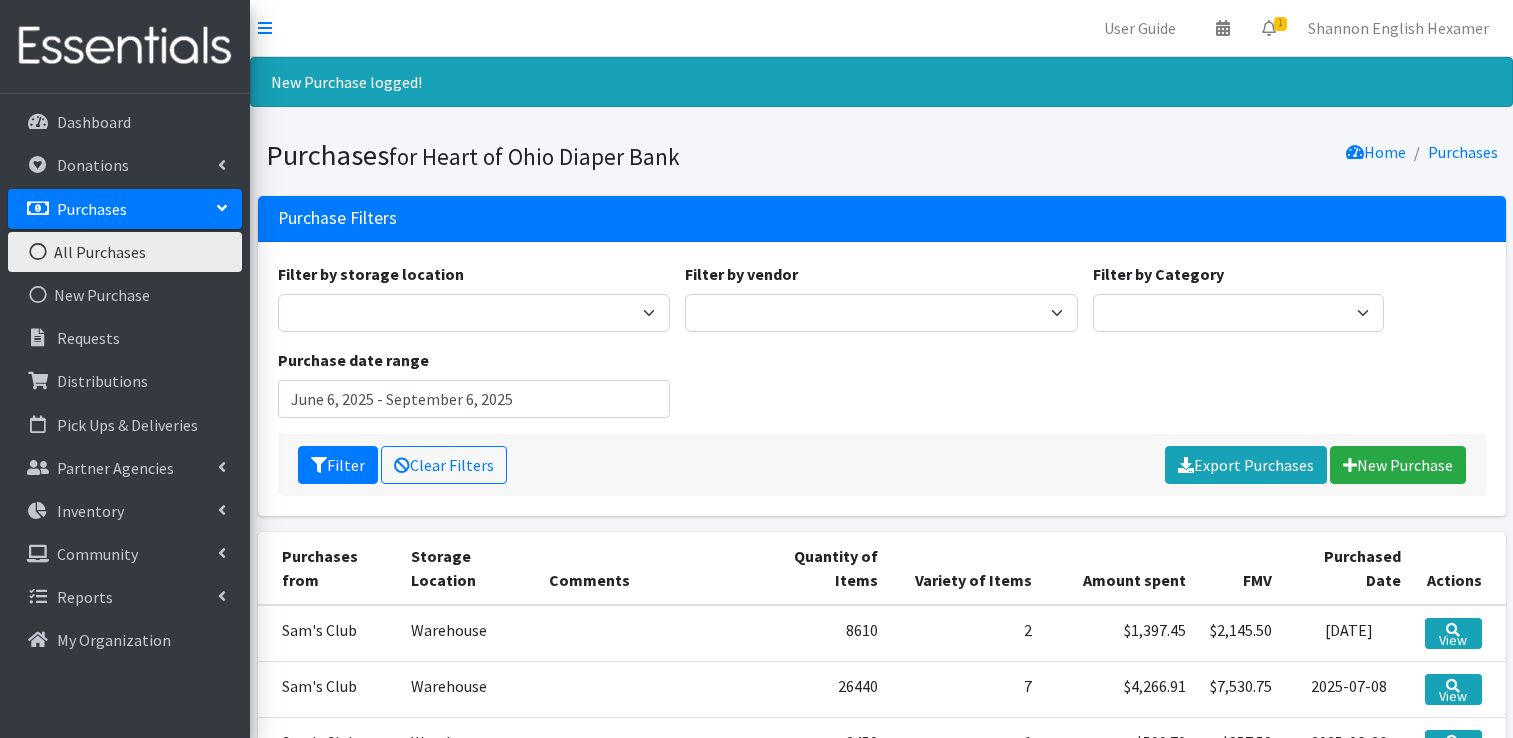 scroll, scrollTop: 0, scrollLeft: 0, axis: both 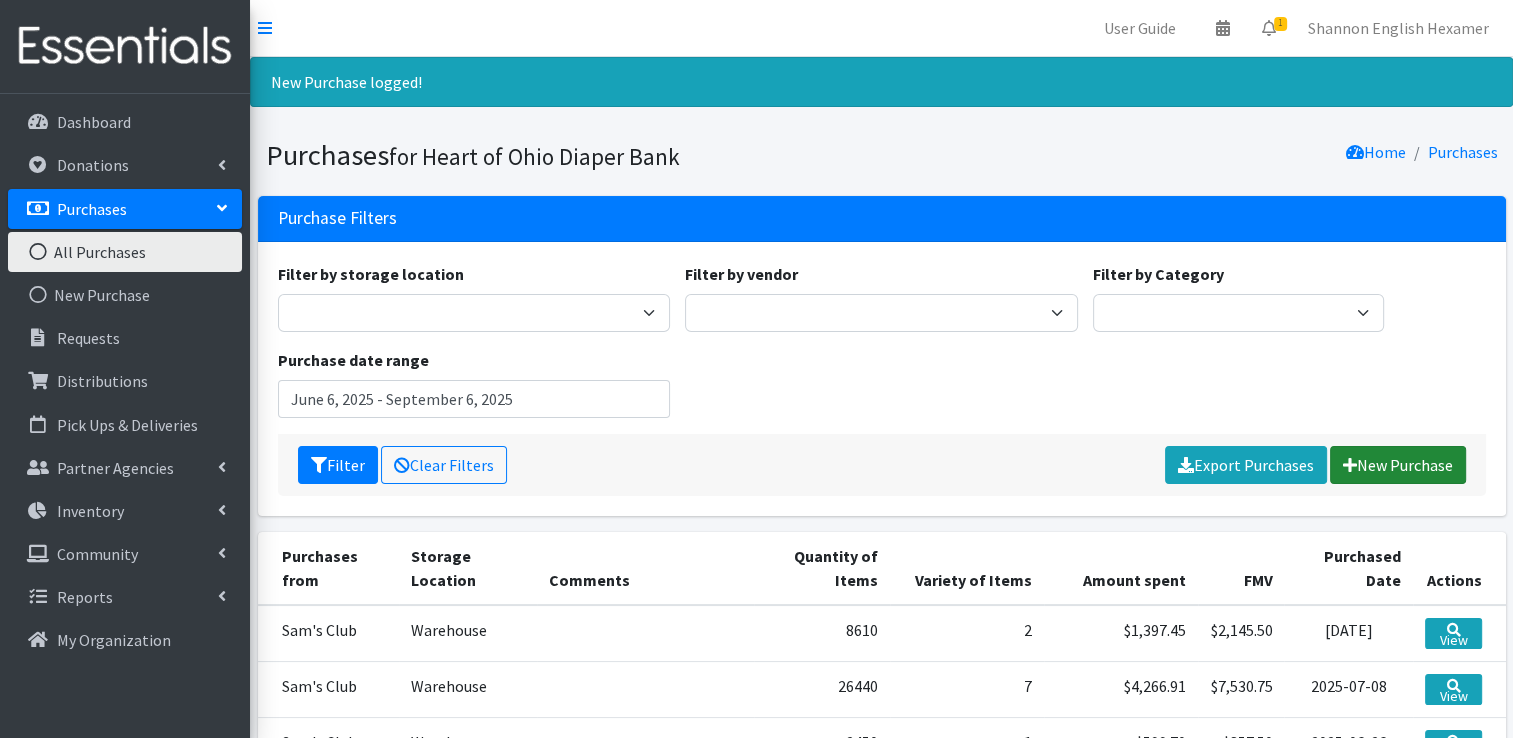 click on "New Purchase" at bounding box center (1398, 465) 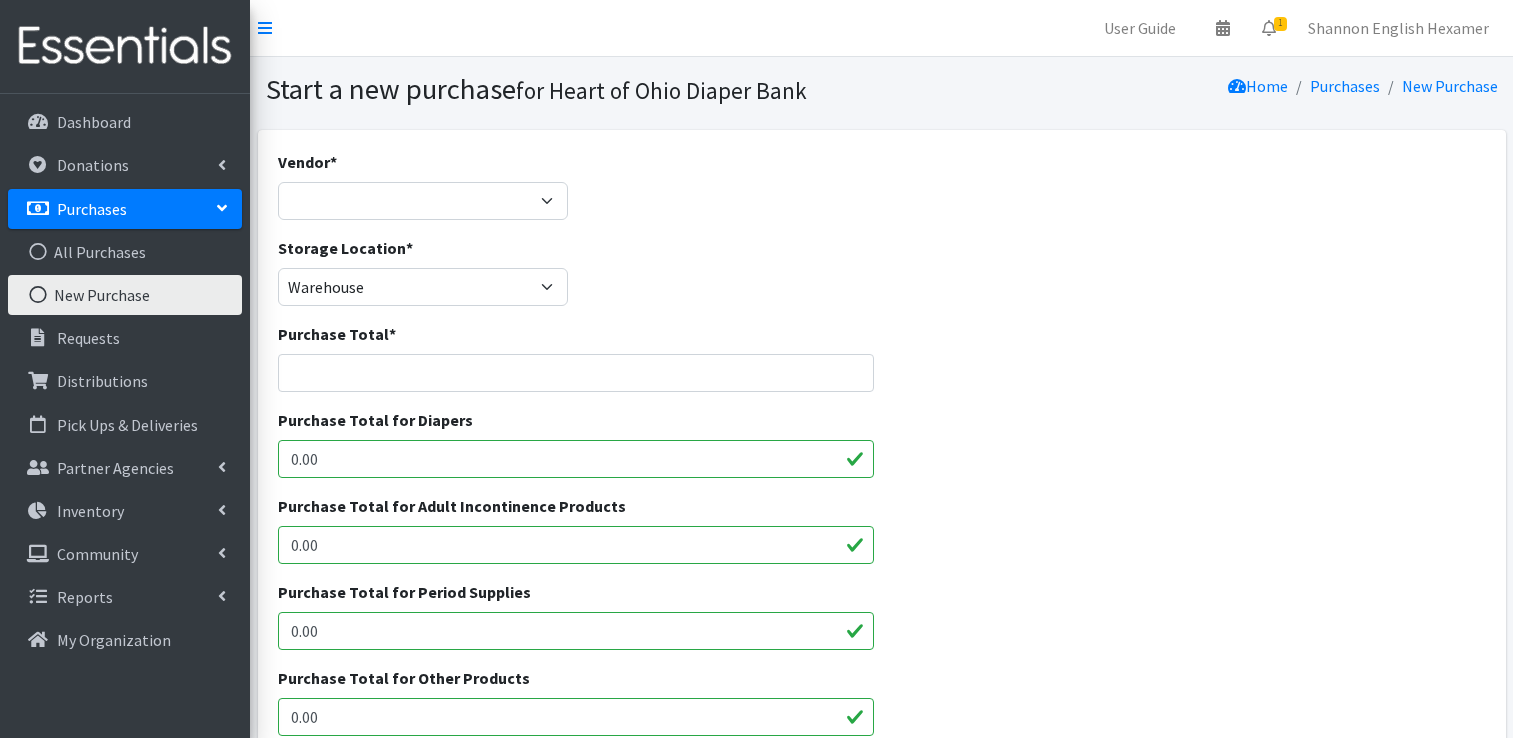 scroll, scrollTop: 0, scrollLeft: 0, axis: both 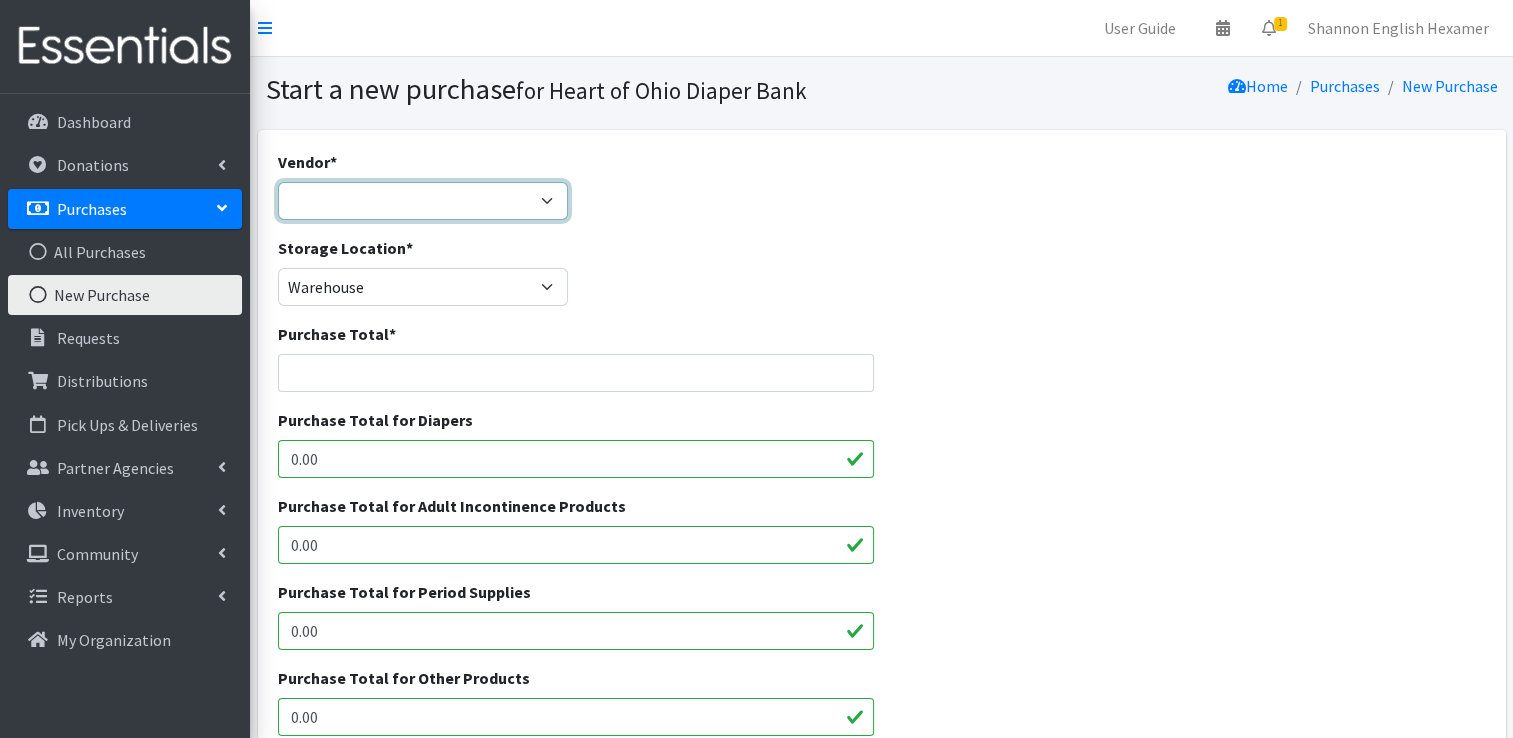 click on "Akron-Canton Regional Foodbank
Aldi's
Amazon
Auggies / NDBN
Huggies / National Diaper Bank
JSL Partners Inc.
Marc's
NDBN Pathway2Provide
Sam's Club
Target
Walmart  ---Not Listed---" at bounding box center (423, 201) 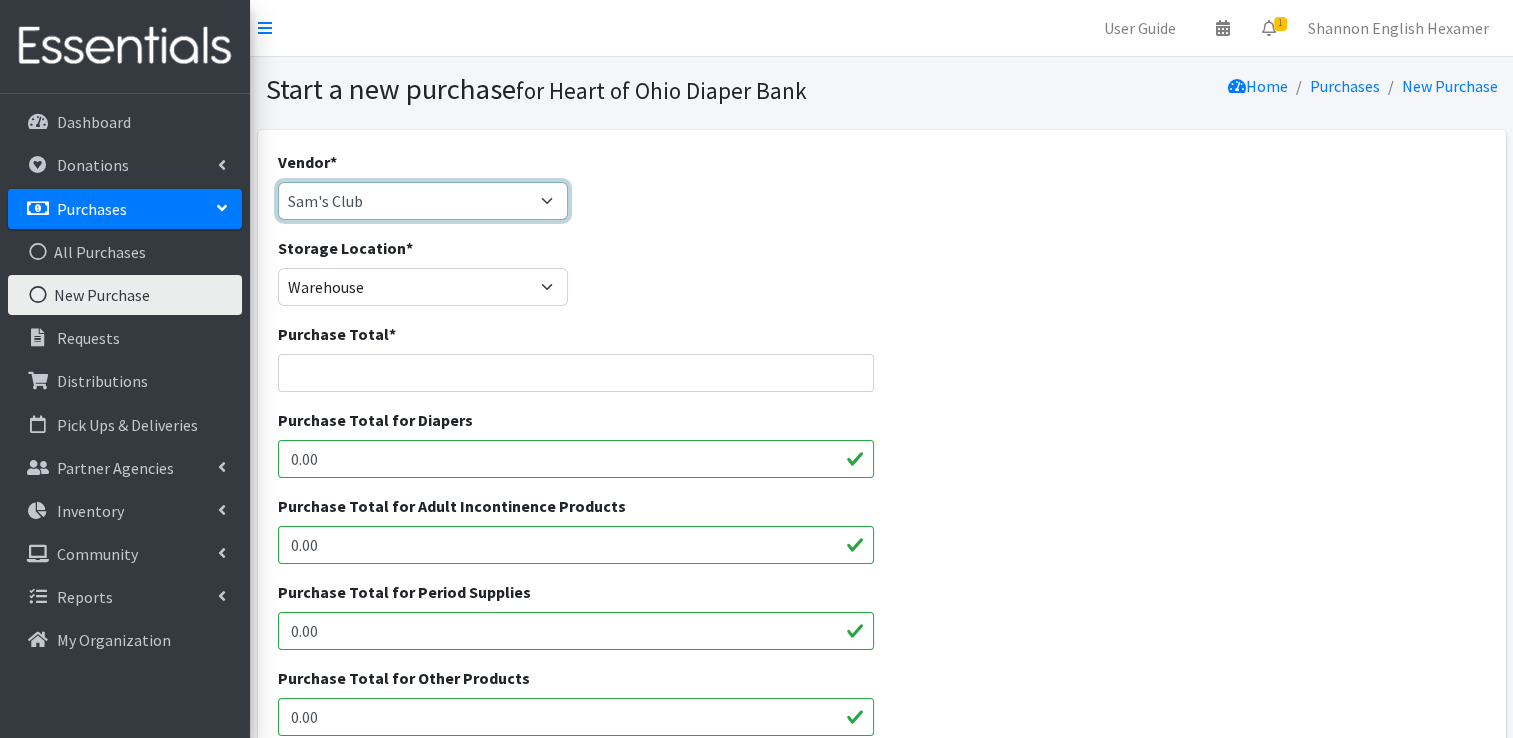 click on "Akron-Canton Regional Foodbank
Aldi's
Amazon
Auggies / NDBN
Huggies / National Diaper Bank
JSL Partners Inc.
Marc's
NDBN Pathway2Provide
Sam's Club
Target
Walmart  ---Not Listed---" at bounding box center (423, 201) 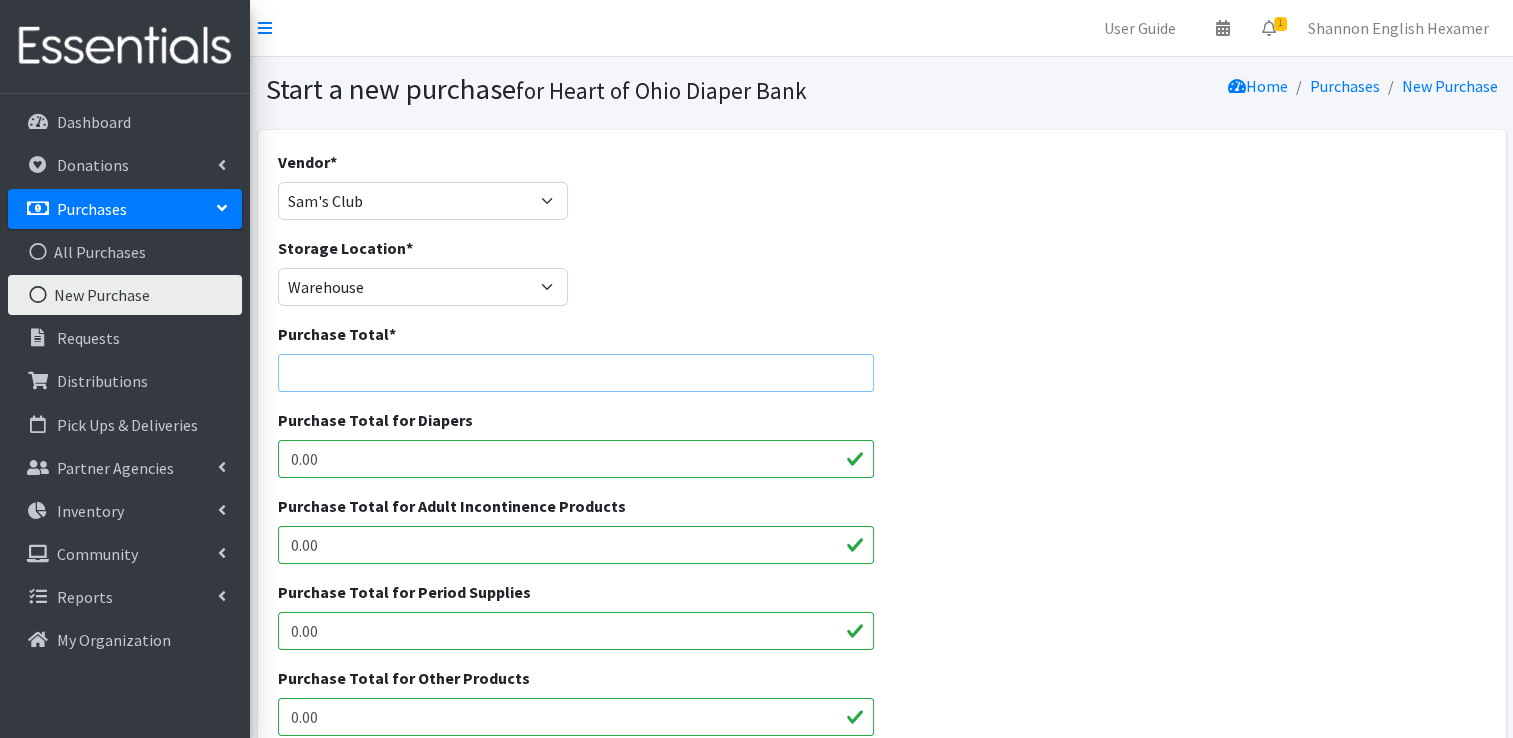 click on "Purchase Total  *" at bounding box center [576, 373] 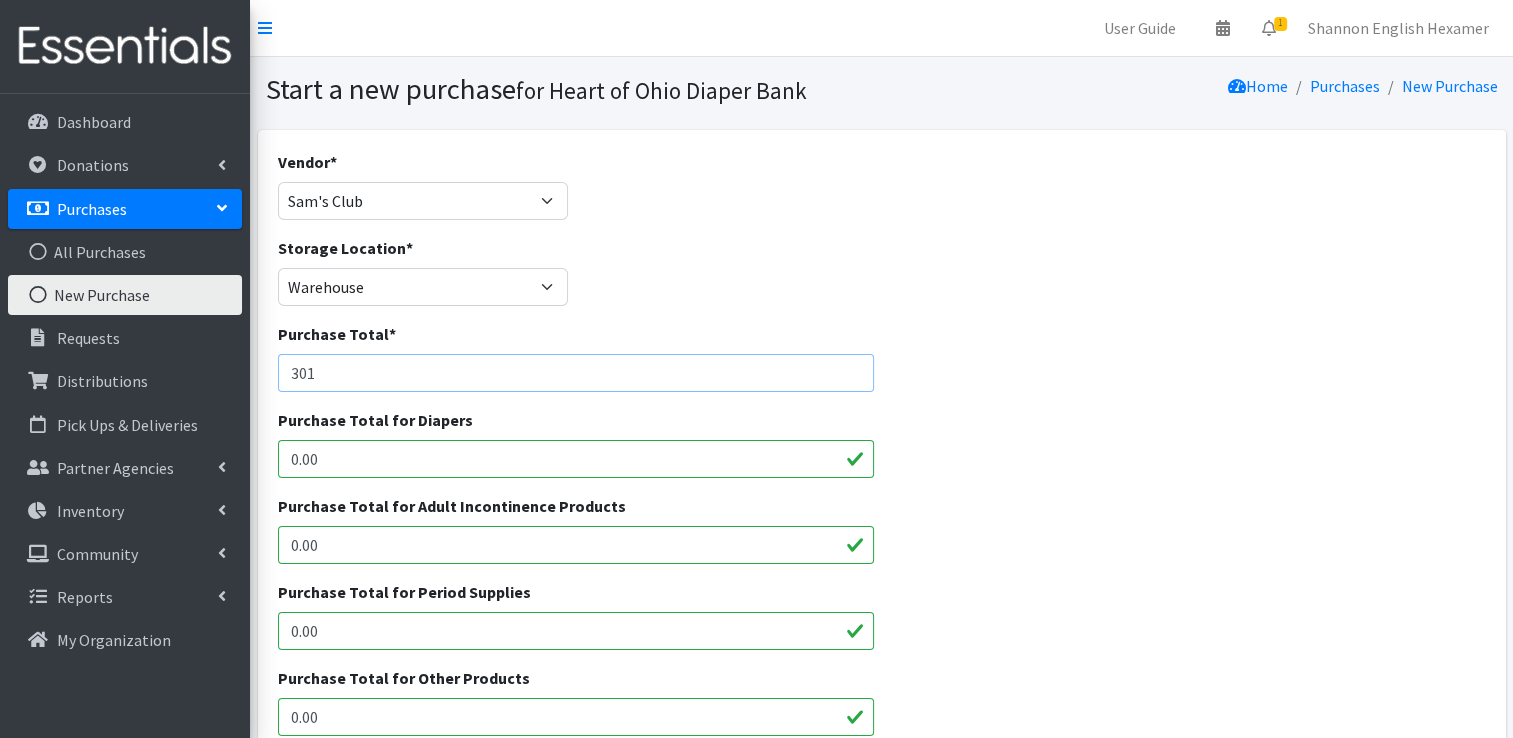 type on "301" 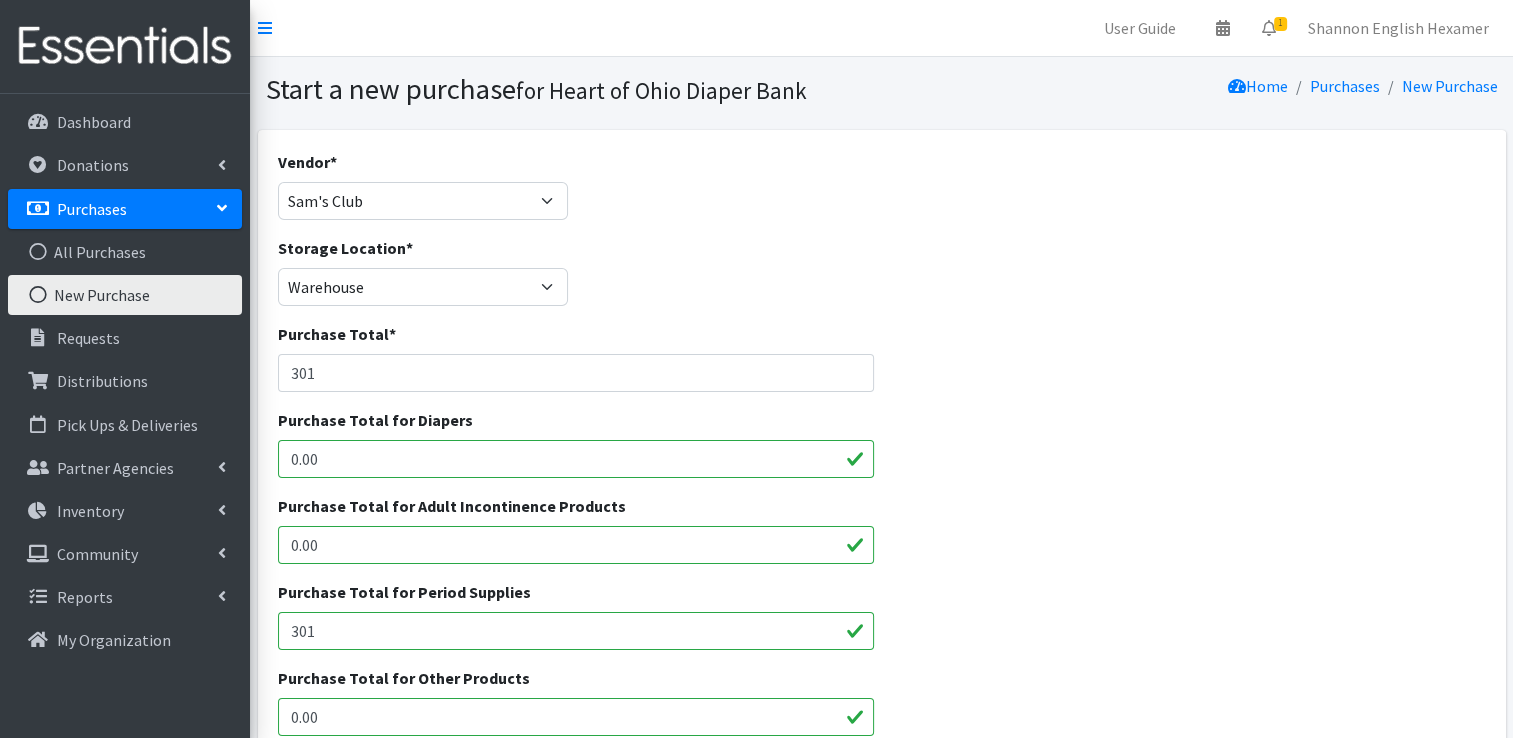 type on "301" 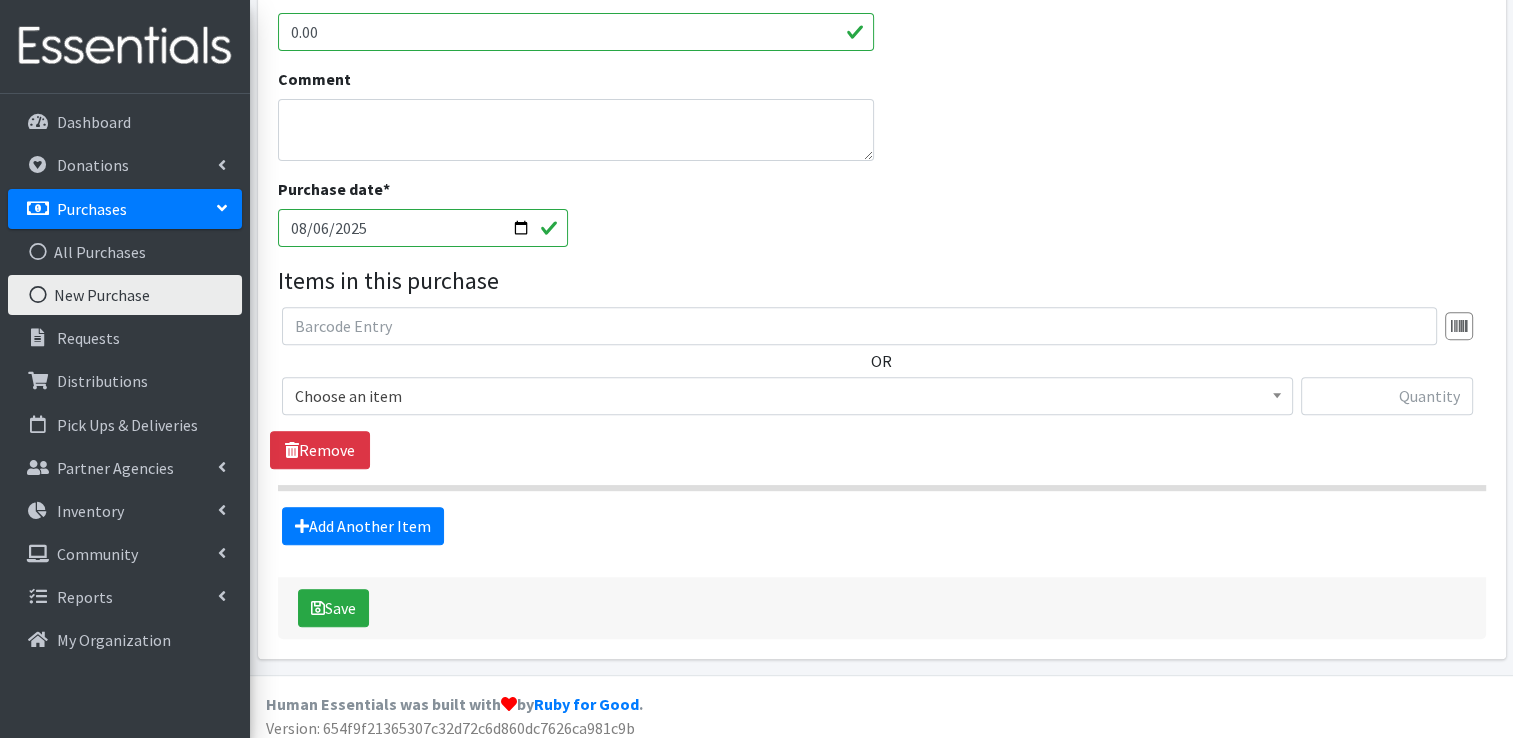 scroll, scrollTop: 694, scrollLeft: 0, axis: vertical 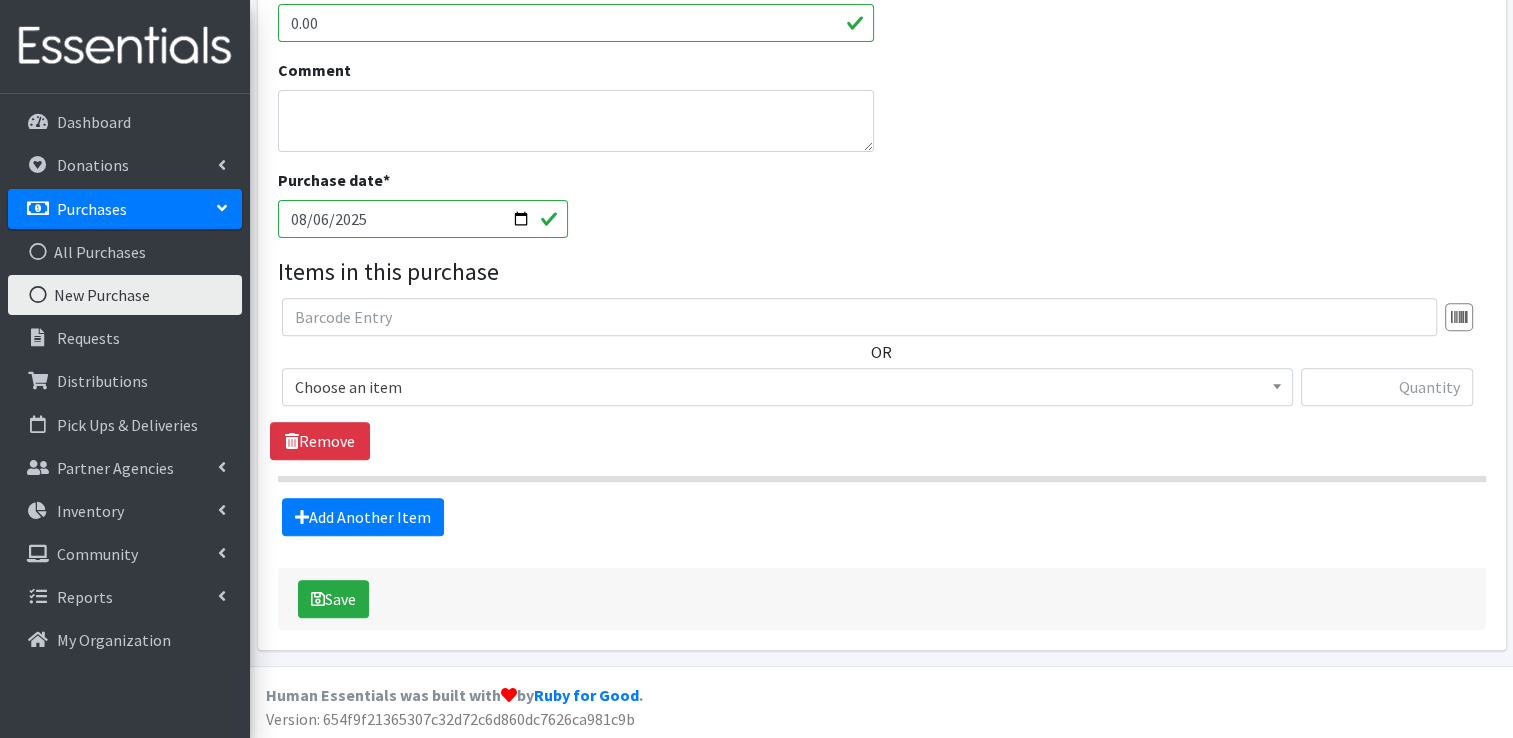 click on "2025-08-06" at bounding box center (423, 219) 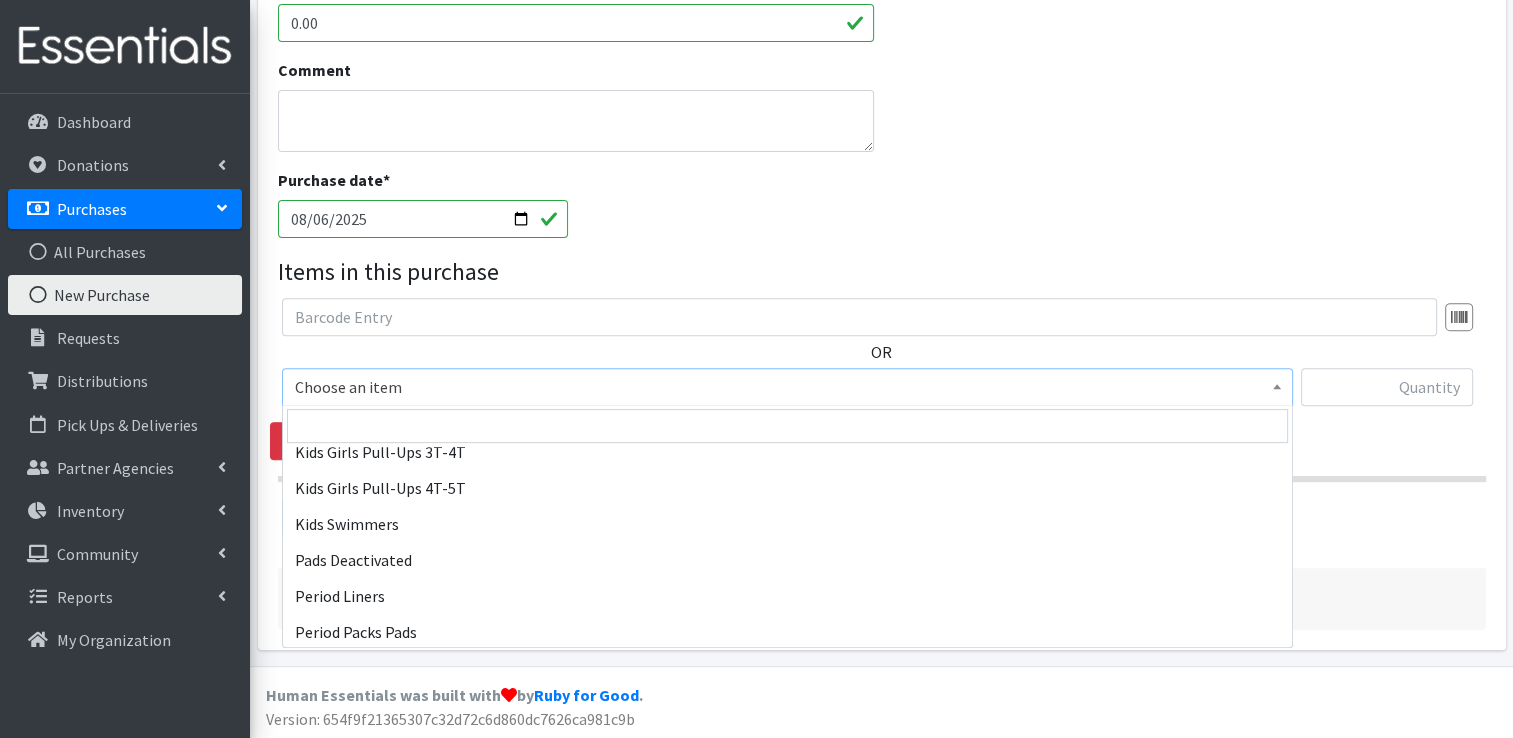 scroll, scrollTop: 928, scrollLeft: 0, axis: vertical 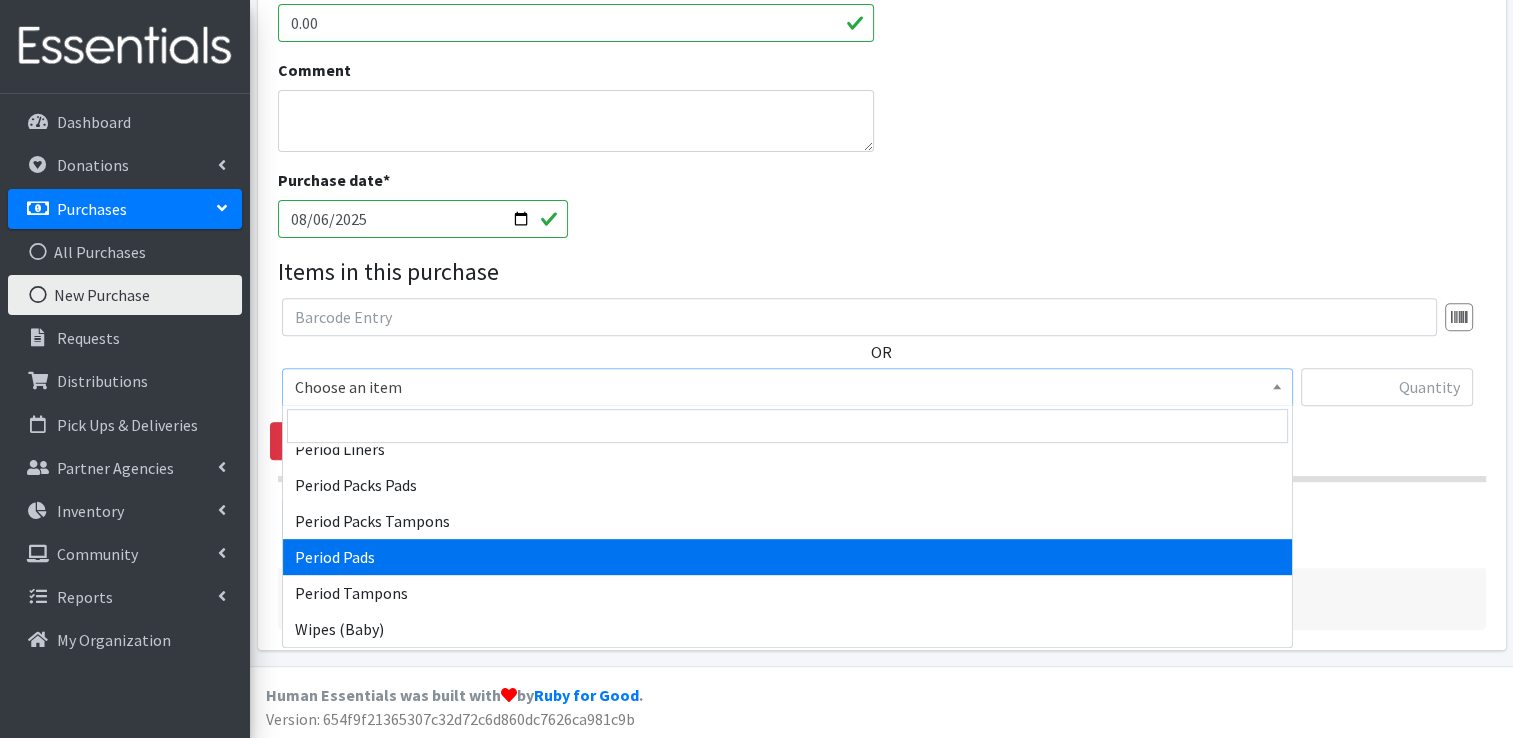 select on "12634" 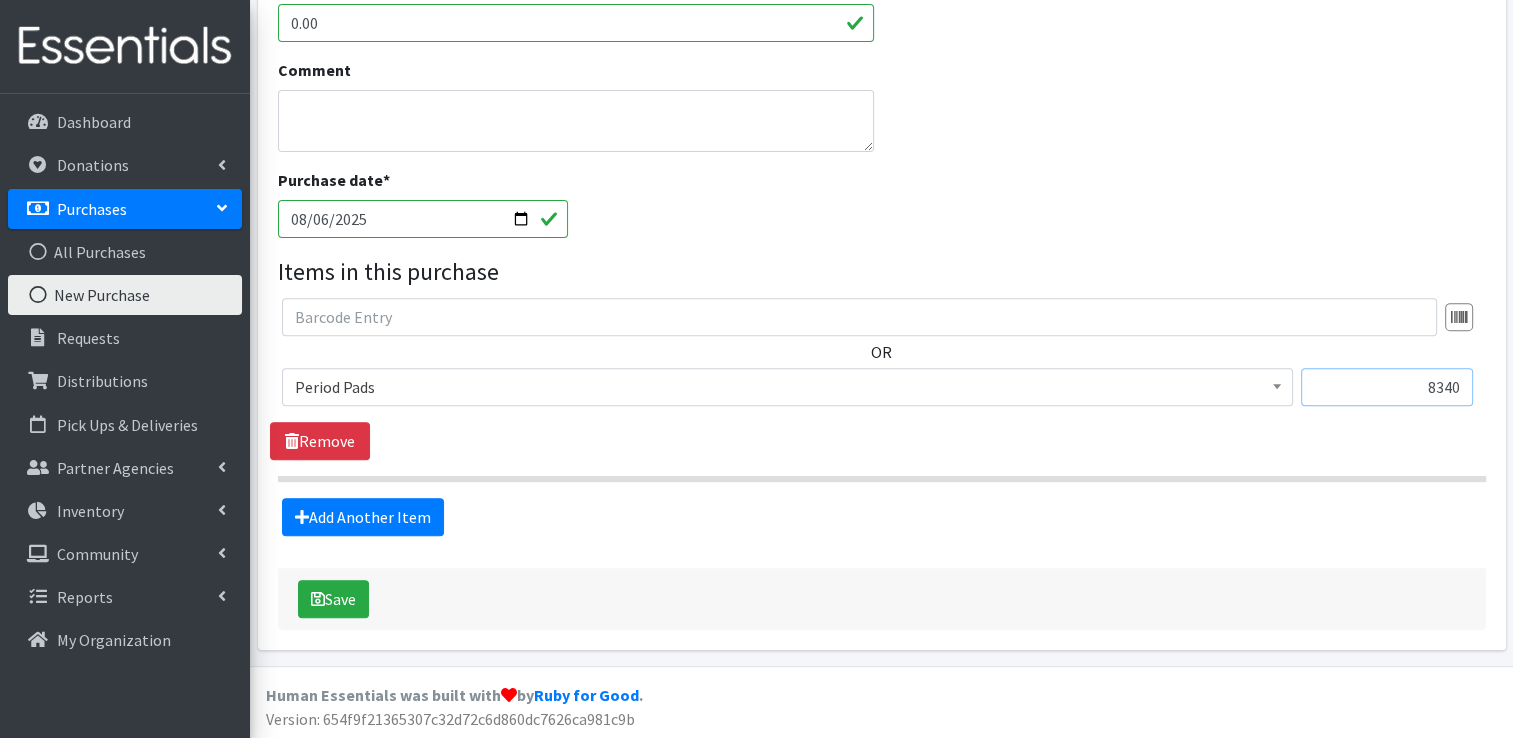 type on "8340" 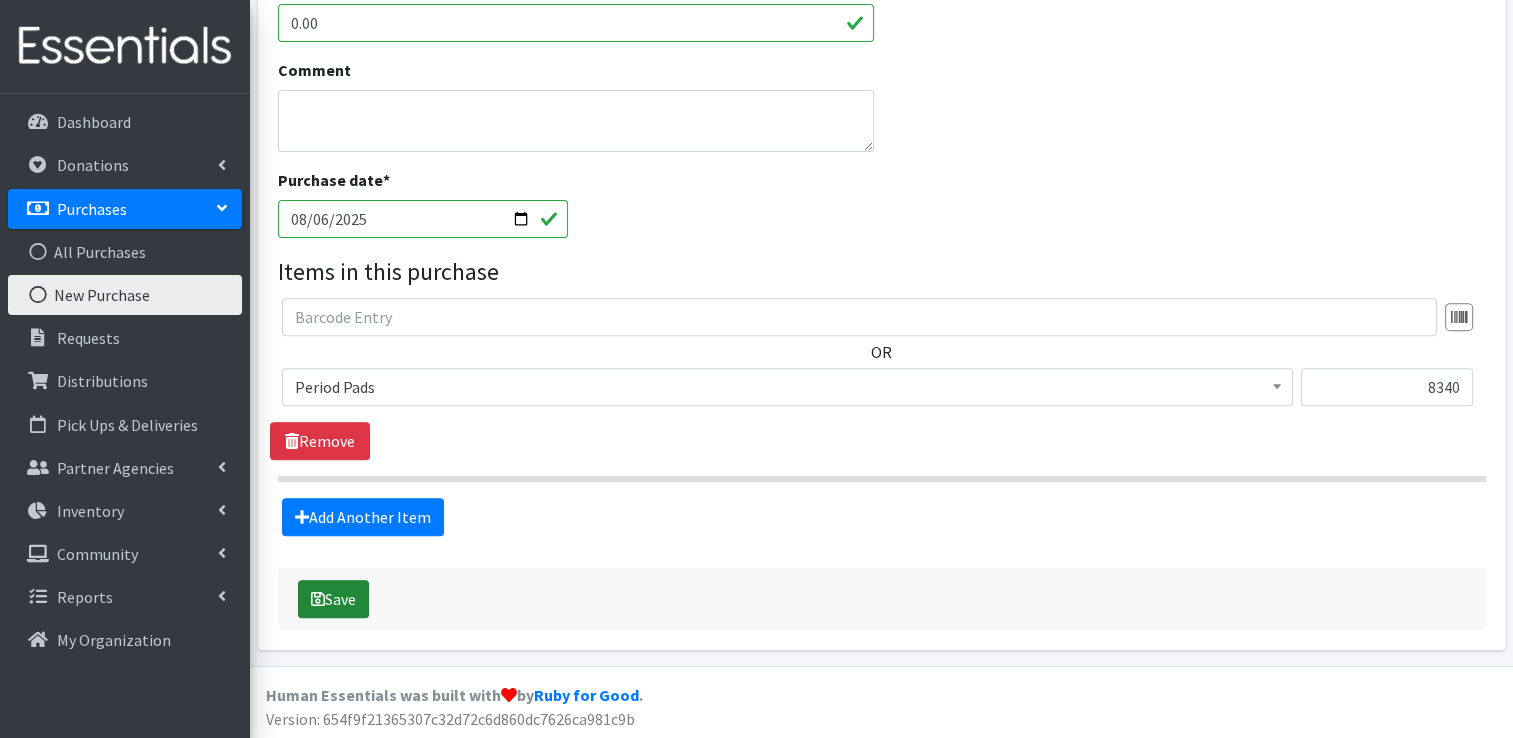click on "Save" at bounding box center [333, 599] 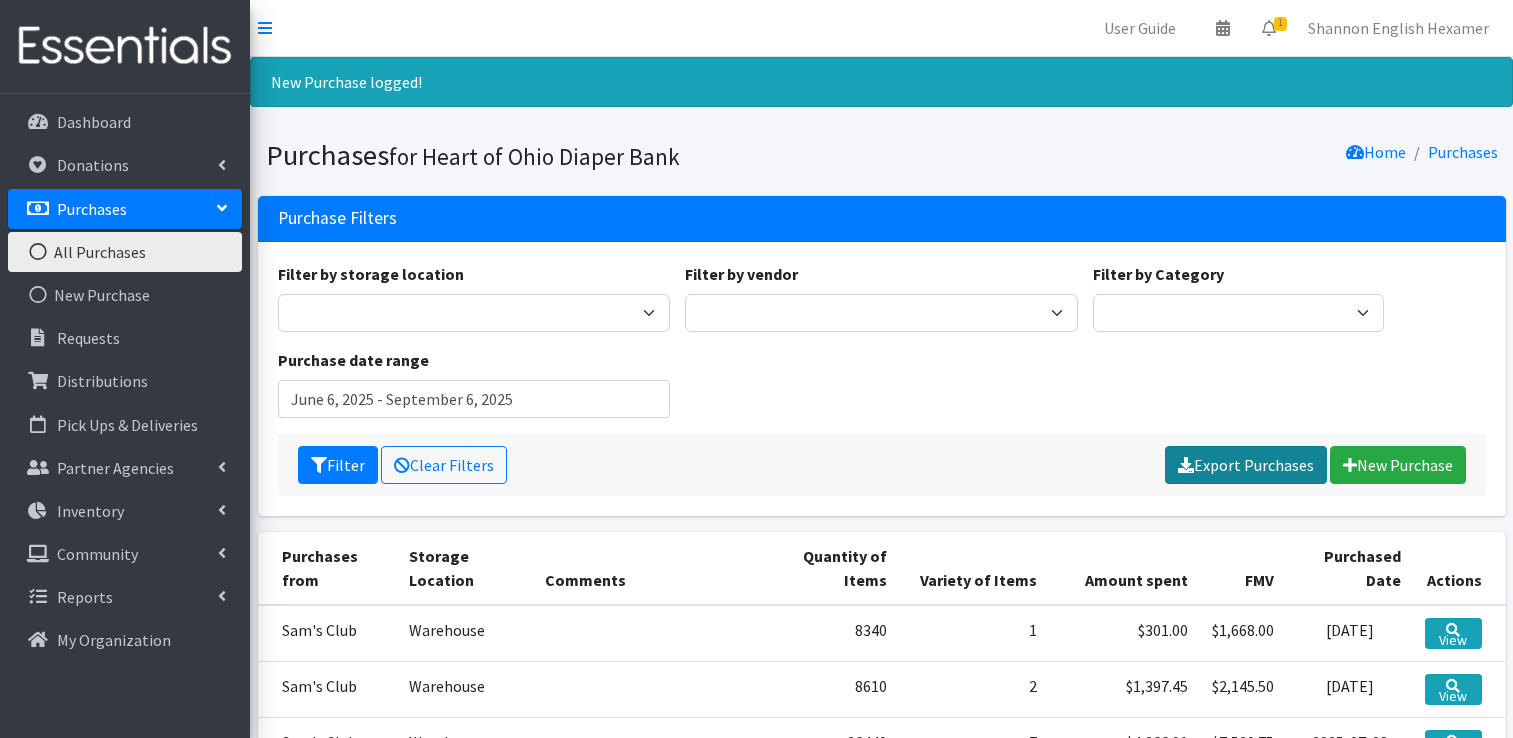 scroll, scrollTop: 0, scrollLeft: 0, axis: both 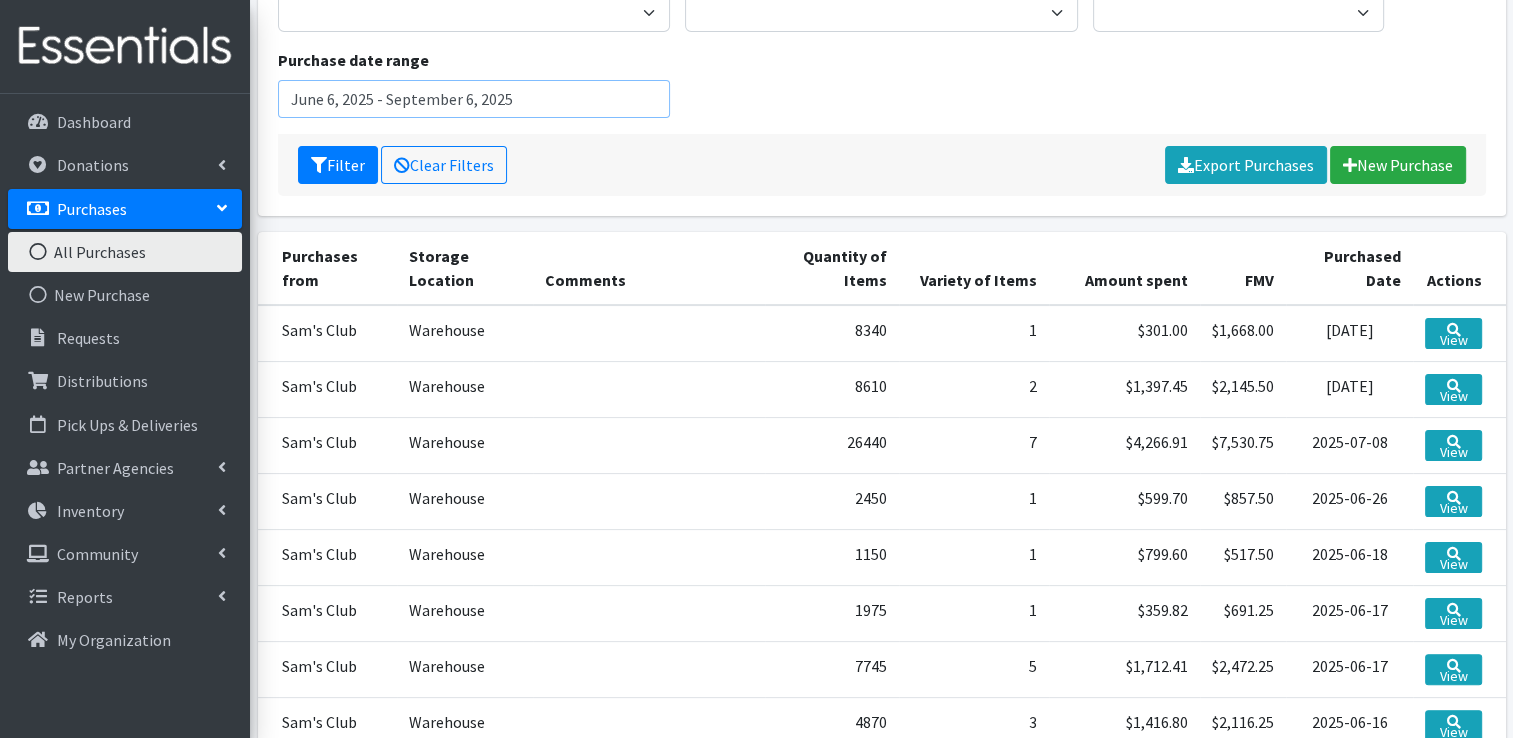 click on "June 6, 2025 - September 6, 2025" at bounding box center (474, 99) 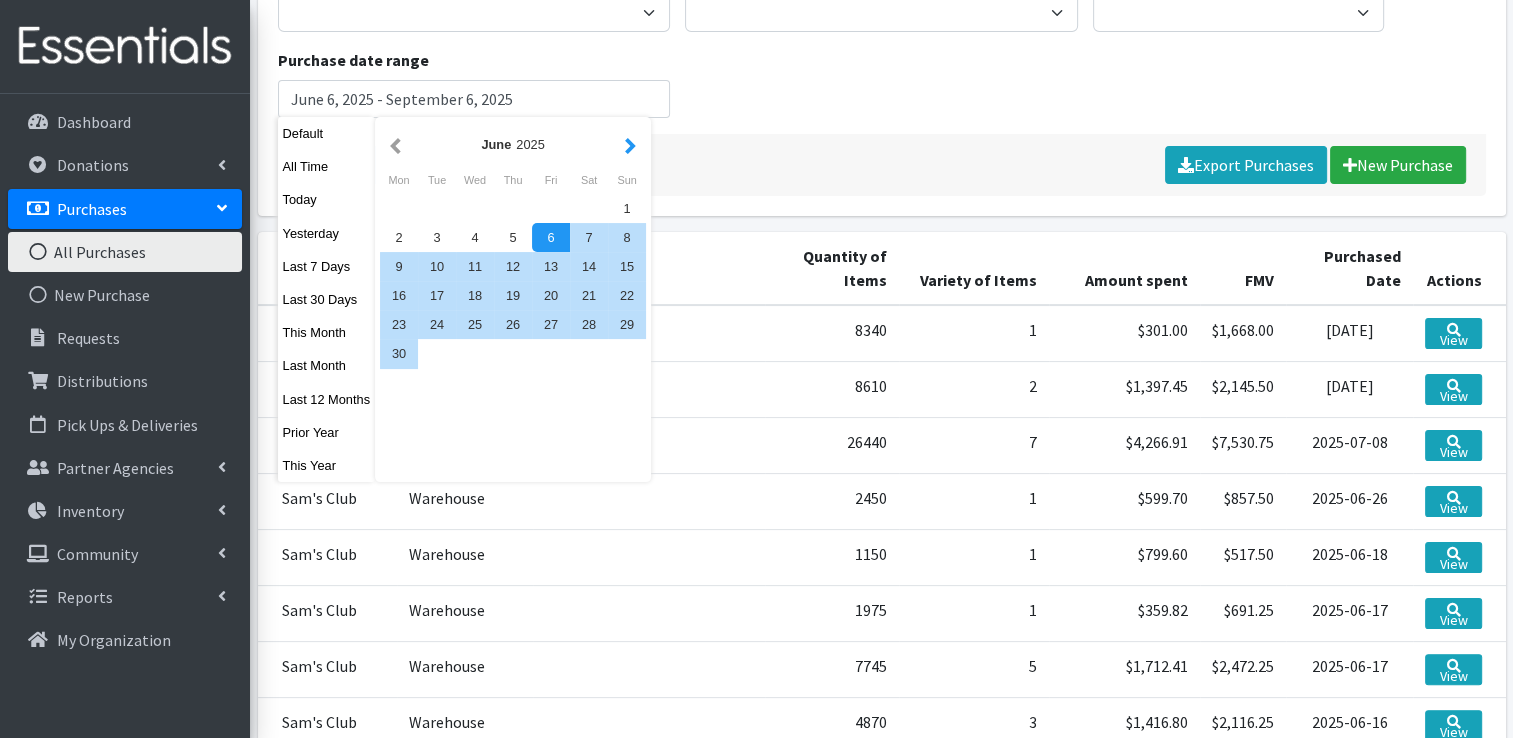click at bounding box center [630, 144] 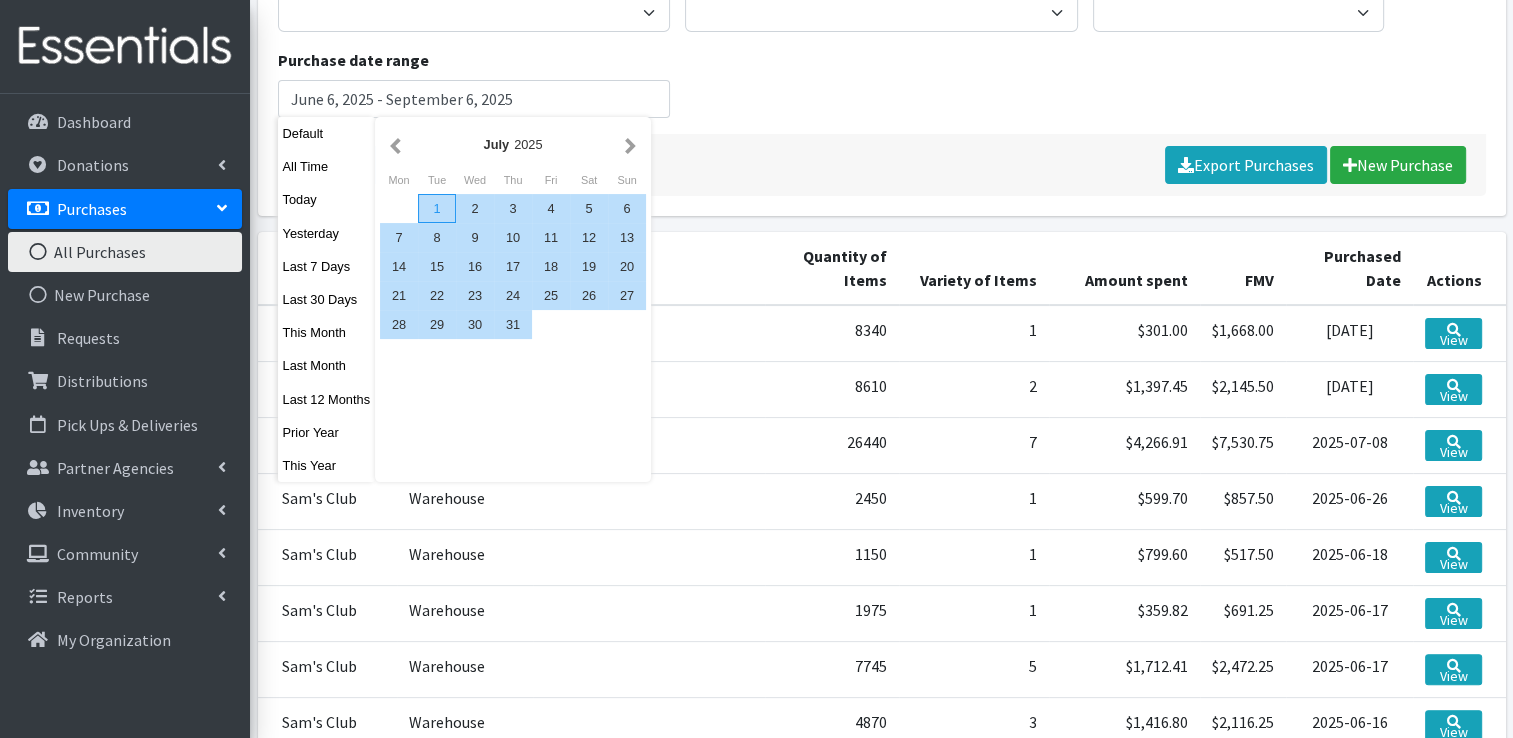 click on "1" at bounding box center (437, 208) 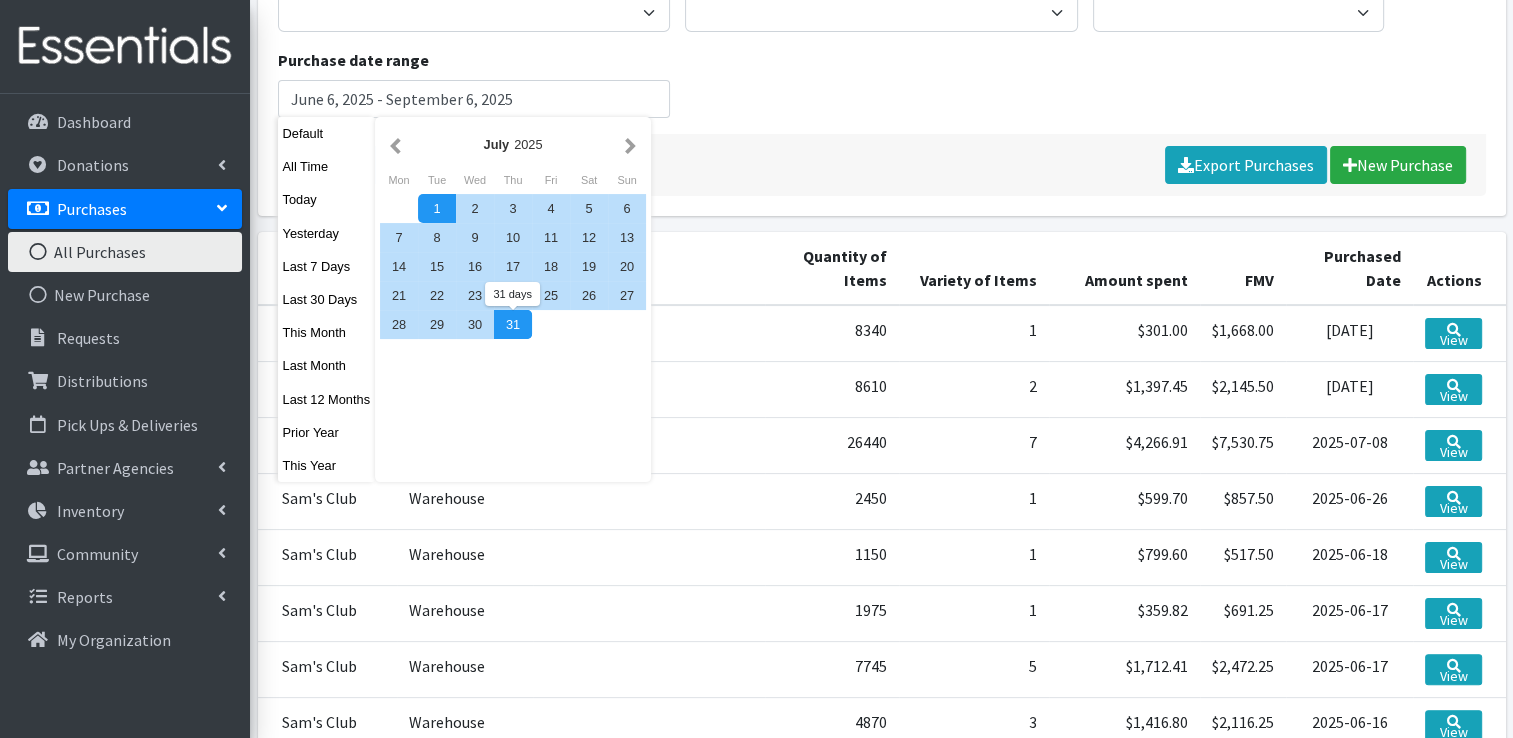 click on "31" at bounding box center (513, 324) 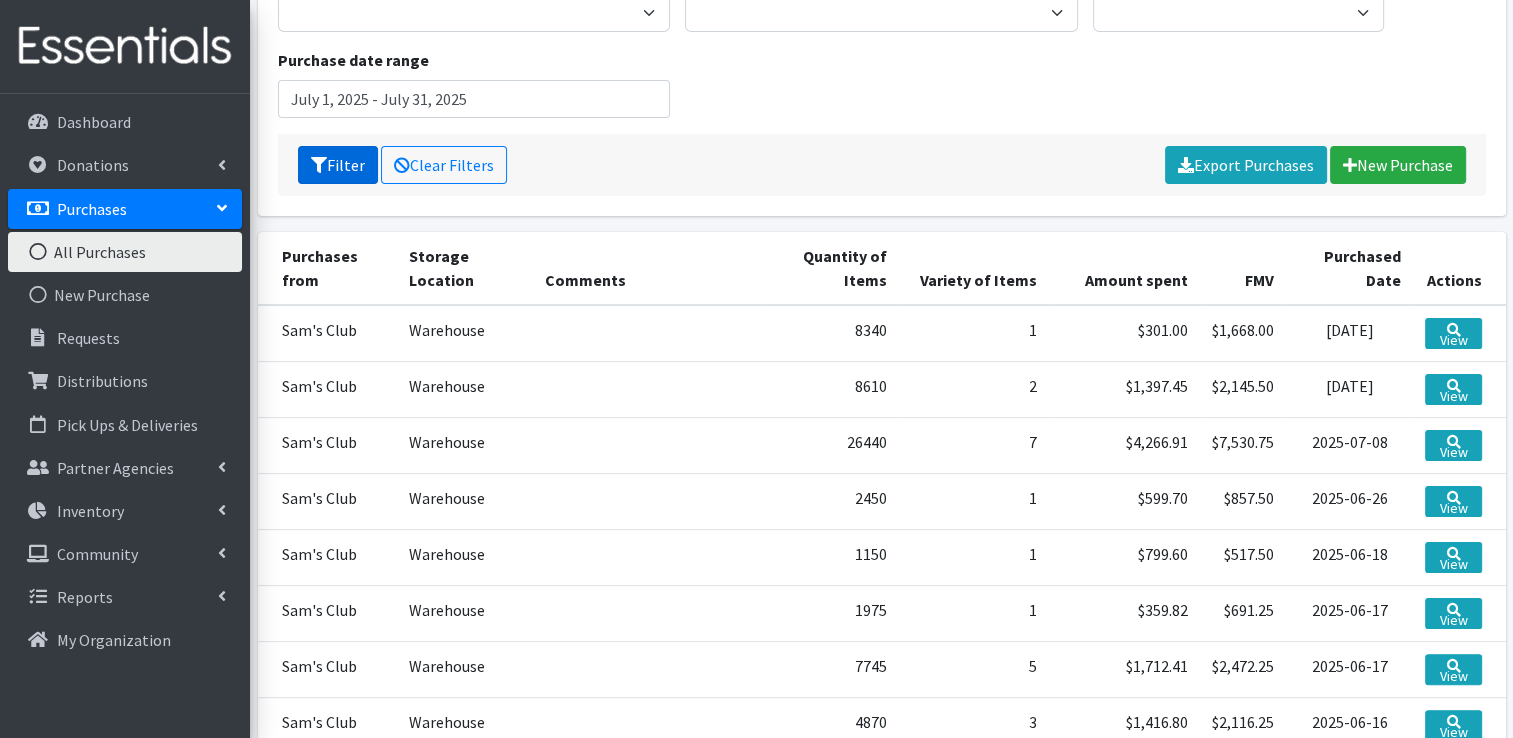 click at bounding box center (319, 165) 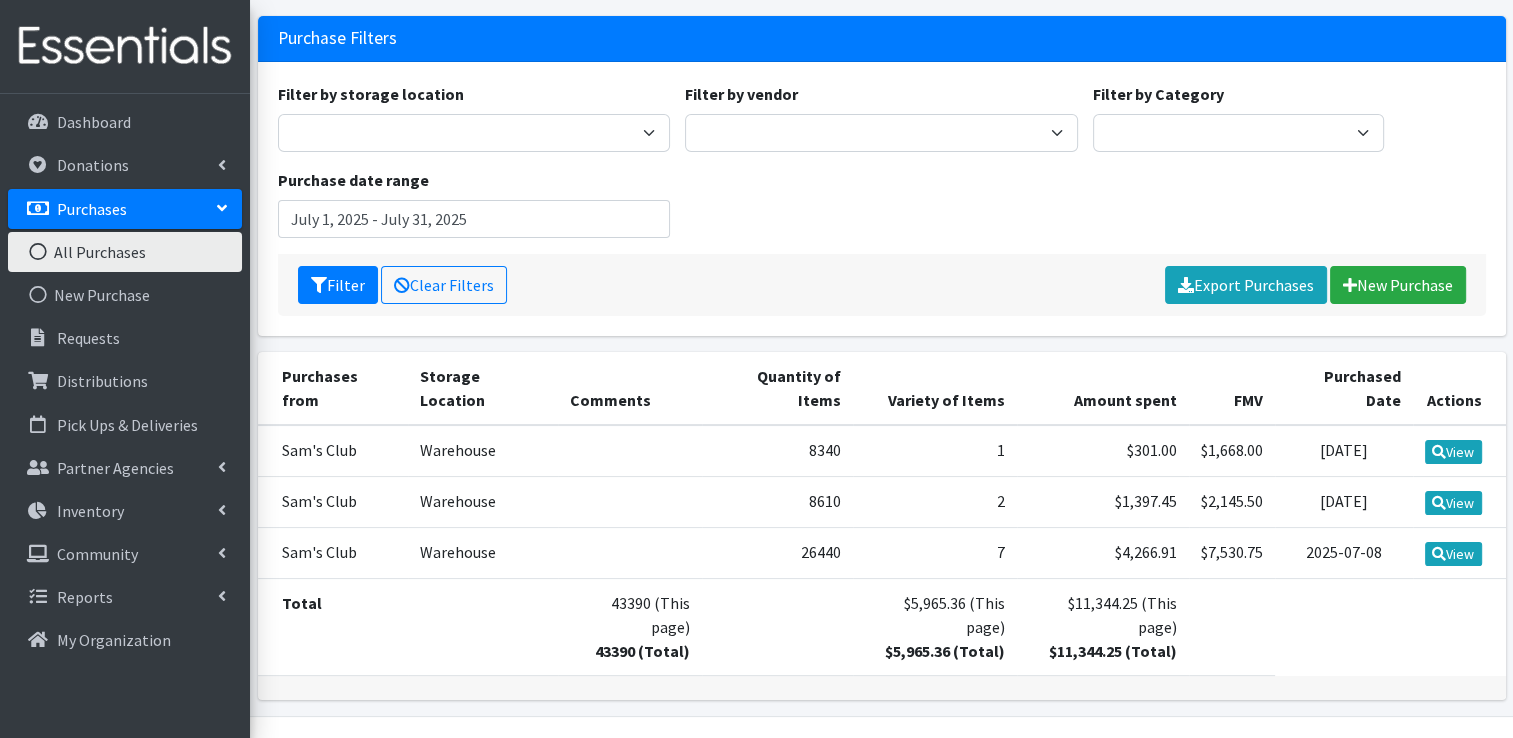 scroll, scrollTop: 115, scrollLeft: 0, axis: vertical 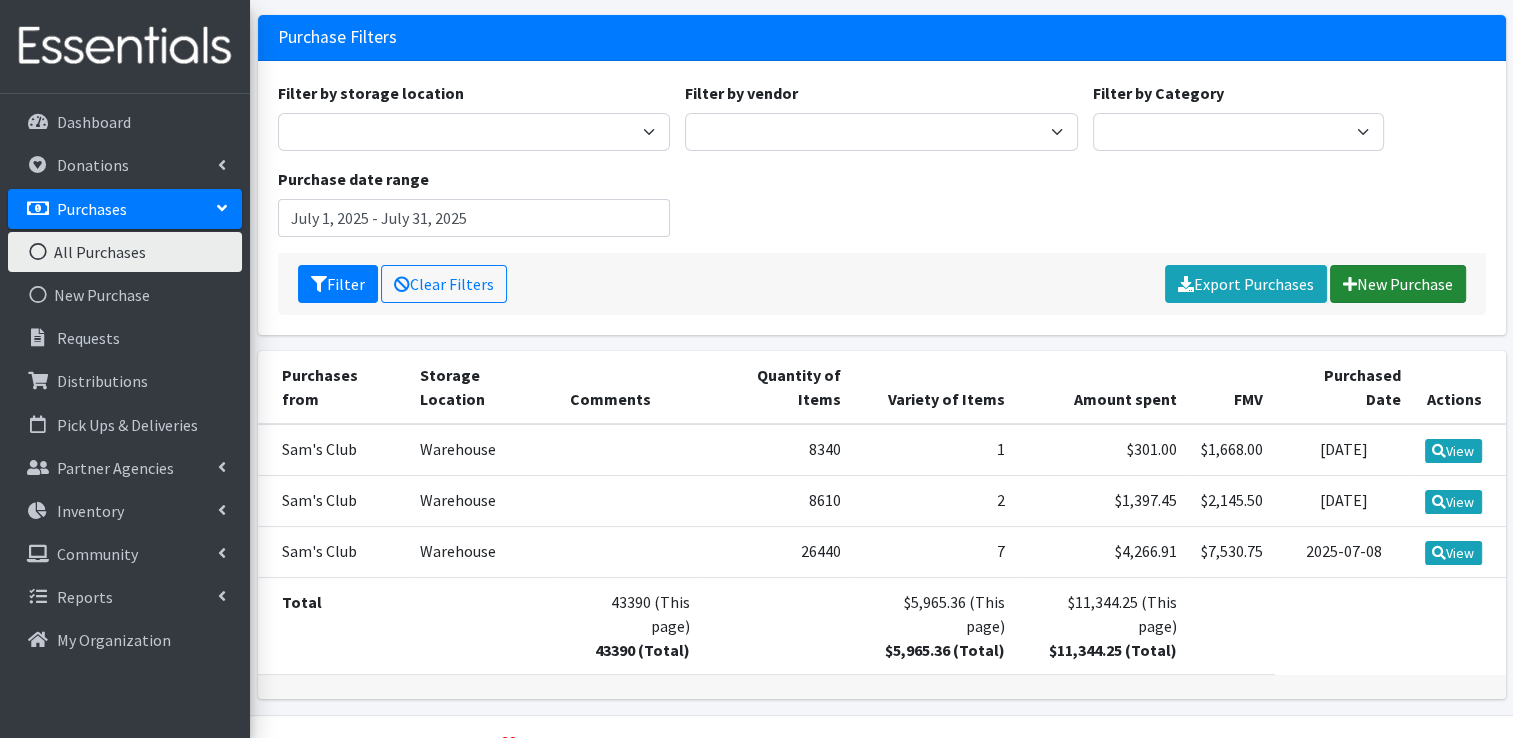 click on "New Purchase" at bounding box center (1398, 284) 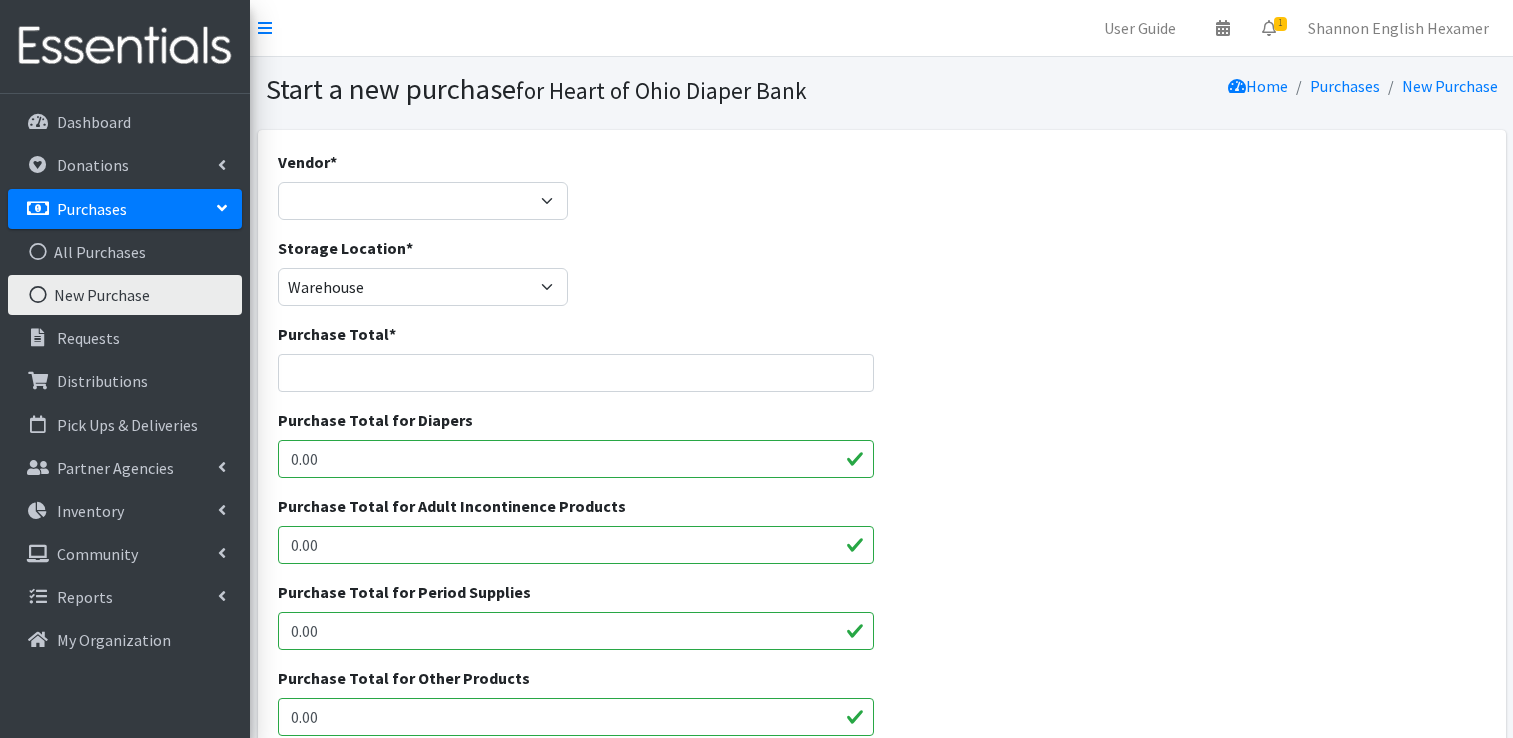 scroll, scrollTop: 0, scrollLeft: 0, axis: both 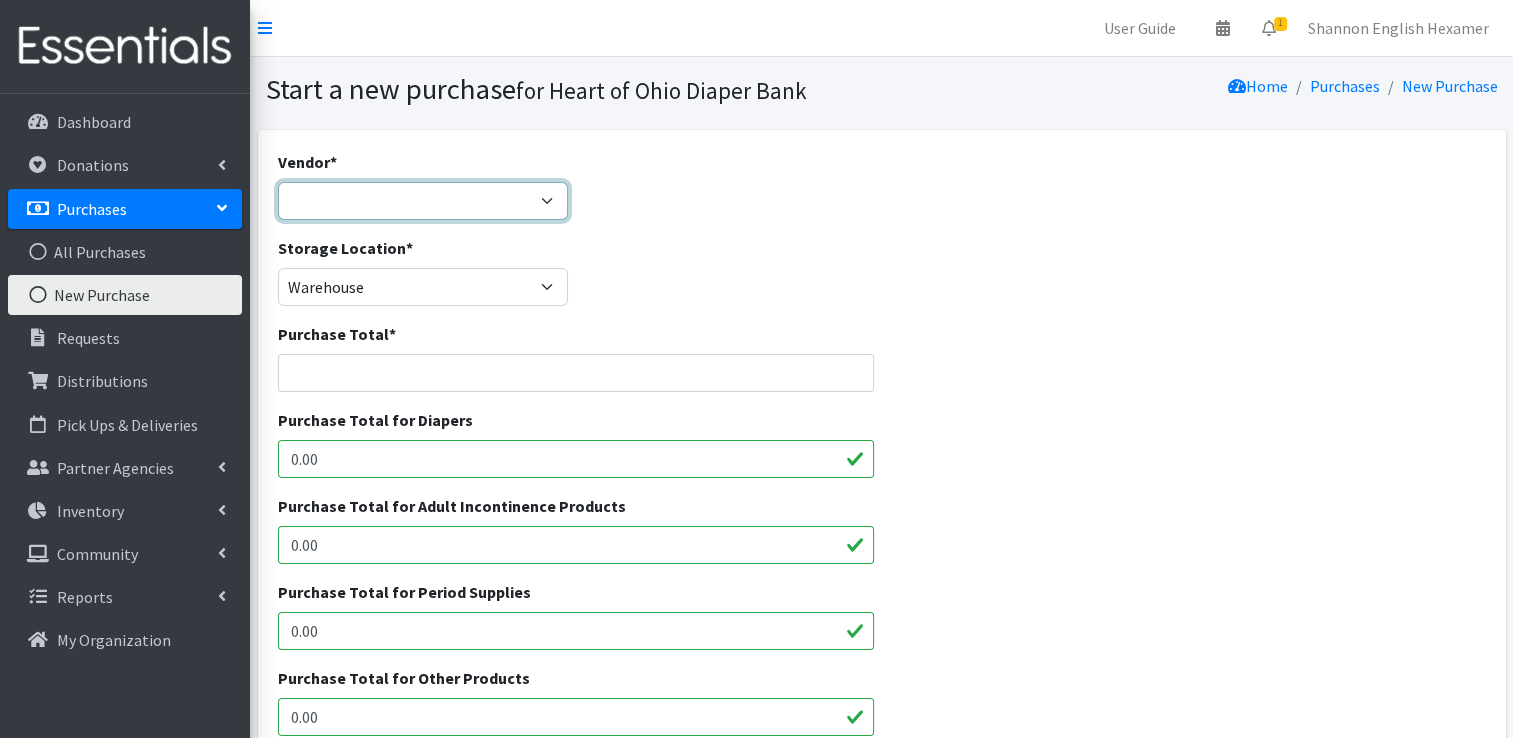 click on "Akron-Canton Regional Foodbank
Aldi's
Amazon
Auggies / NDBN
Huggies / National Diaper Bank
JSL Partners Inc.
Marc's
NDBN Pathway2Provide
Sam's Club
Target
Walmart  ---Not Listed---" at bounding box center [423, 201] 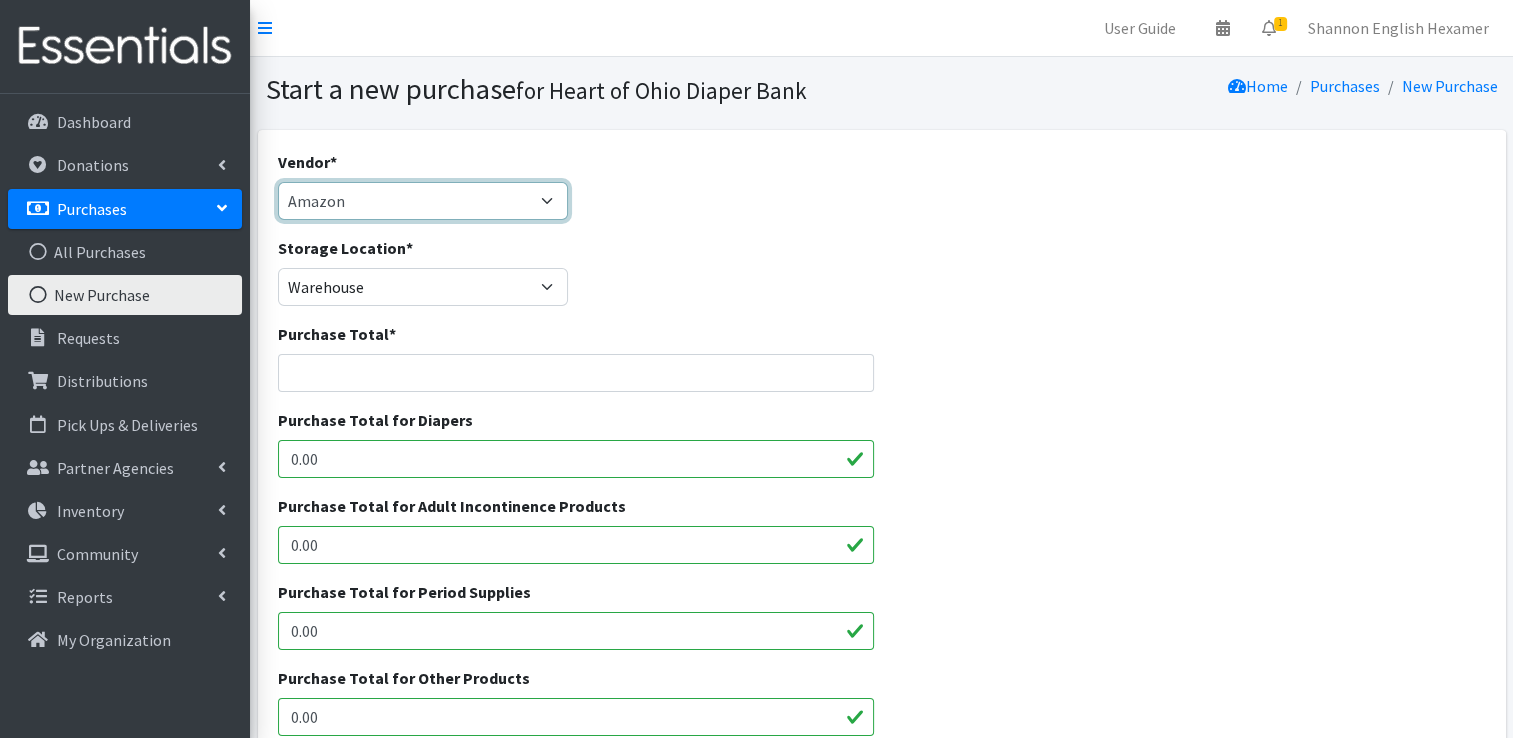 click on "Akron-Canton Regional Foodbank
Aldi's
Amazon
Auggies / NDBN
Huggies / National Diaper Bank
JSL Partners Inc.
Marc's
NDBN Pathway2Provide
Sam's Club
Target
Walmart  ---Not Listed---" at bounding box center (423, 201) 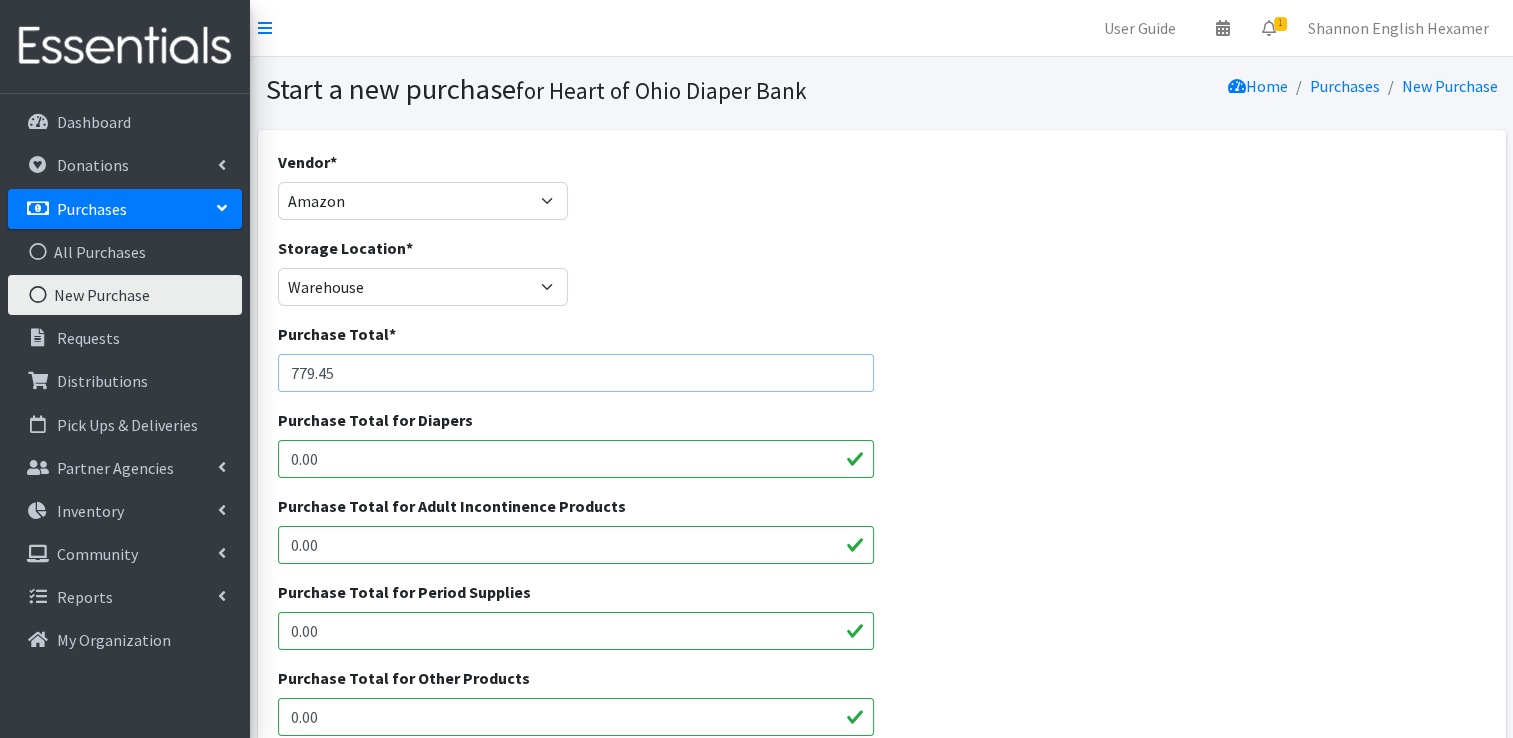 type on "779.45" 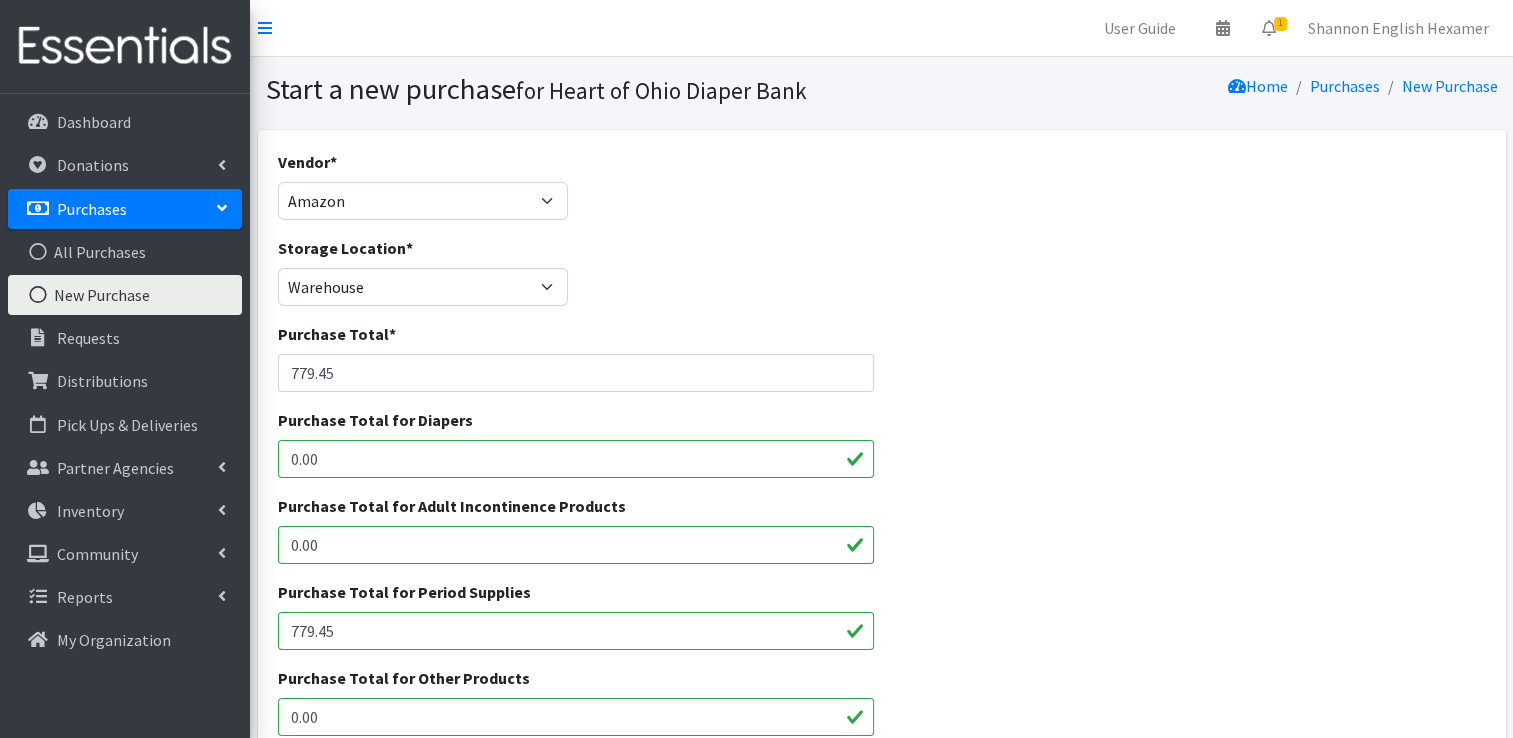 type on "779.45" 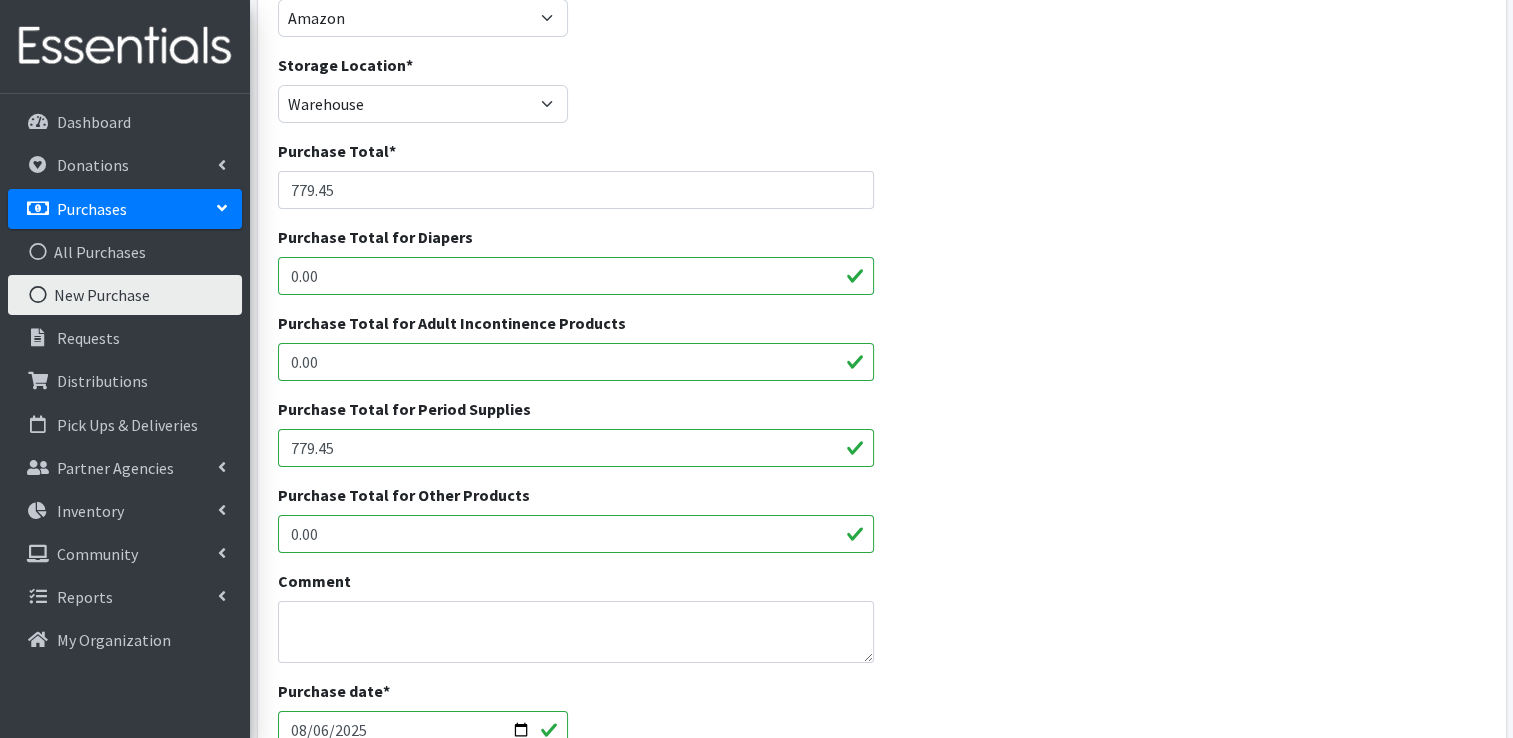 scroll, scrollTop: 694, scrollLeft: 0, axis: vertical 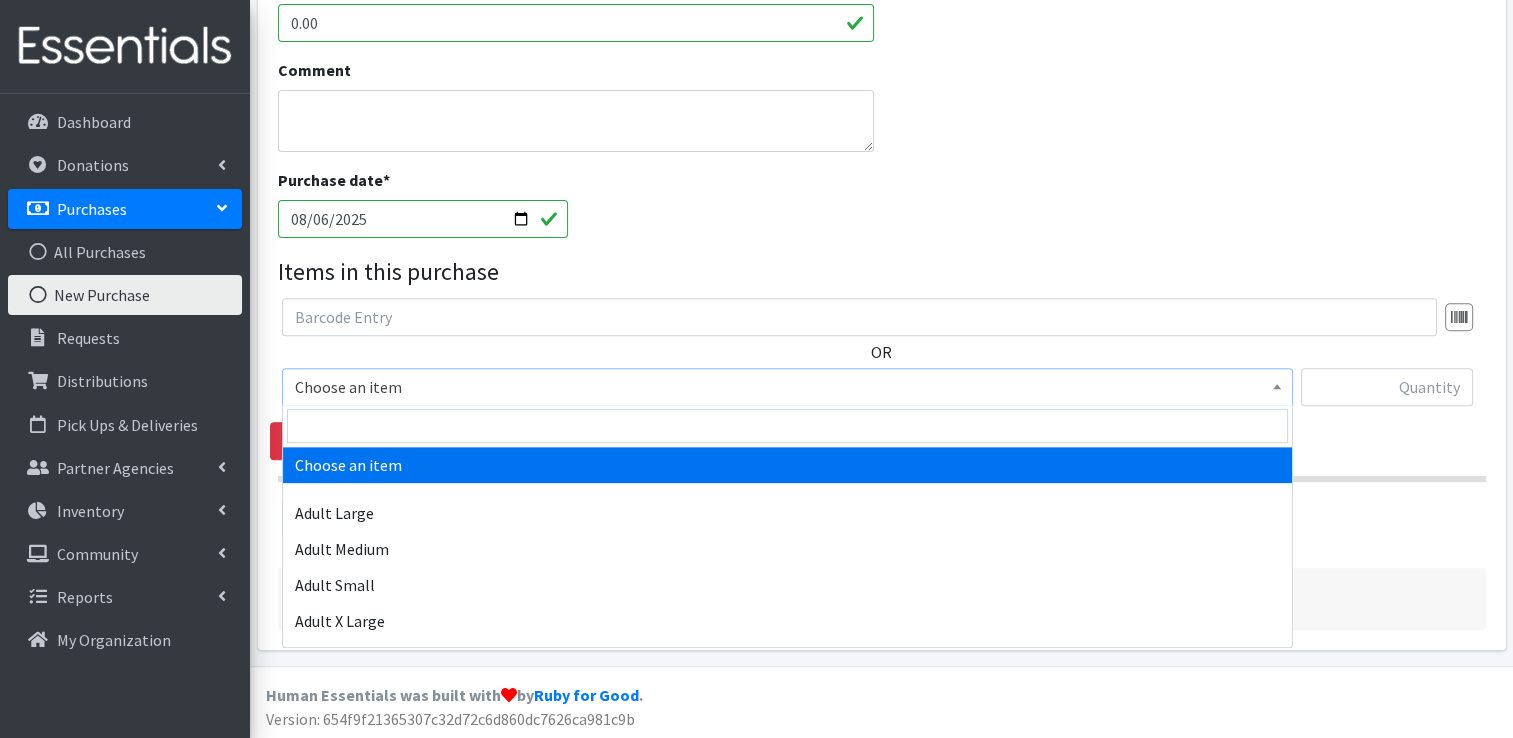 click on "Choose an item" at bounding box center (787, 387) 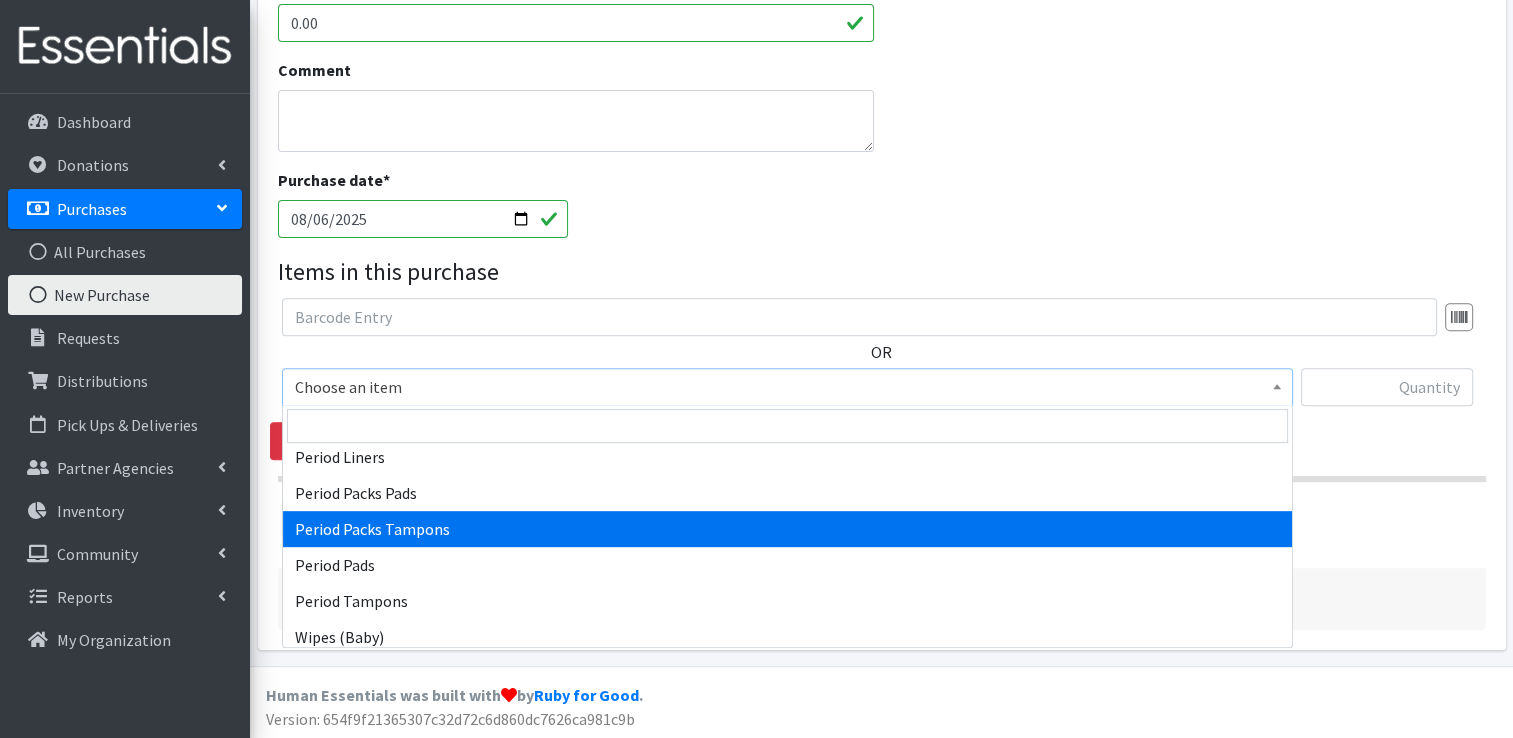 scroll, scrollTop: 928, scrollLeft: 0, axis: vertical 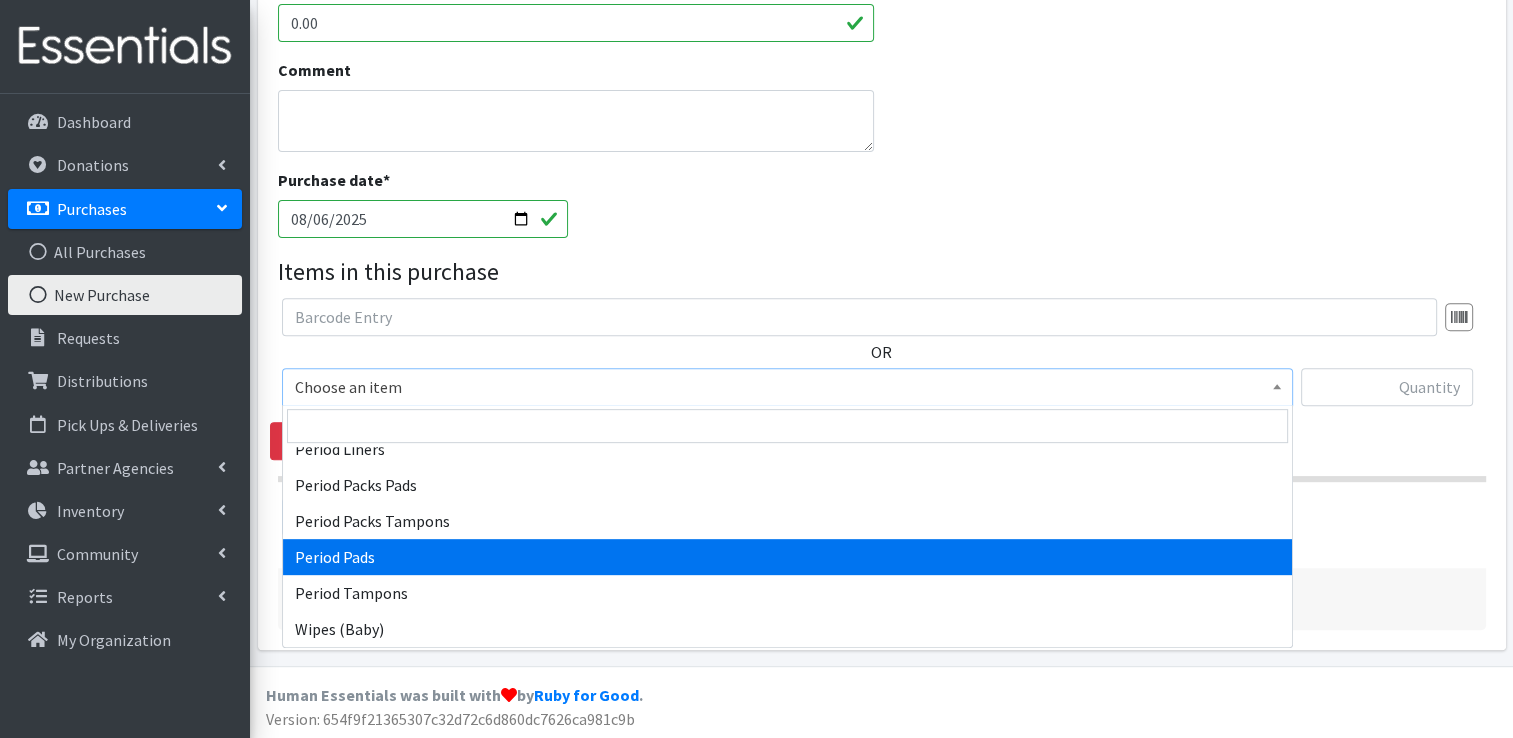 select on "12634" 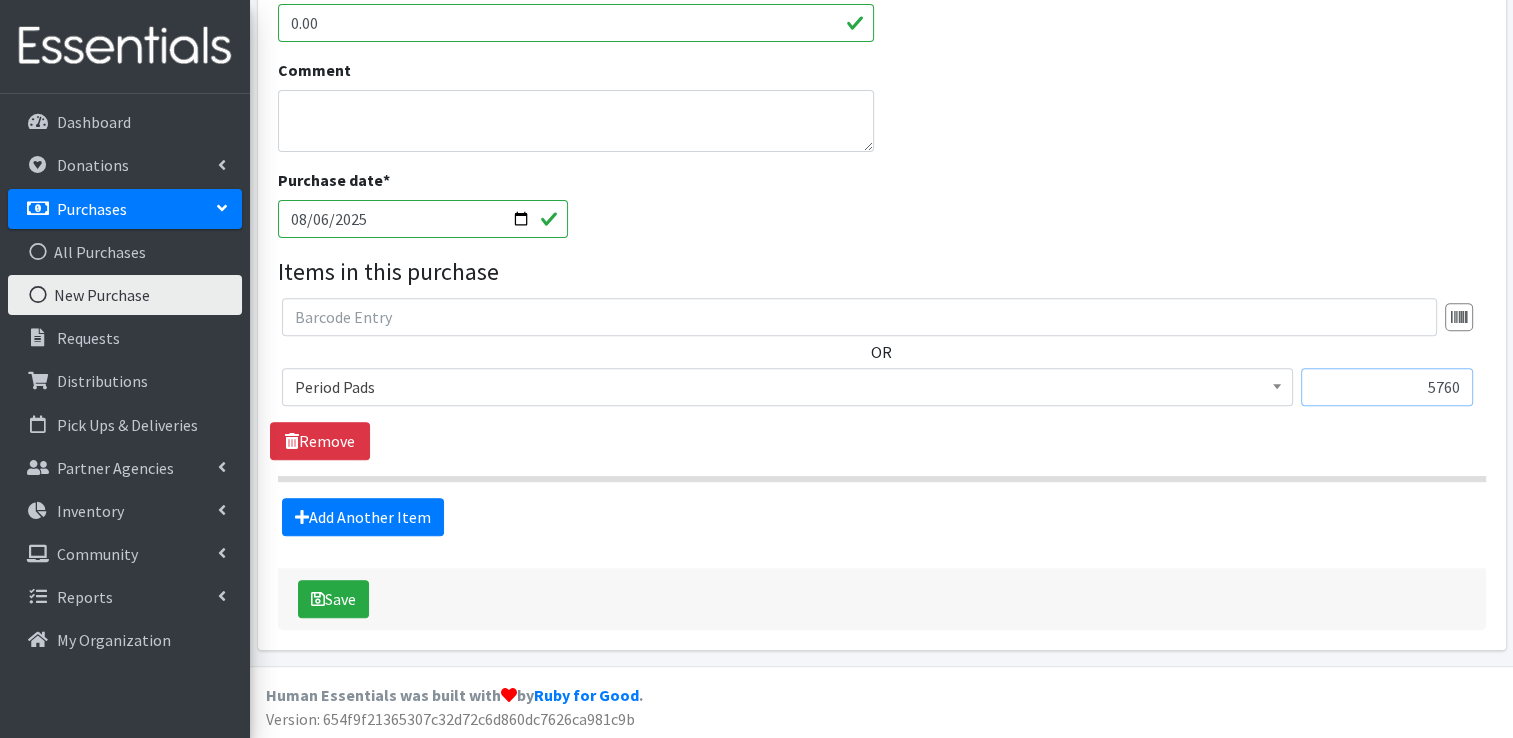 type on "5760" 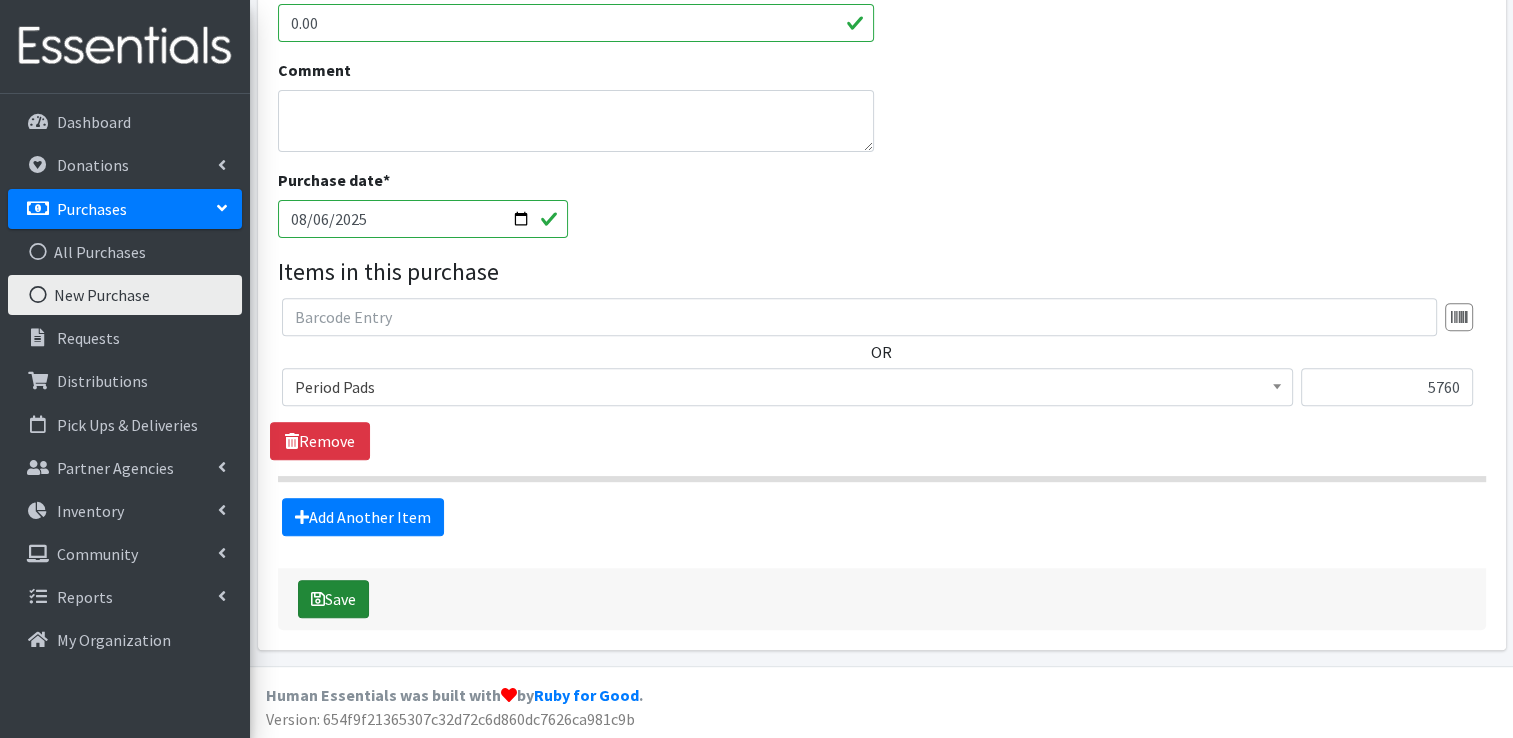 click on "Save" at bounding box center [333, 599] 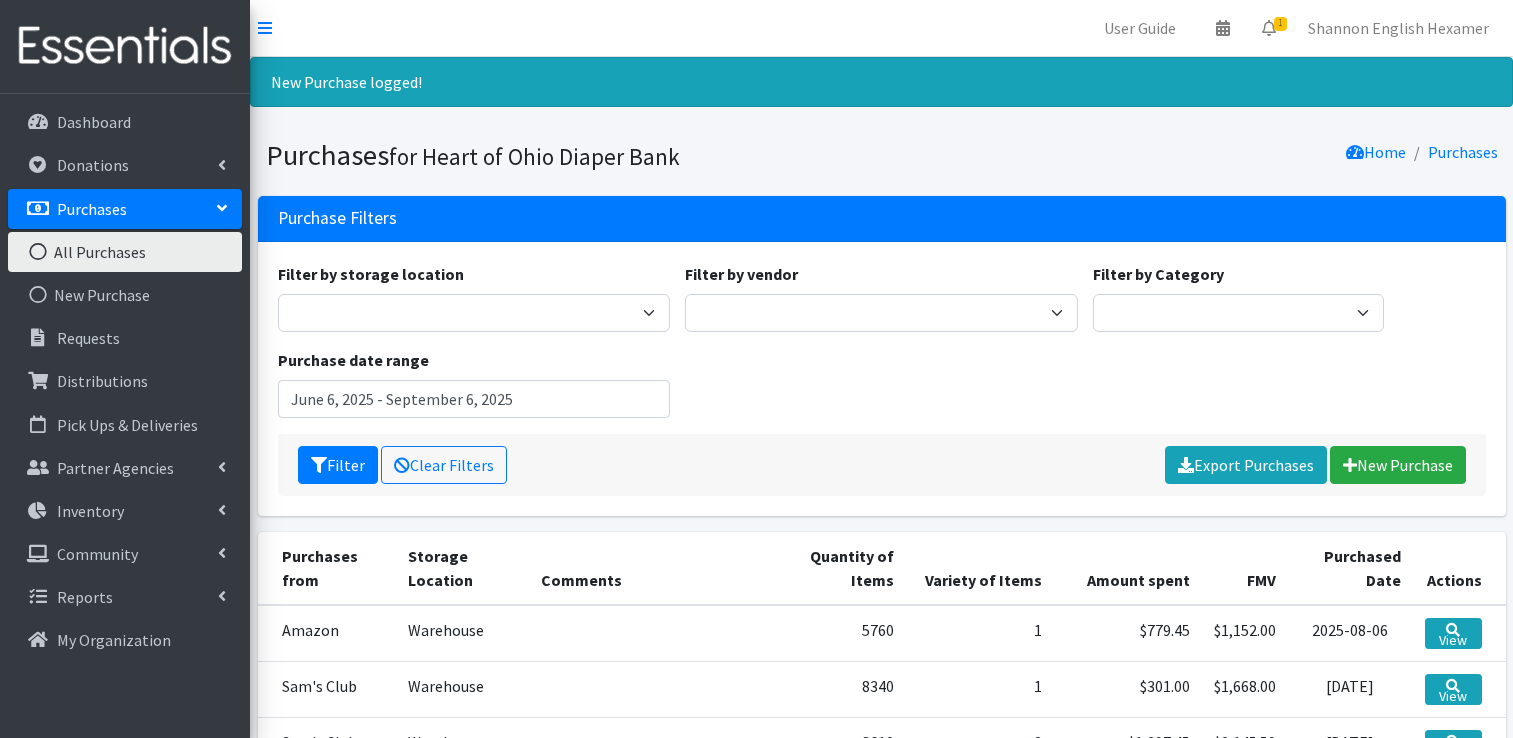 scroll, scrollTop: 0, scrollLeft: 0, axis: both 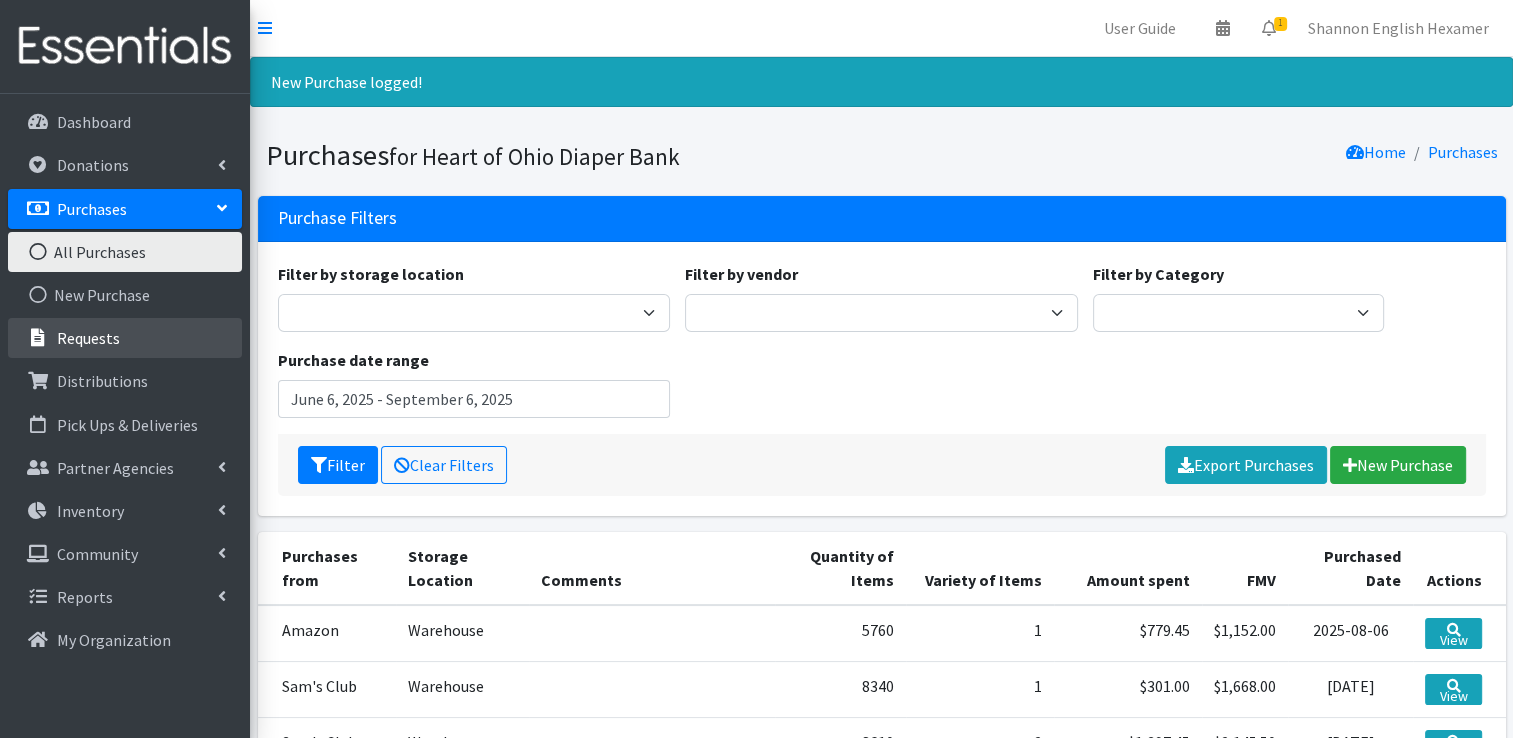 click on "Requests" at bounding box center [88, 338] 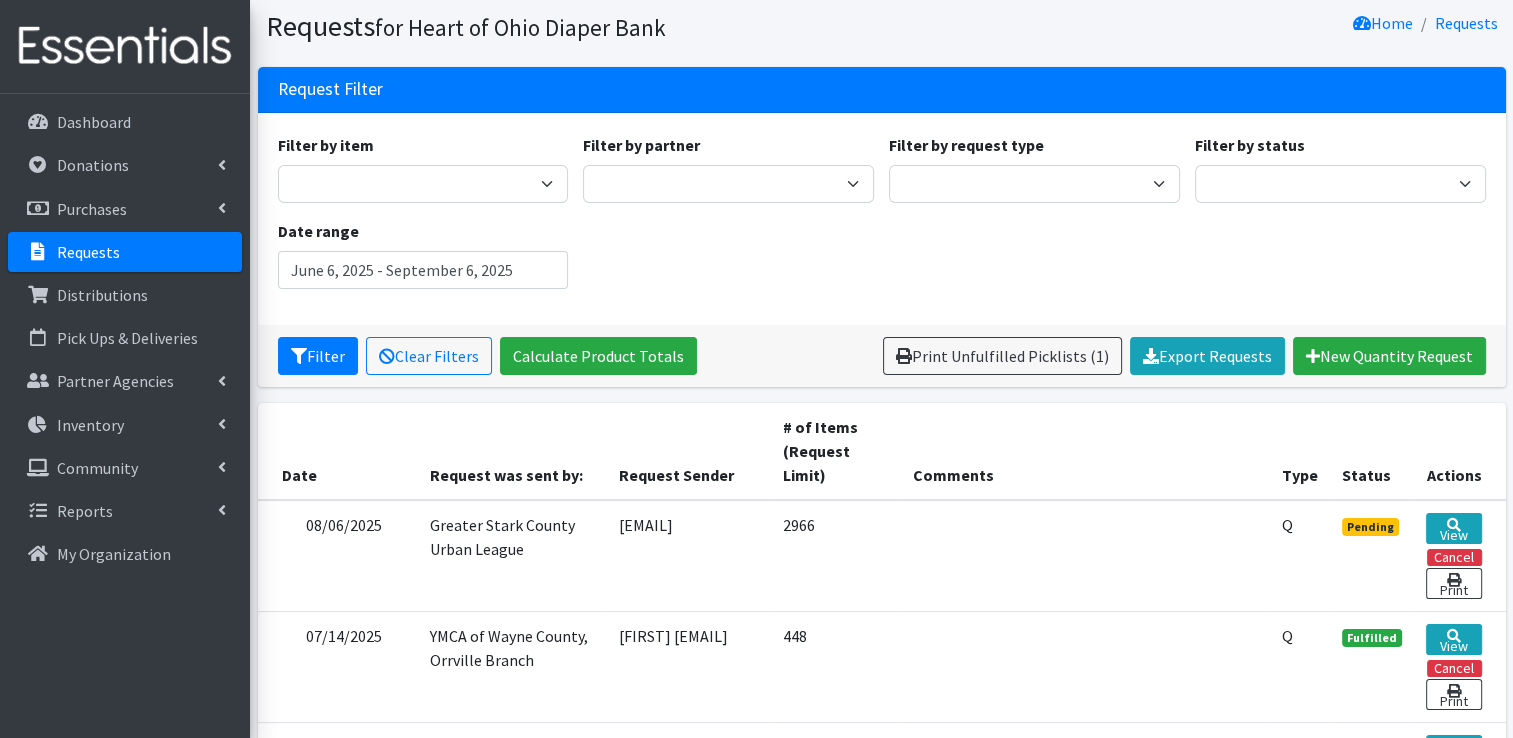 scroll, scrollTop: 0, scrollLeft: 0, axis: both 